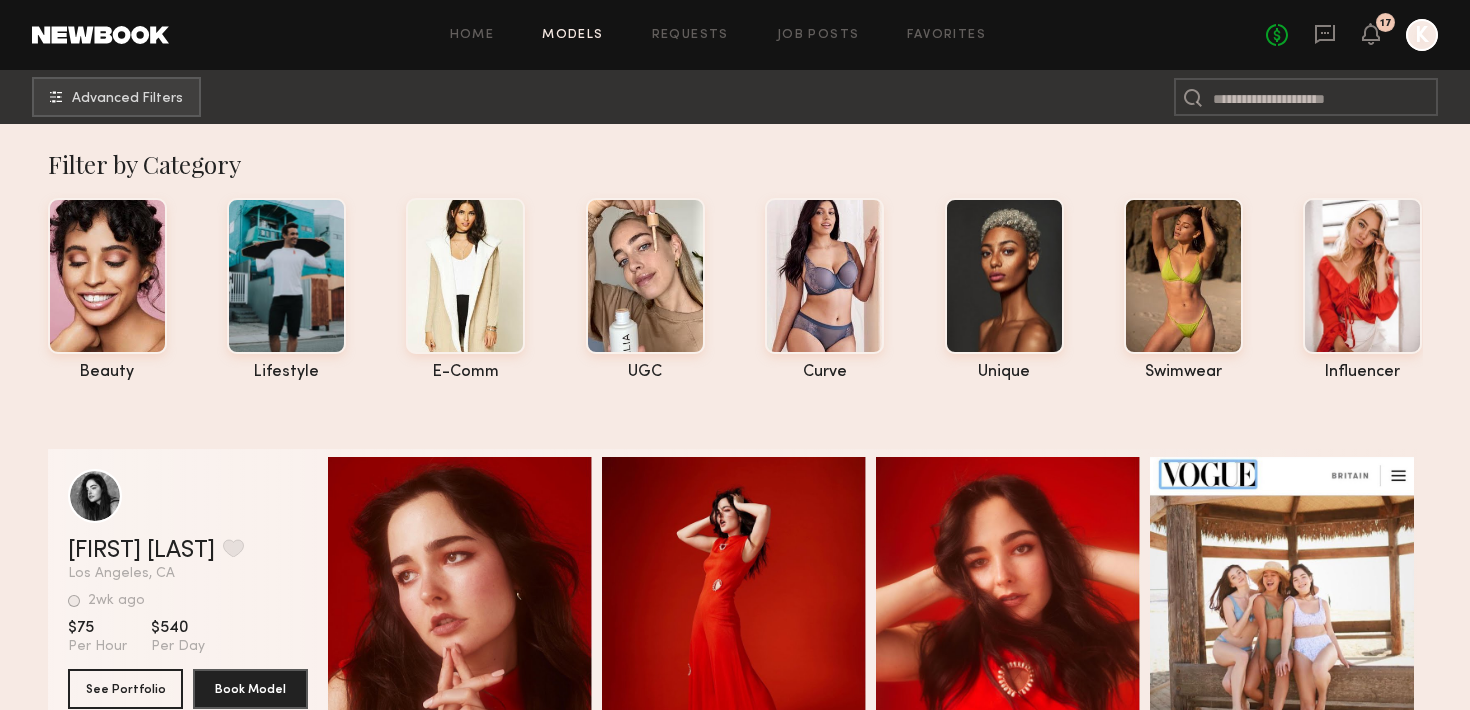scroll, scrollTop: 0, scrollLeft: 0, axis: both 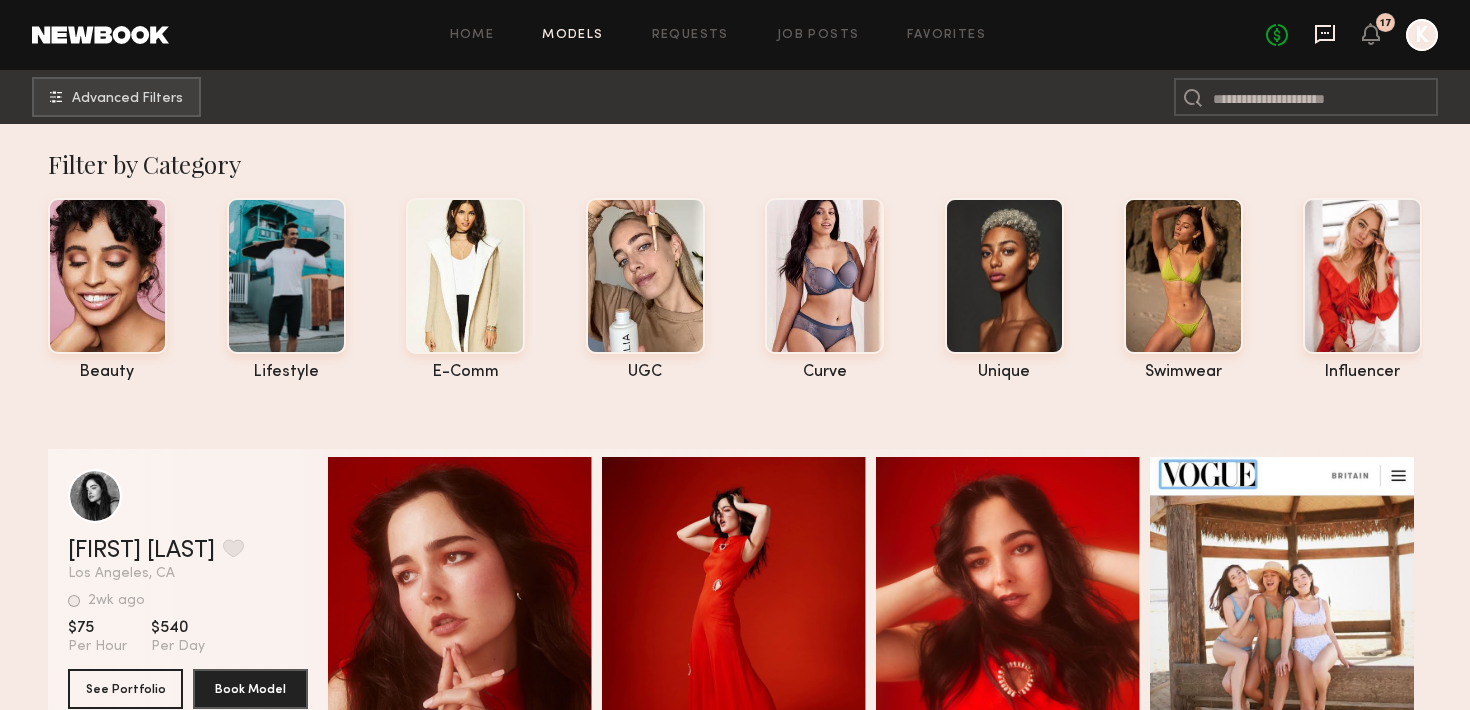 click 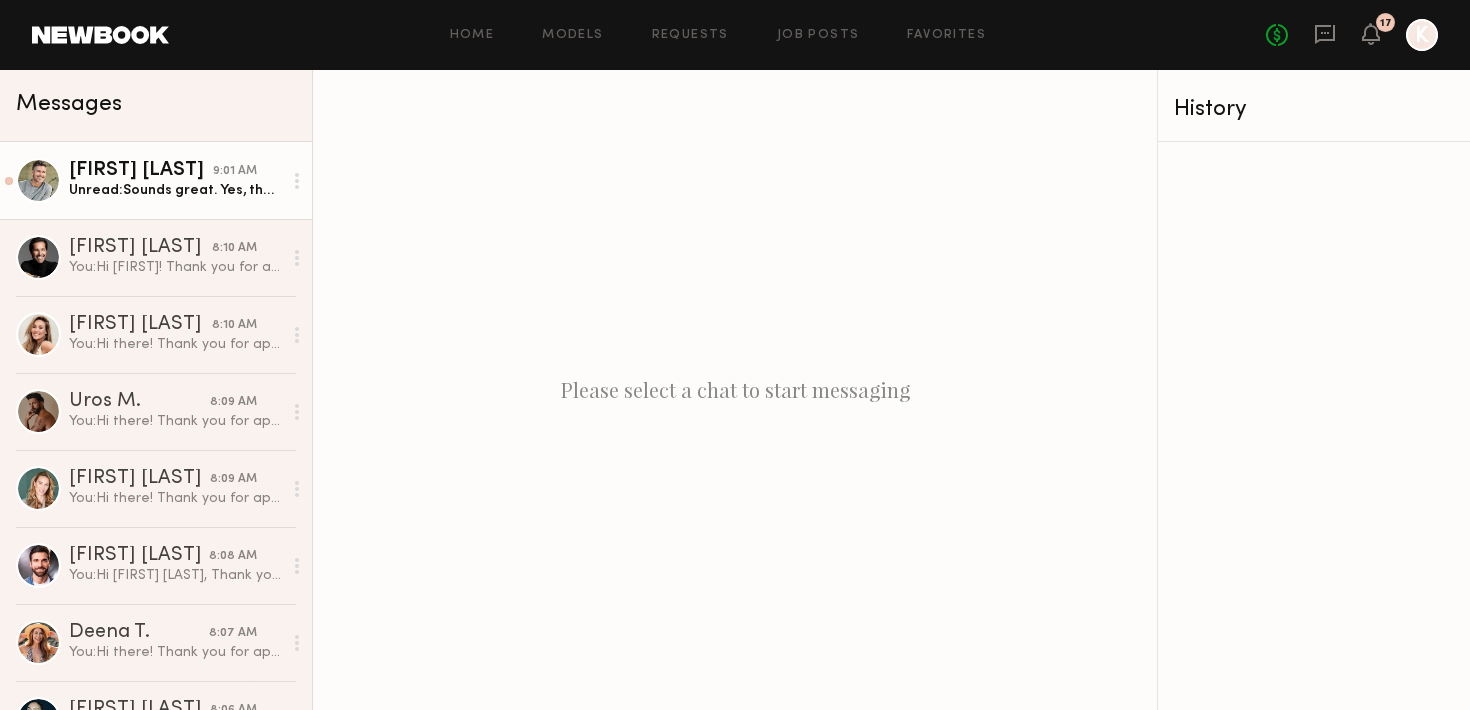 click on "Unread:  Sounds great. Yes, that information is correct : )" 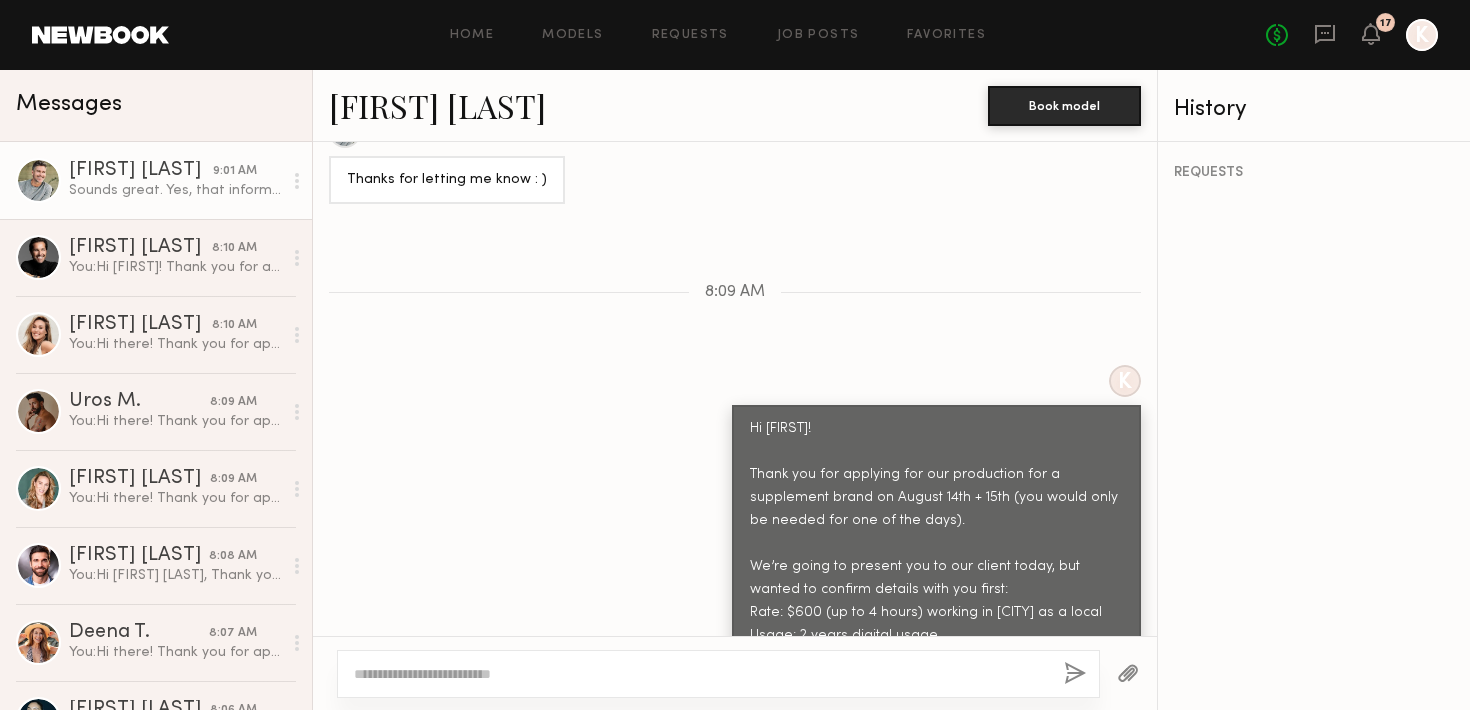 scroll, scrollTop: 1464, scrollLeft: 0, axis: vertical 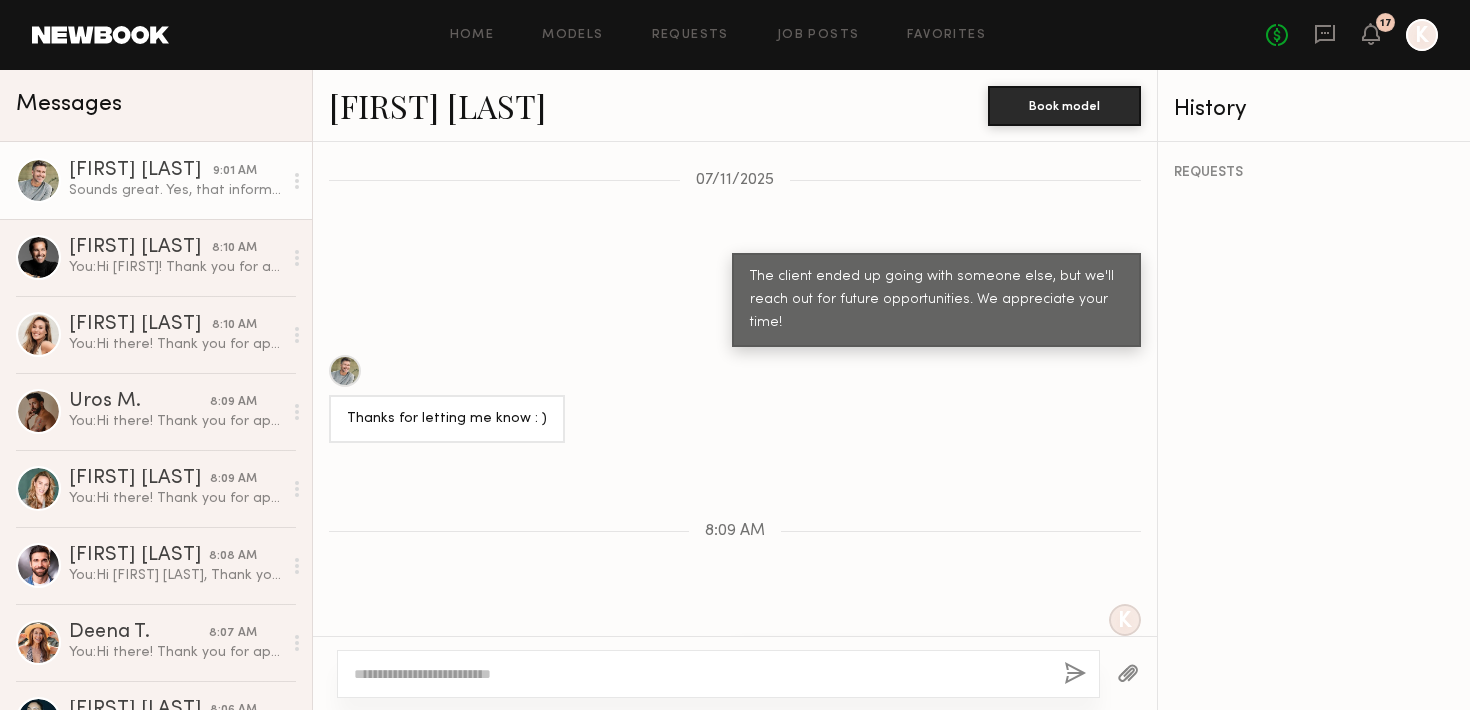 click on "[FIRST] [LAST]." 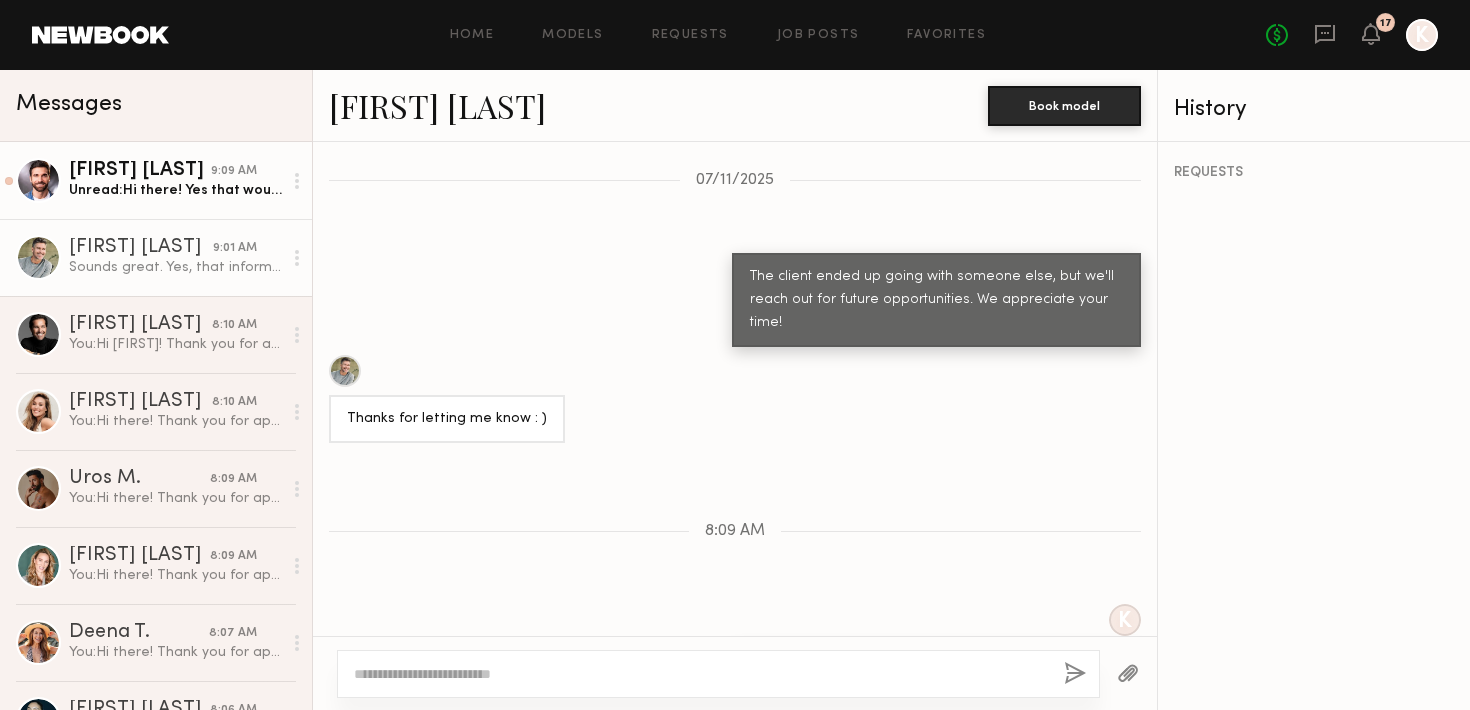 click on "[FIRST] [LAST]." 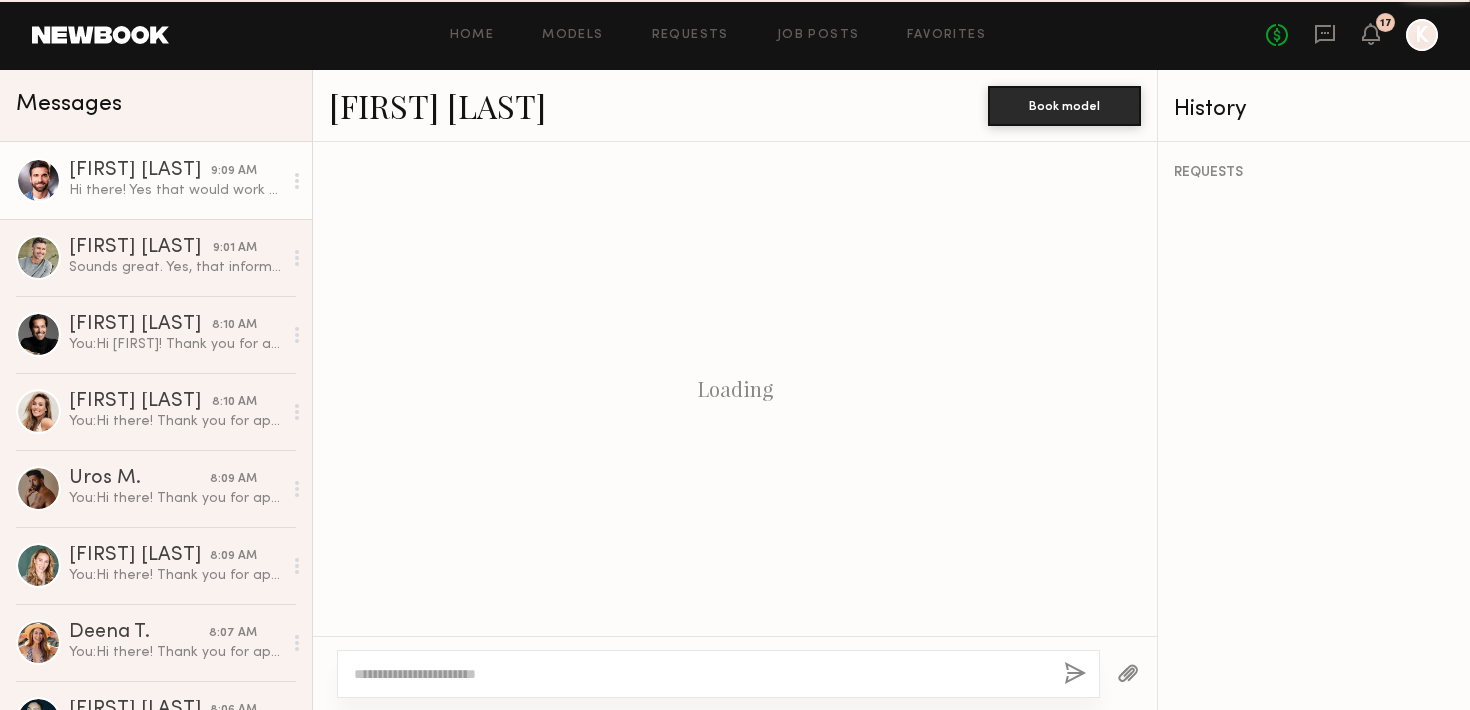 scroll, scrollTop: 2566, scrollLeft: 0, axis: vertical 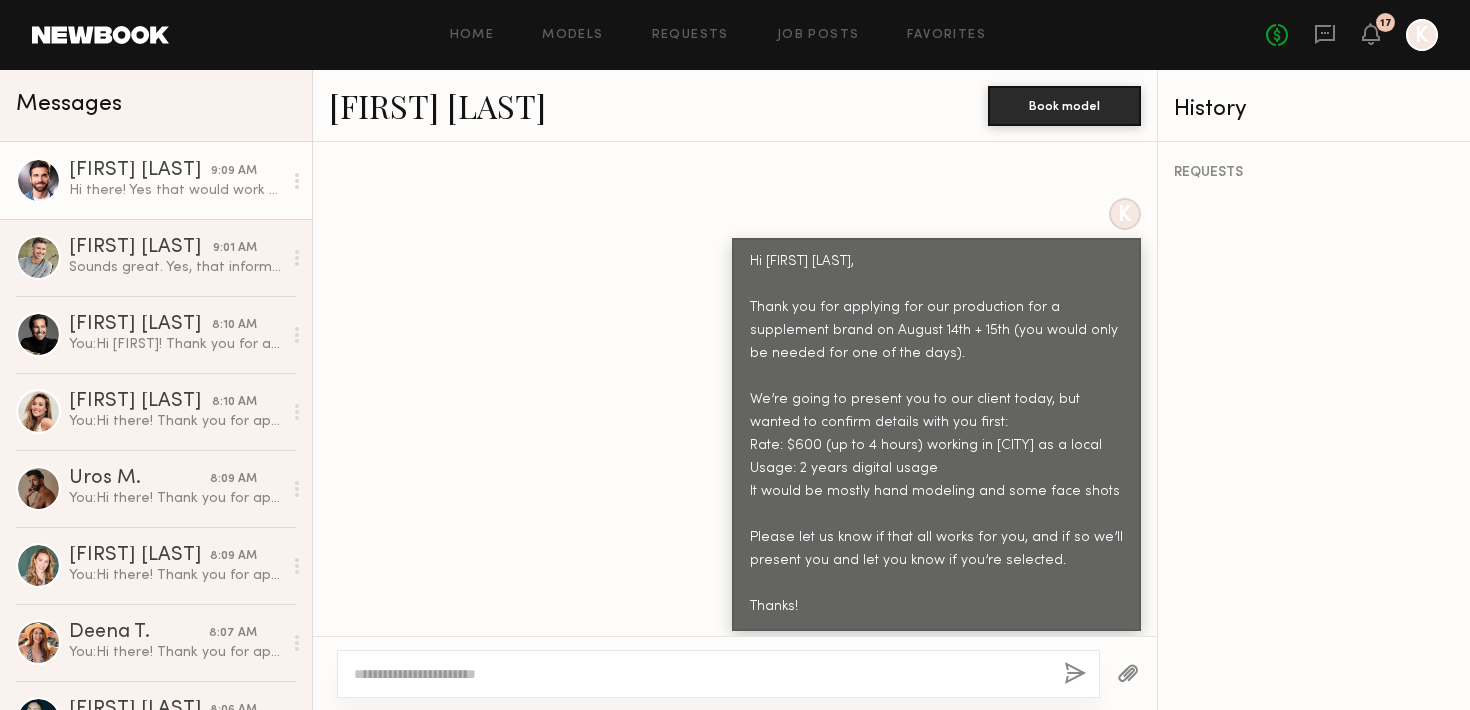 click on "[FIRST] [LAST]." 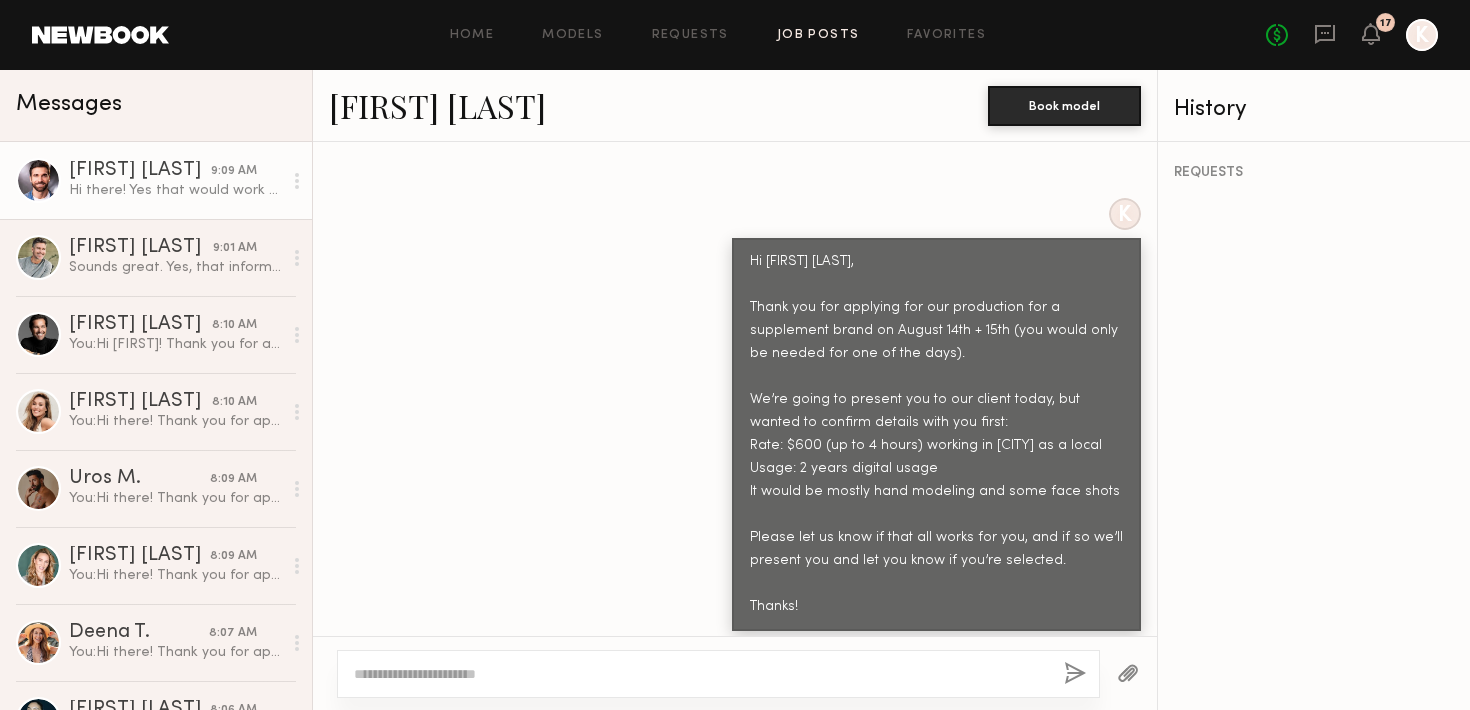 click on "Job Posts" 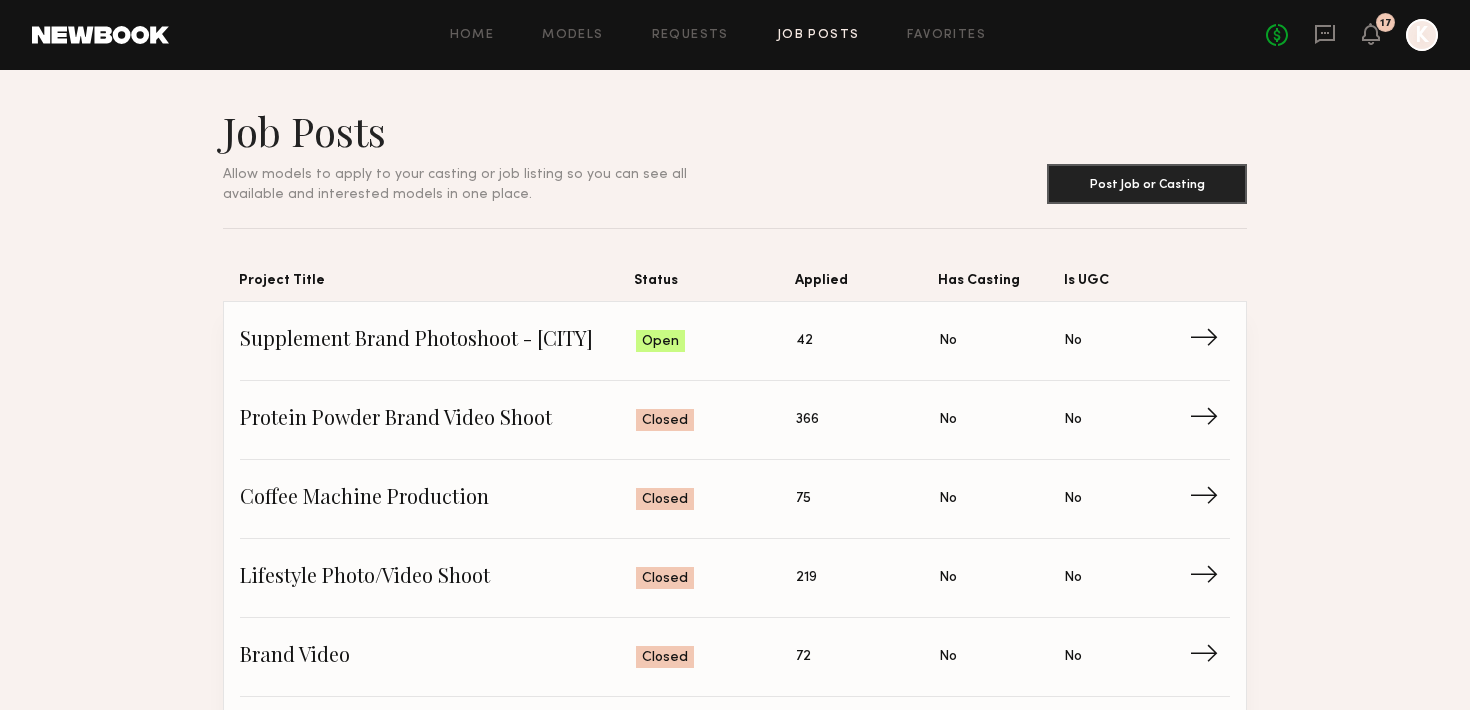 click on "Home Models Requests Job Posts Favorites Sign Out No fees up to $5,000 17 K" 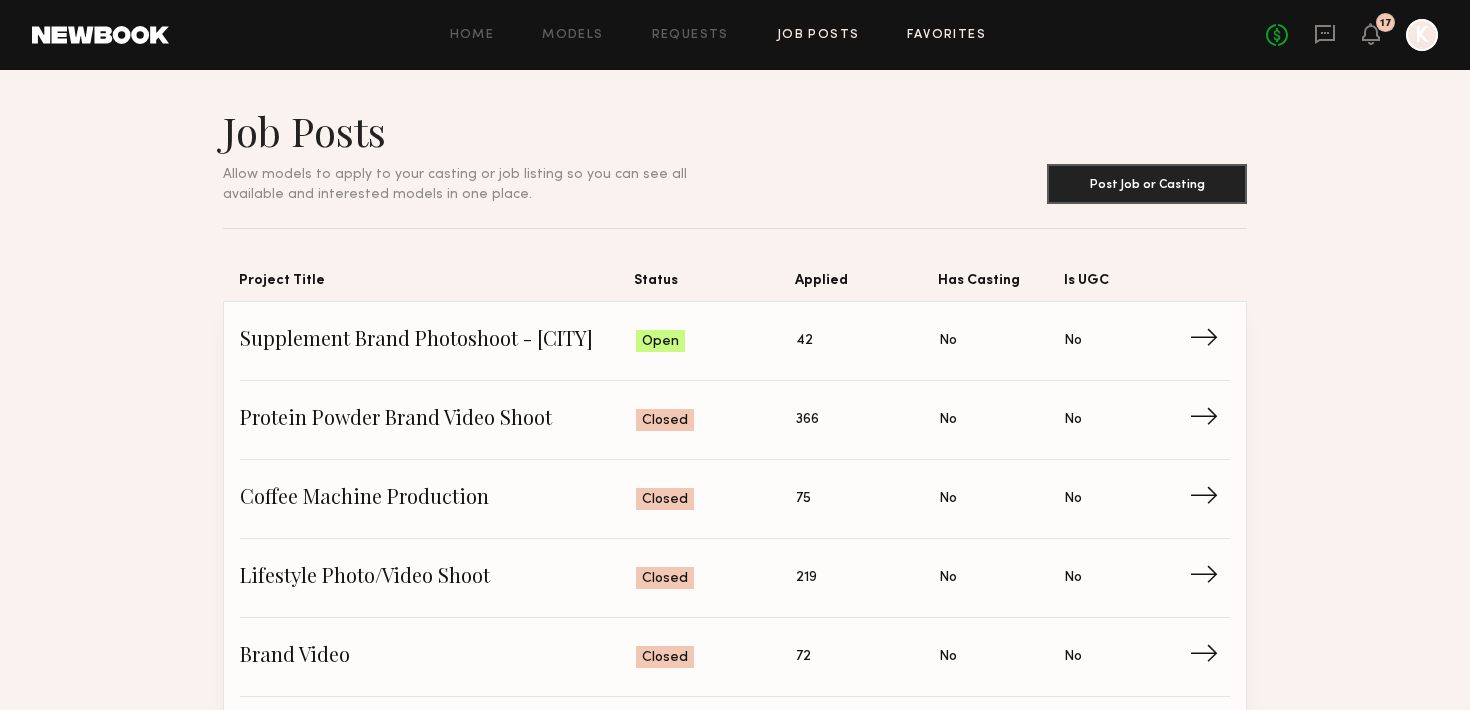 click on "Favorites" 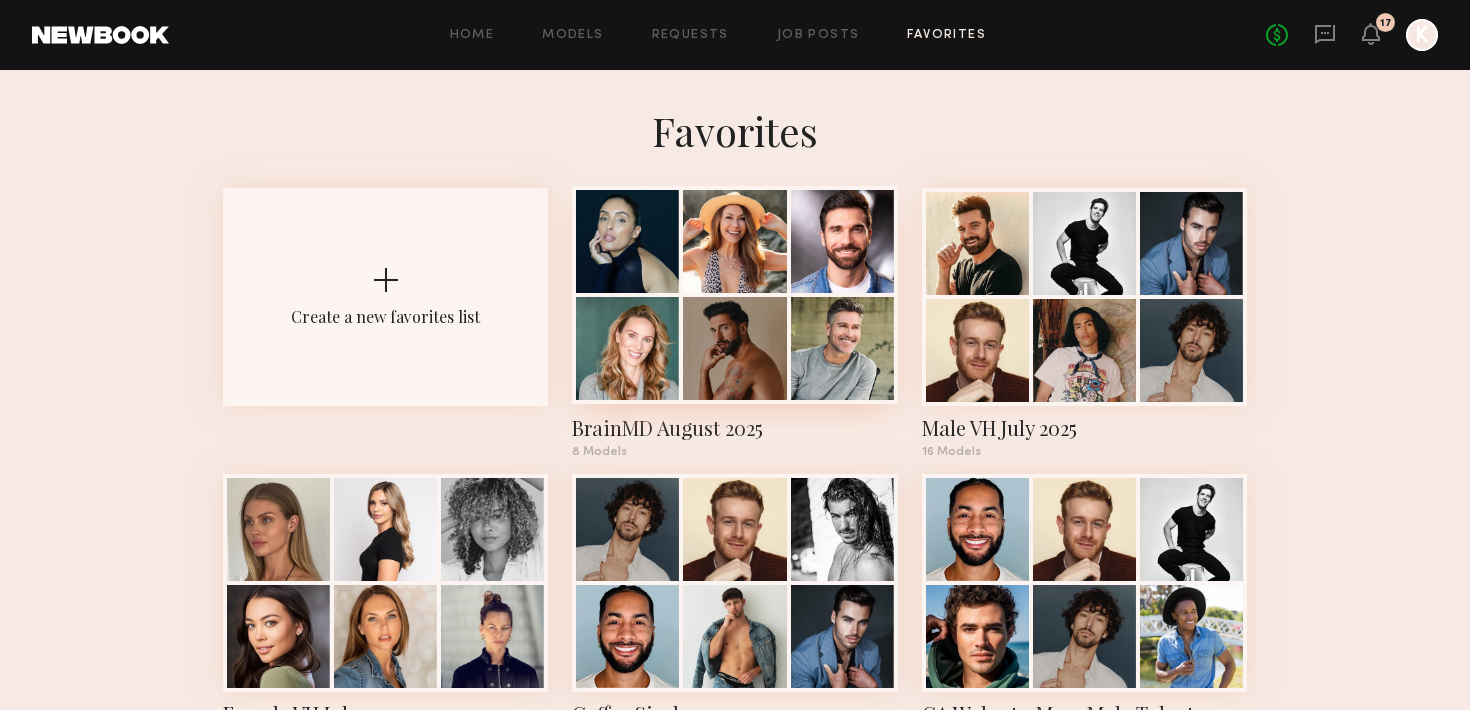 click 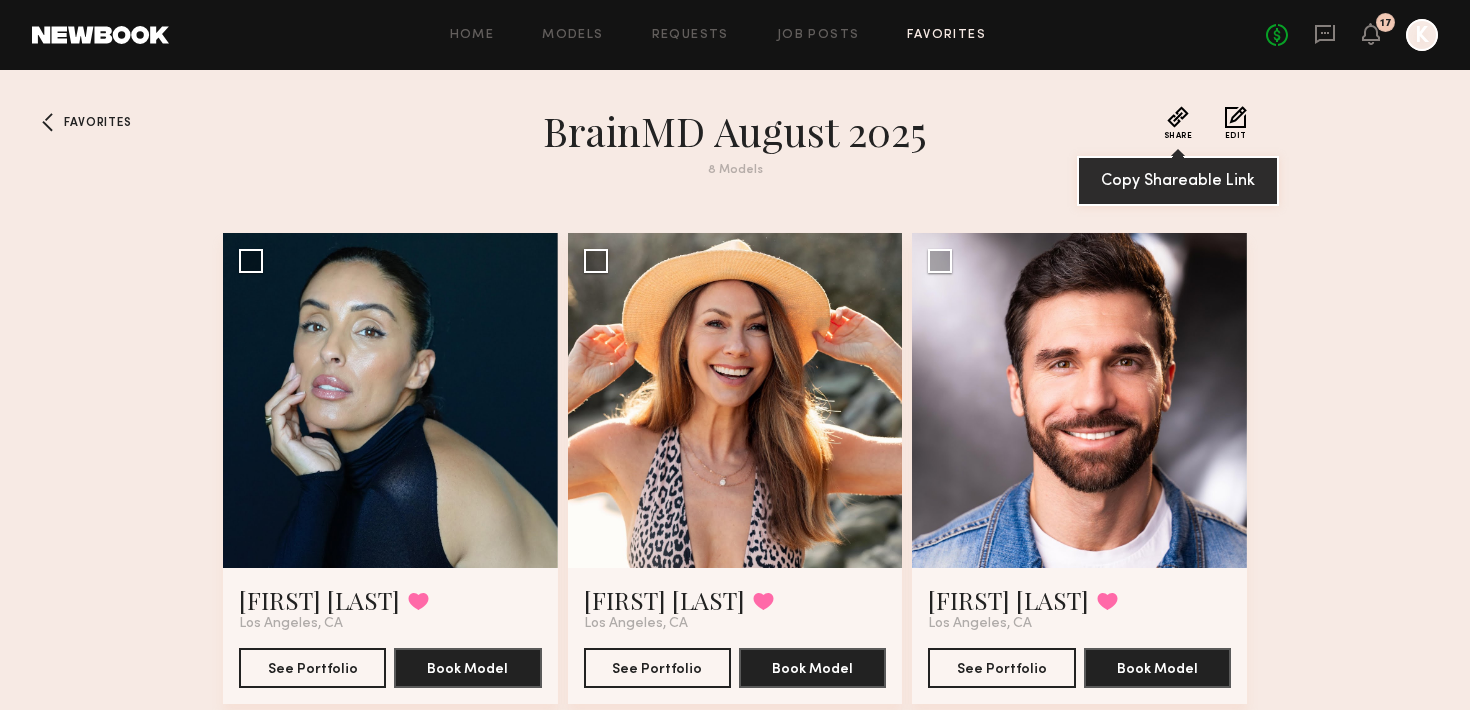 click on "Share" 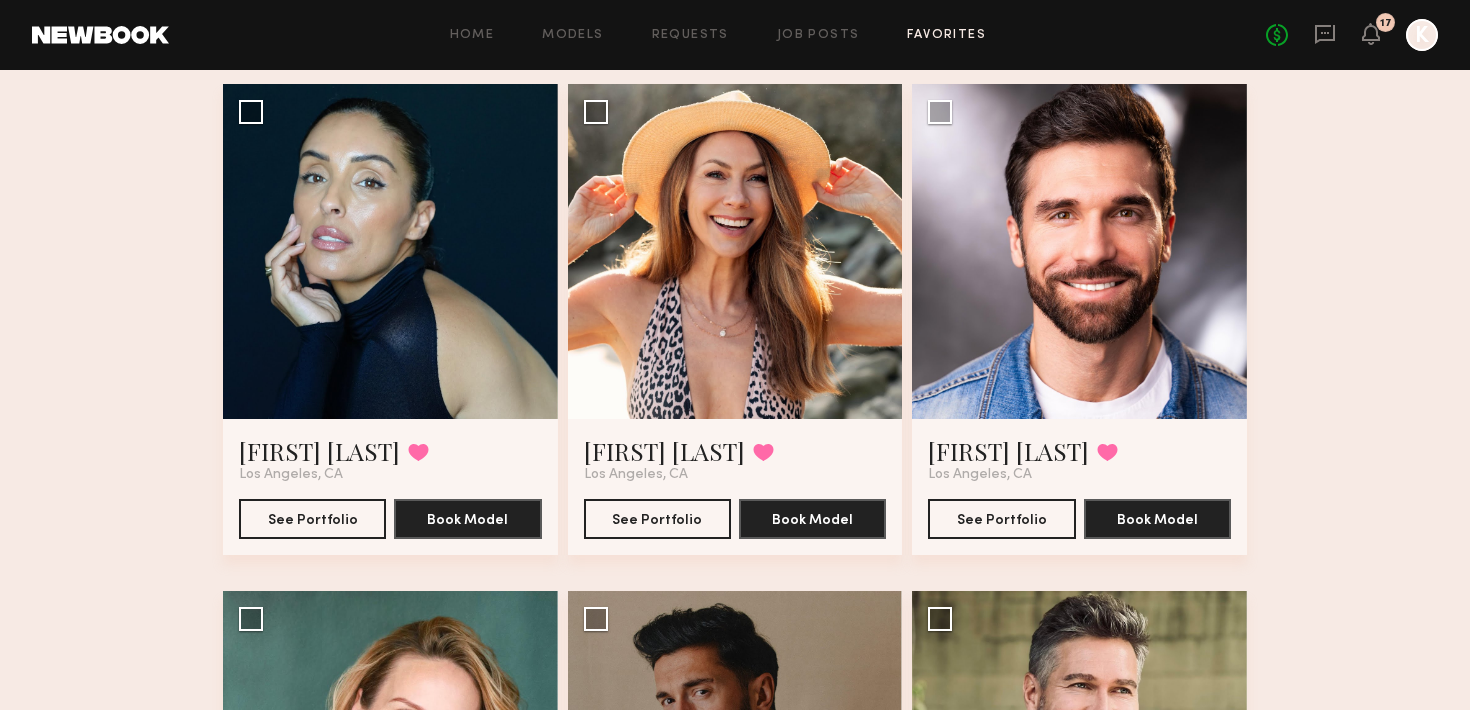 scroll, scrollTop: 0, scrollLeft: 0, axis: both 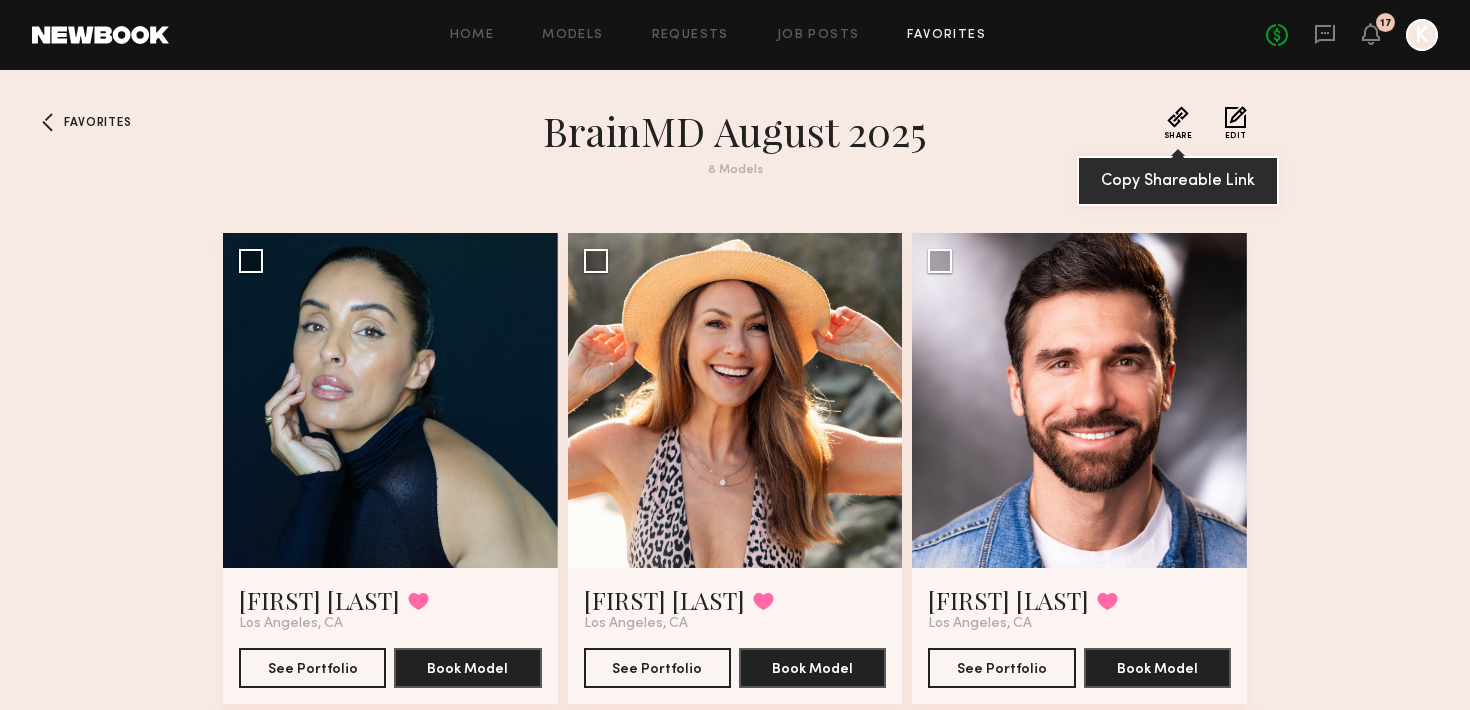 click on "Share" 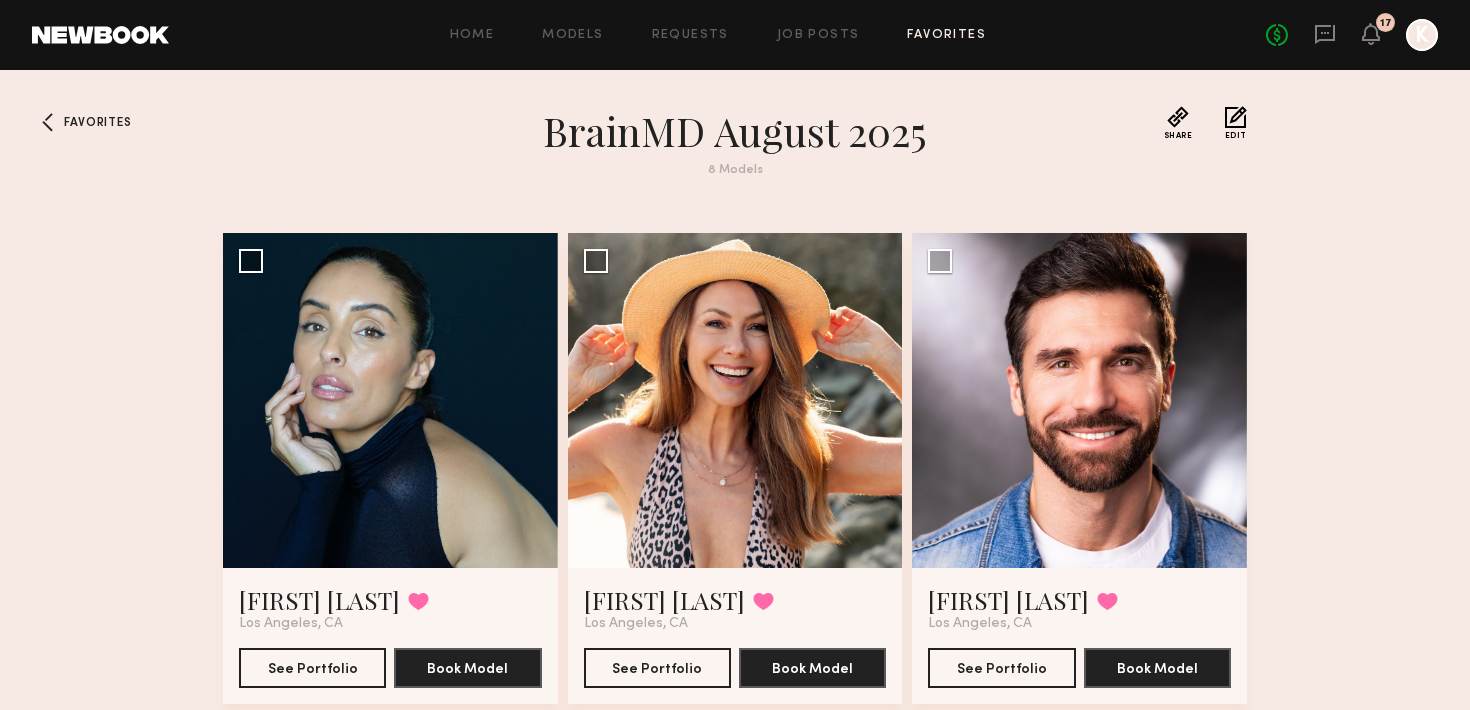 click on "Favorites" 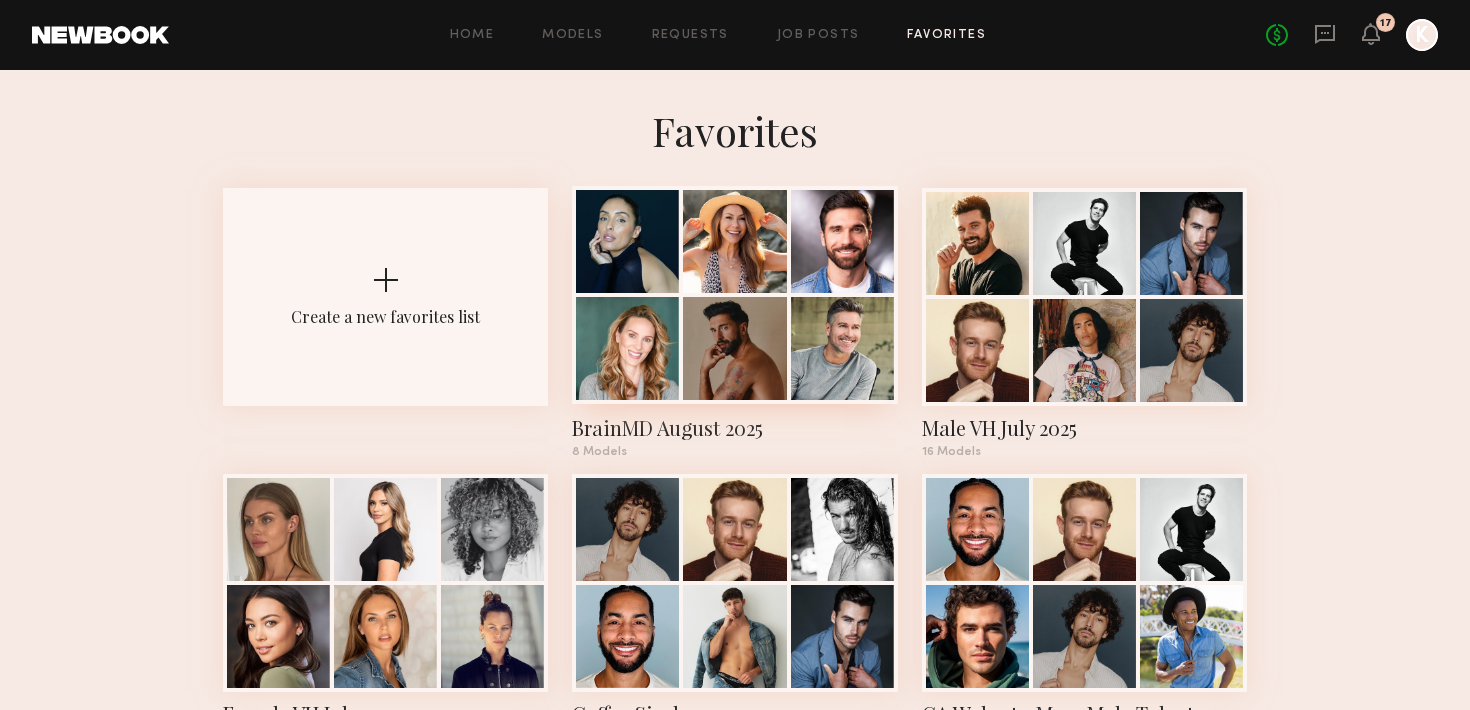 click on "BrainMD August 2025" 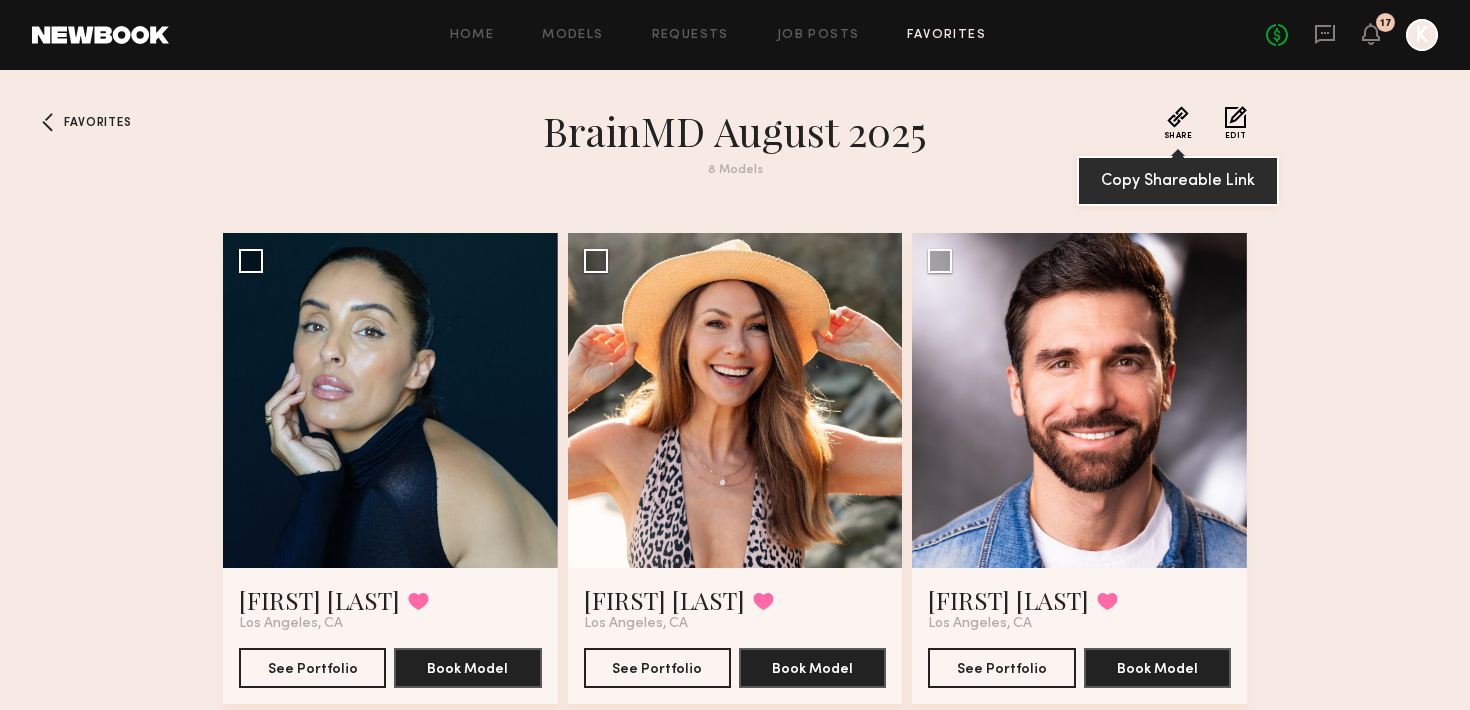 click on "Share" 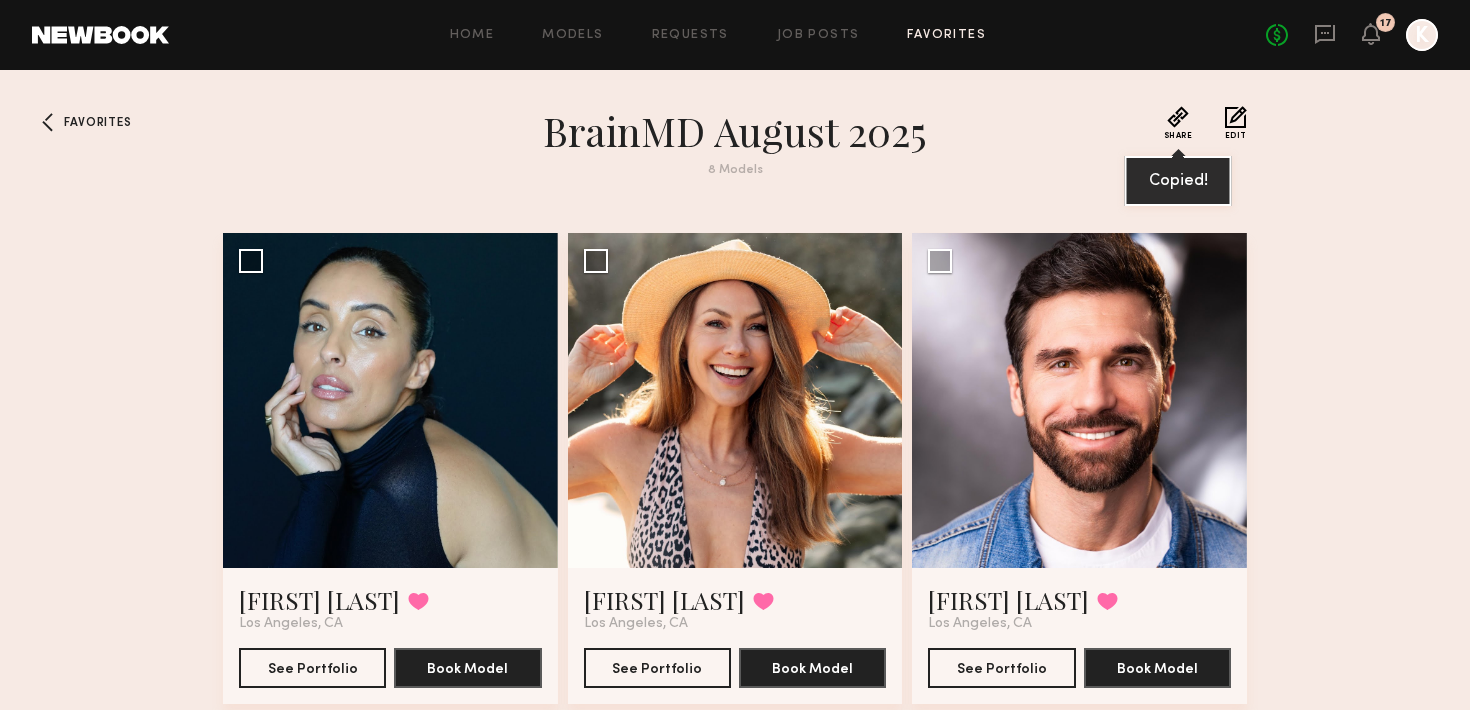 click on "Edit" 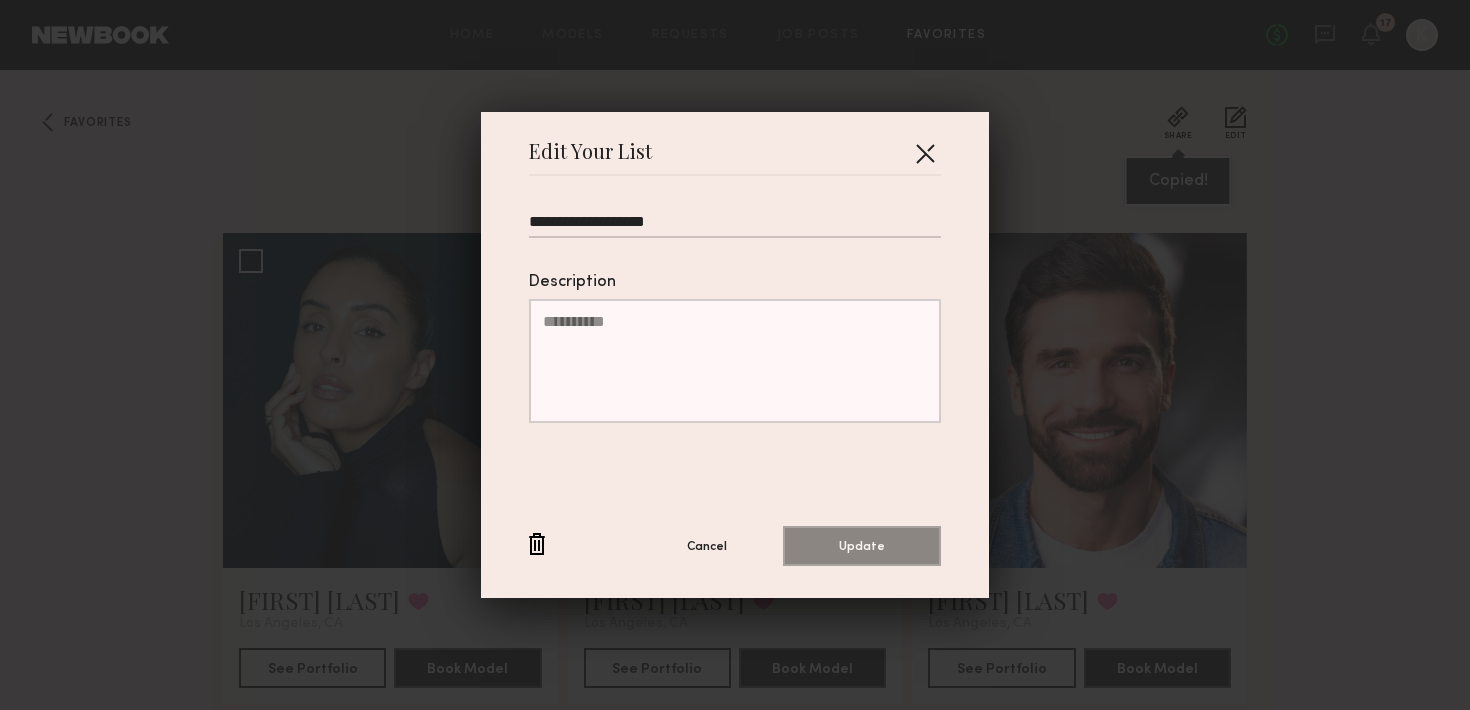 click at bounding box center [925, 153] 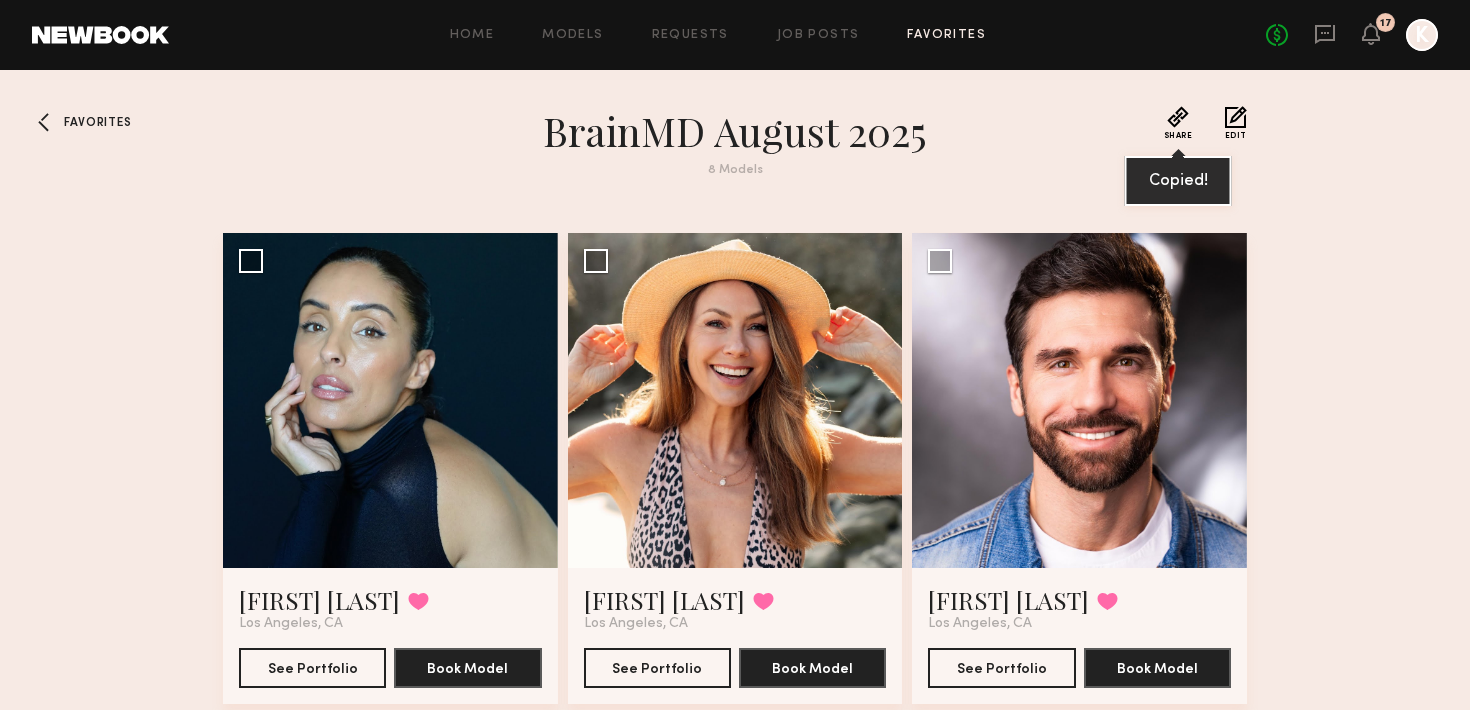 click on "Favorites" 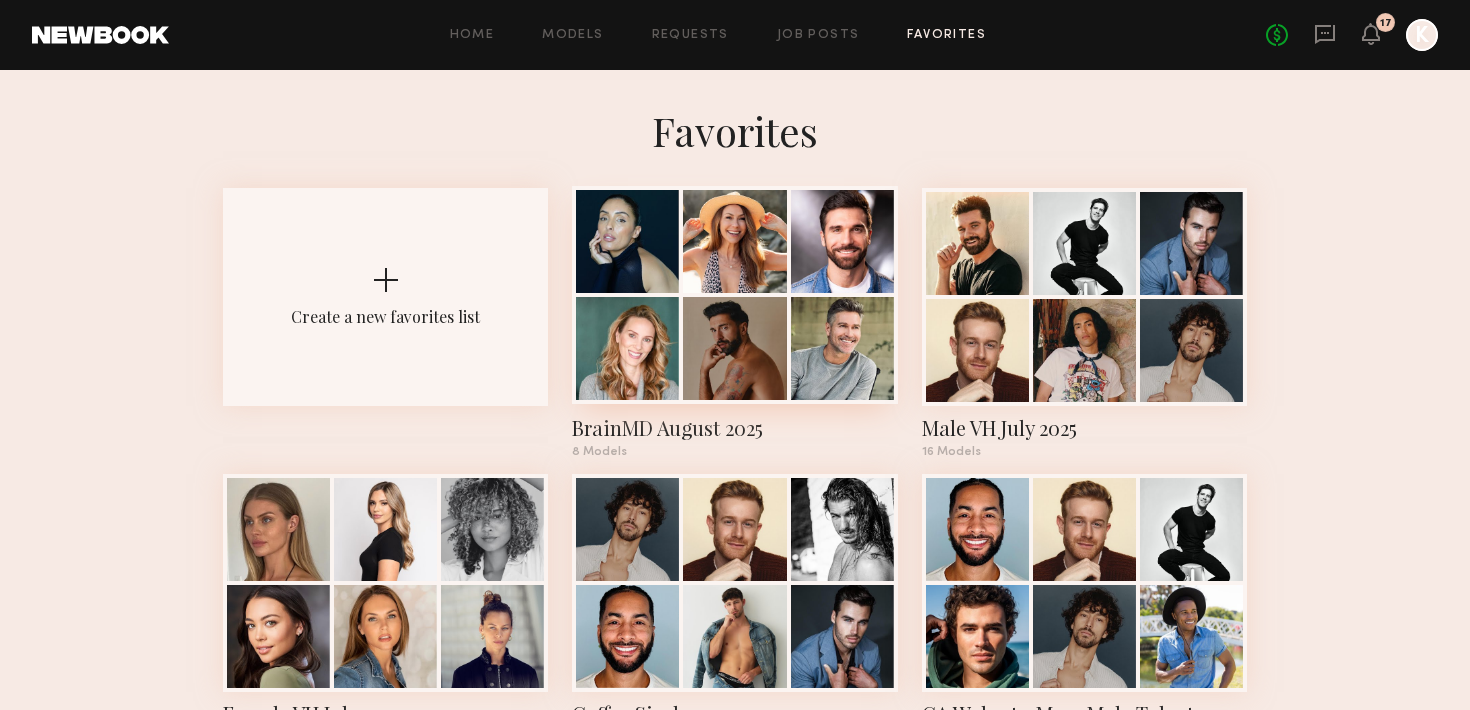 click on "BrainMD August 2025" 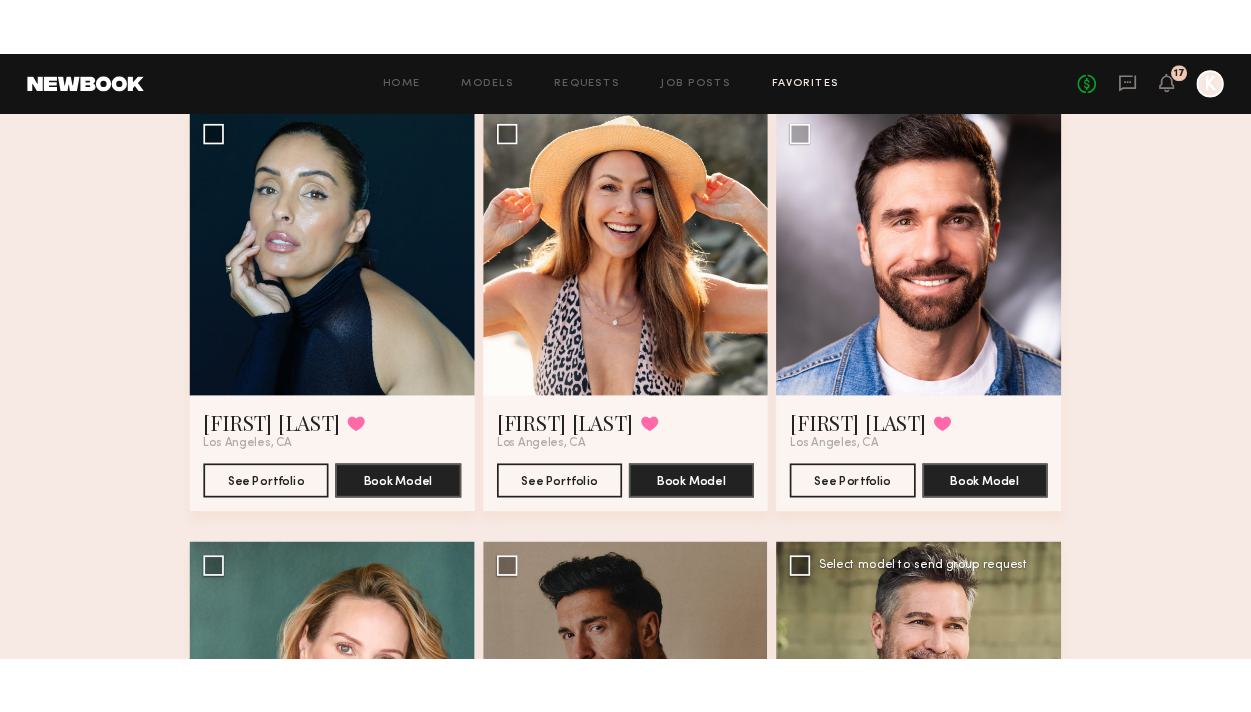 scroll, scrollTop: 0, scrollLeft: 0, axis: both 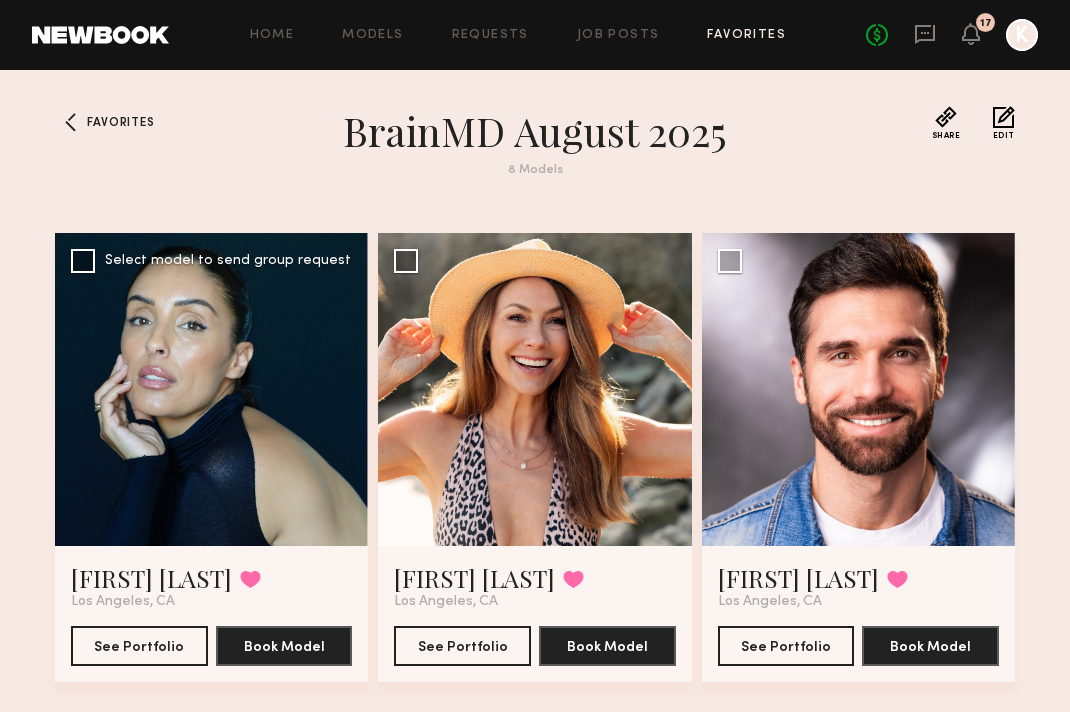 click 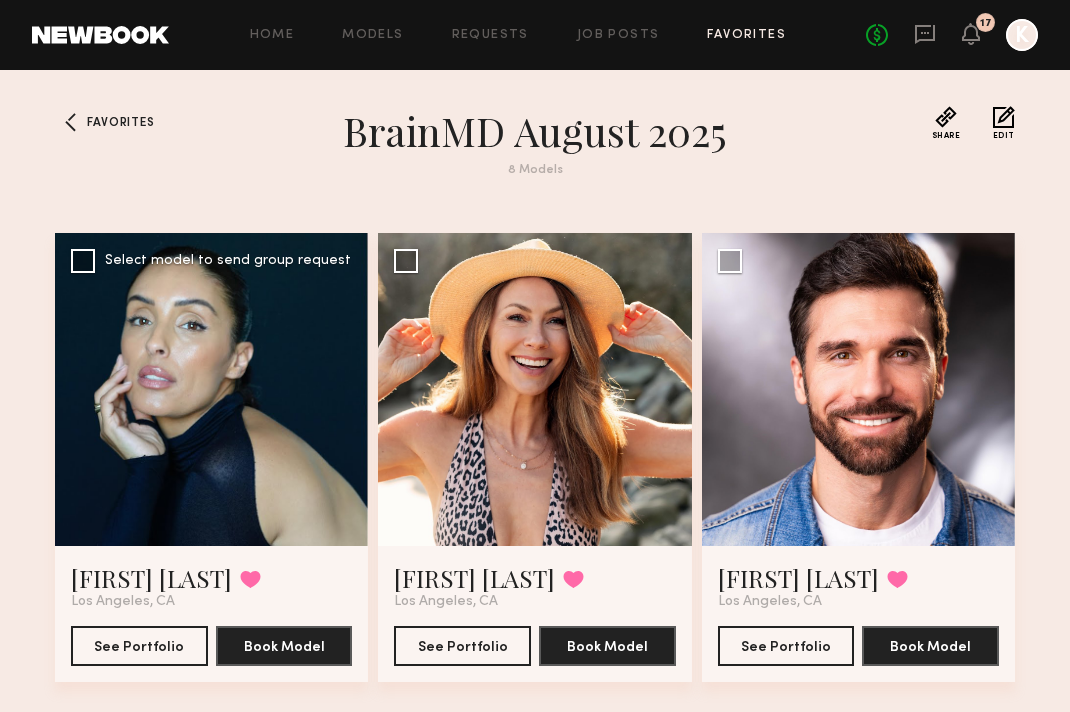 click 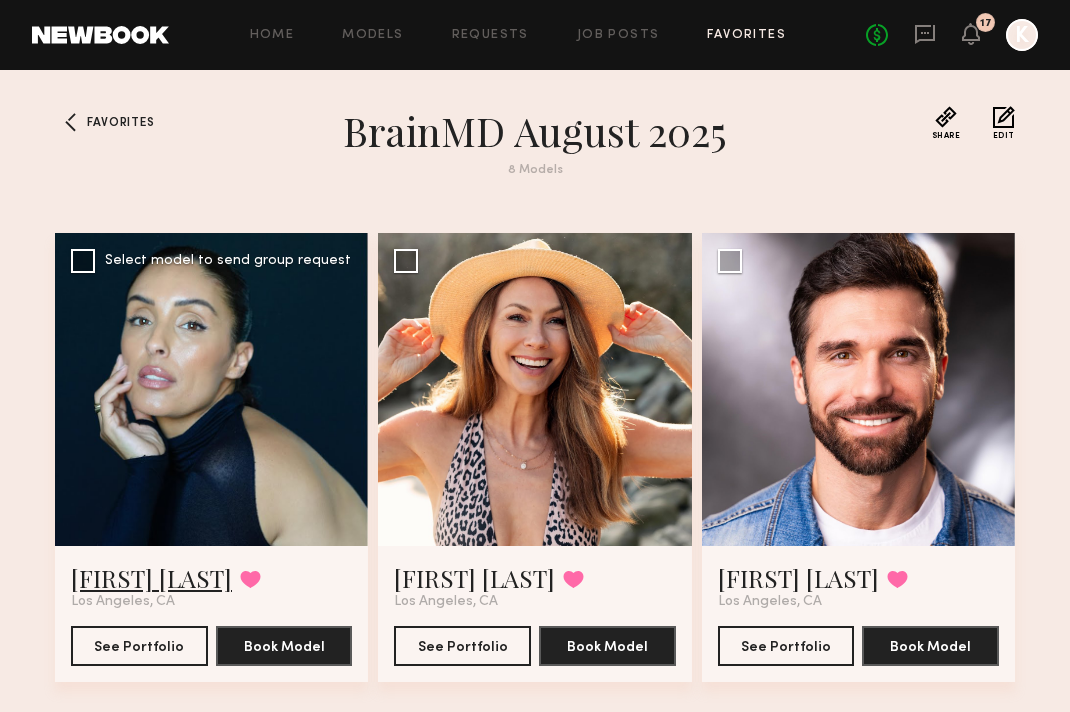click on "Gloria E." 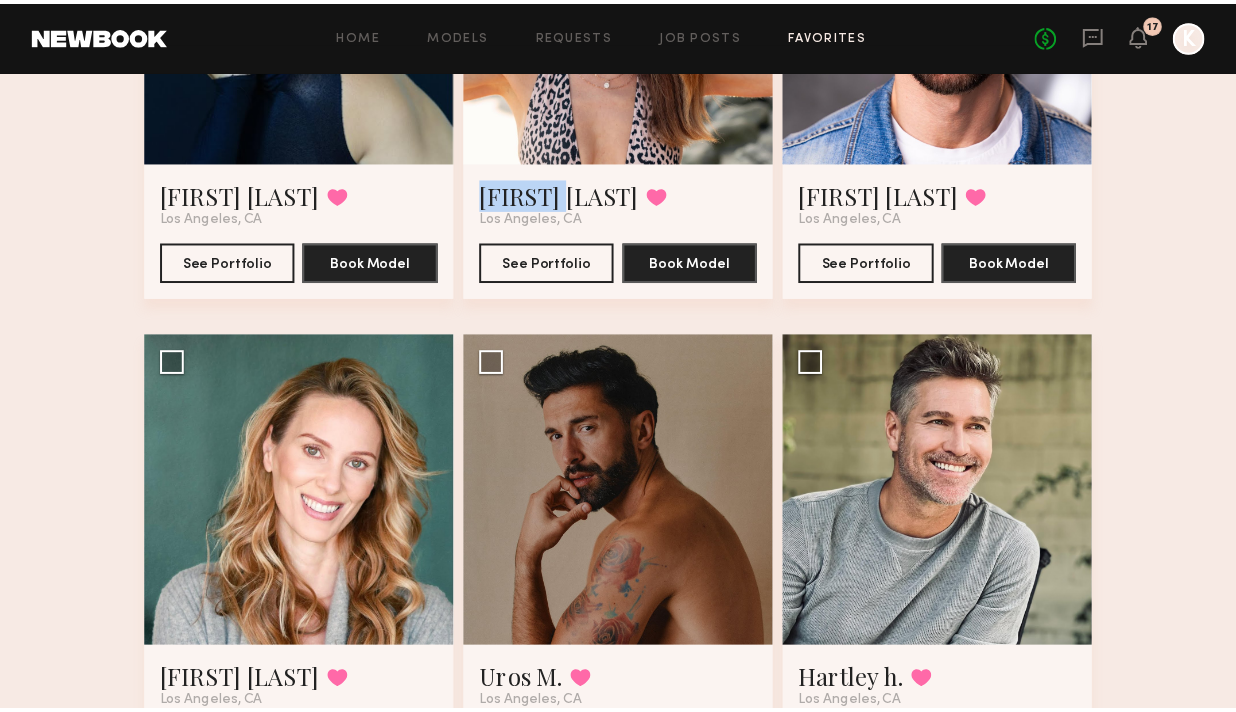 scroll, scrollTop: 566, scrollLeft: 0, axis: vertical 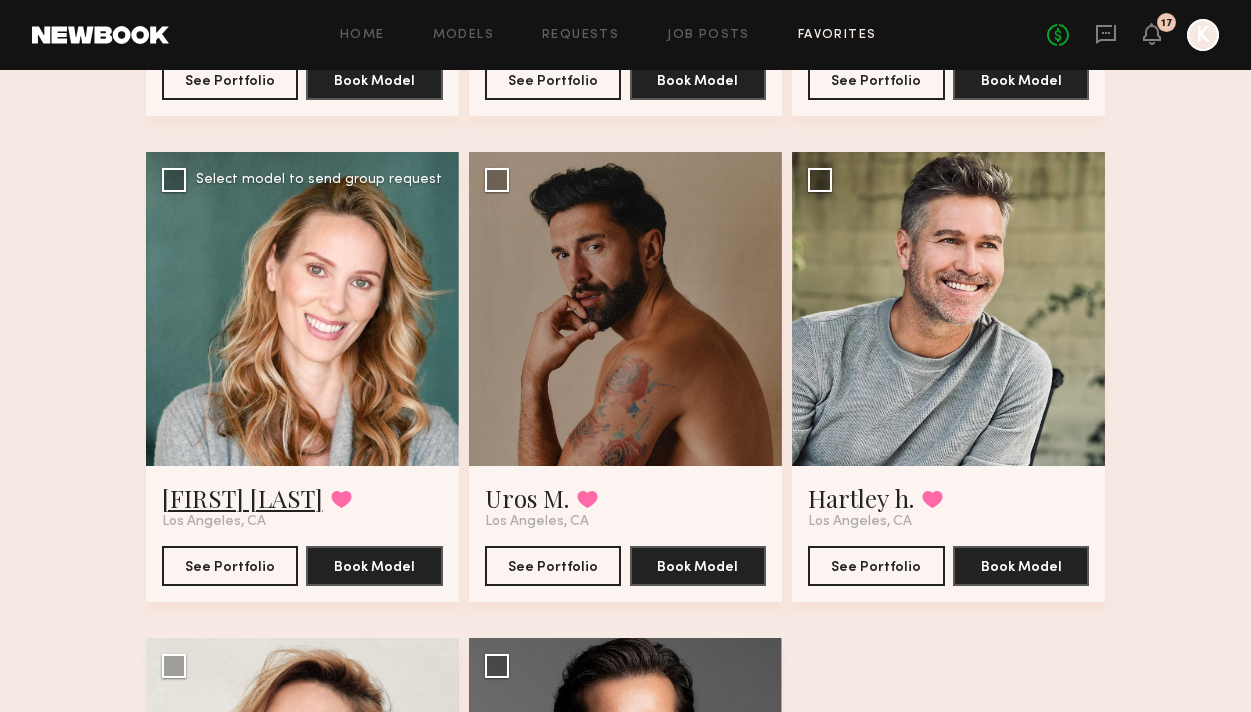 click on "[FIRST] [LAST]" 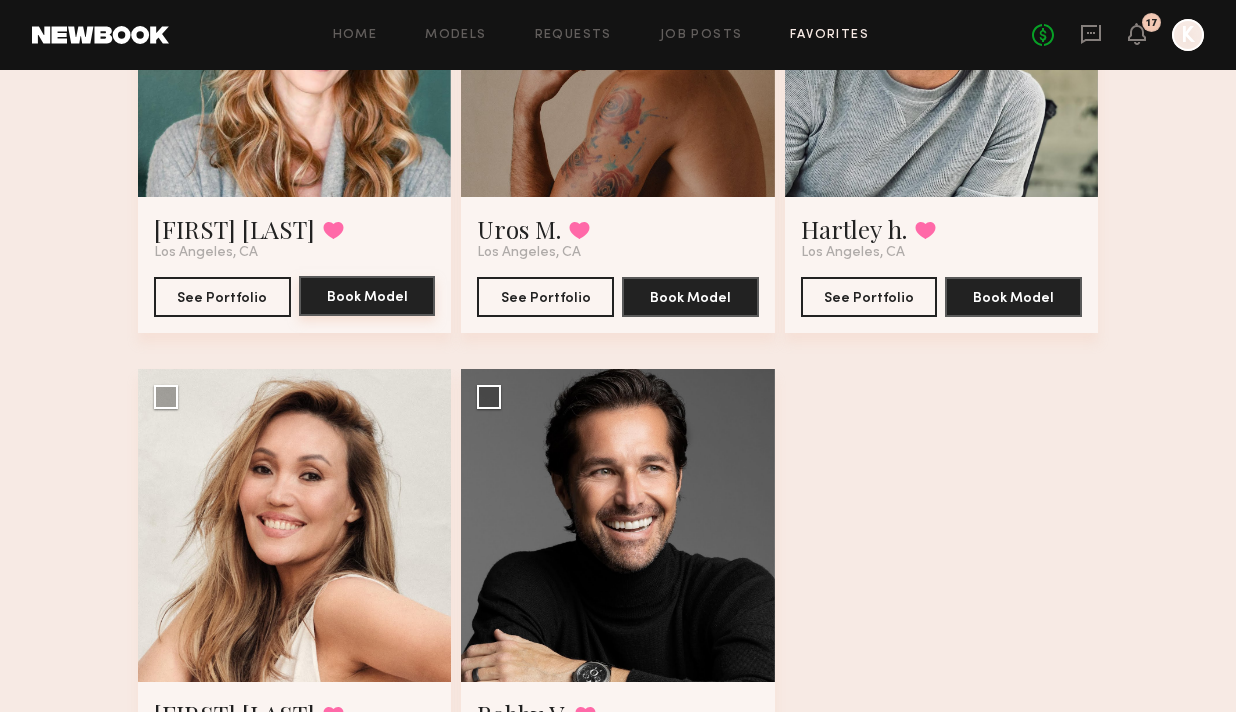 scroll, scrollTop: 978, scrollLeft: 0, axis: vertical 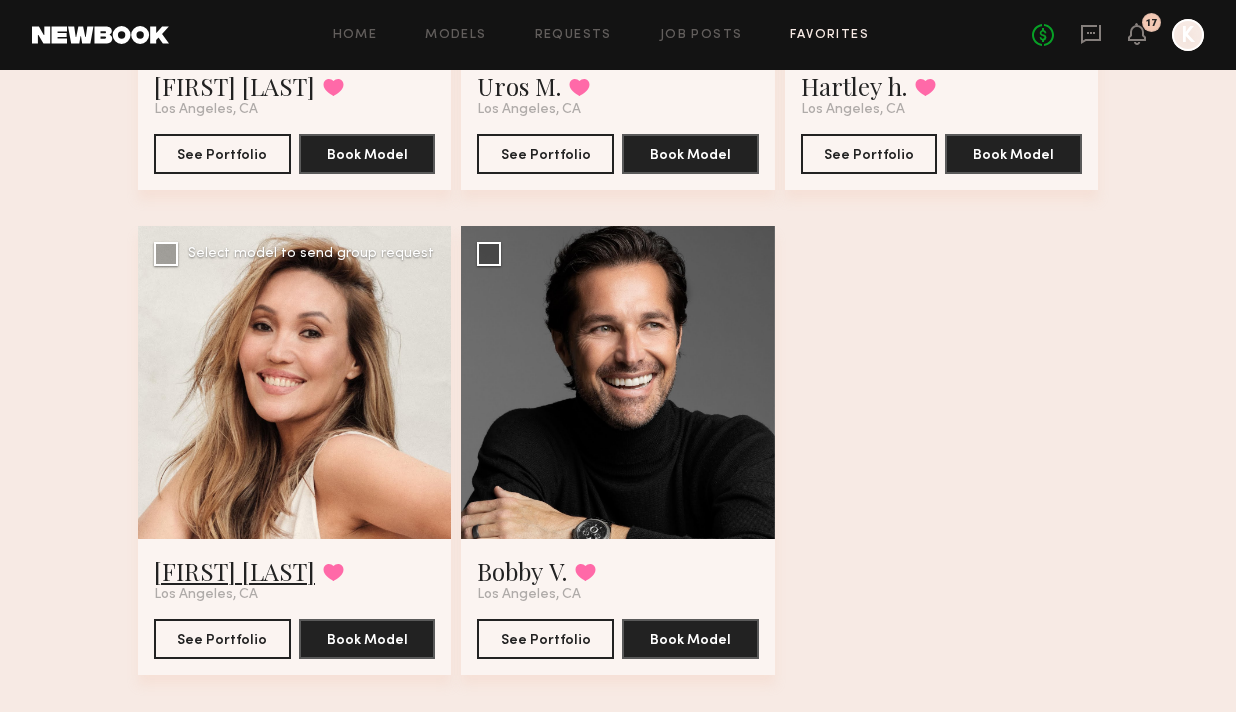 click on "Yulia A." 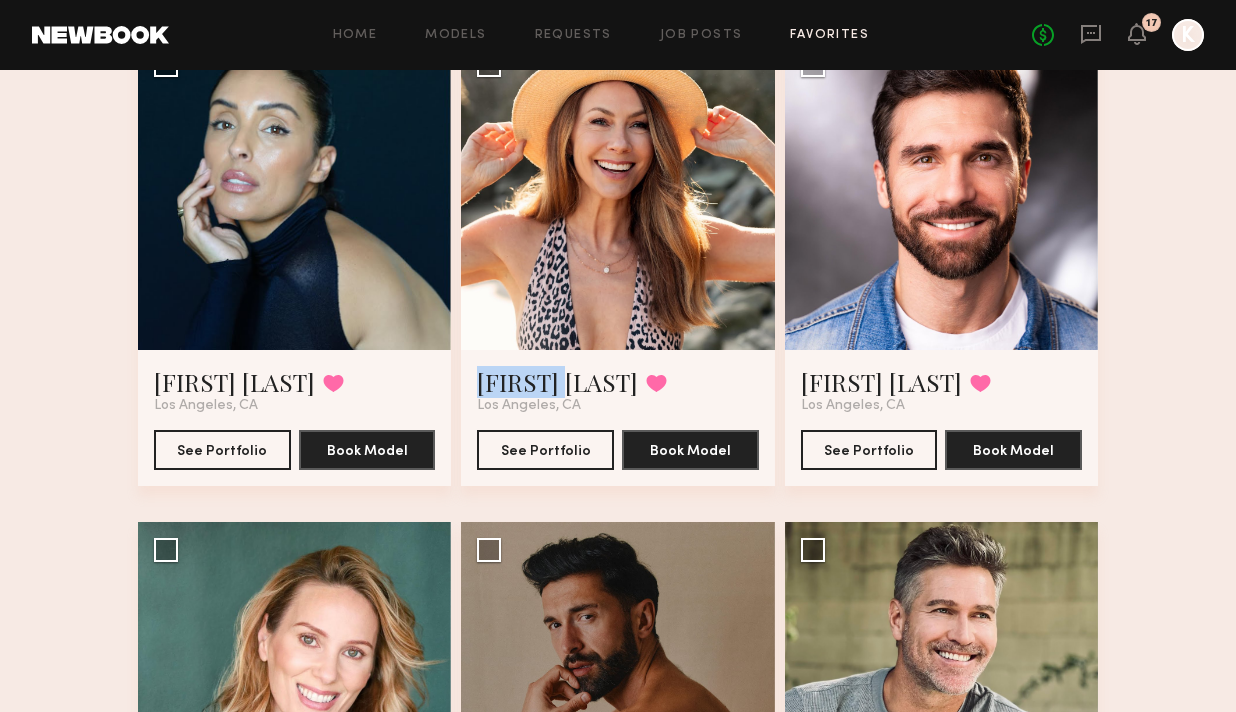 scroll, scrollTop: 0, scrollLeft: 0, axis: both 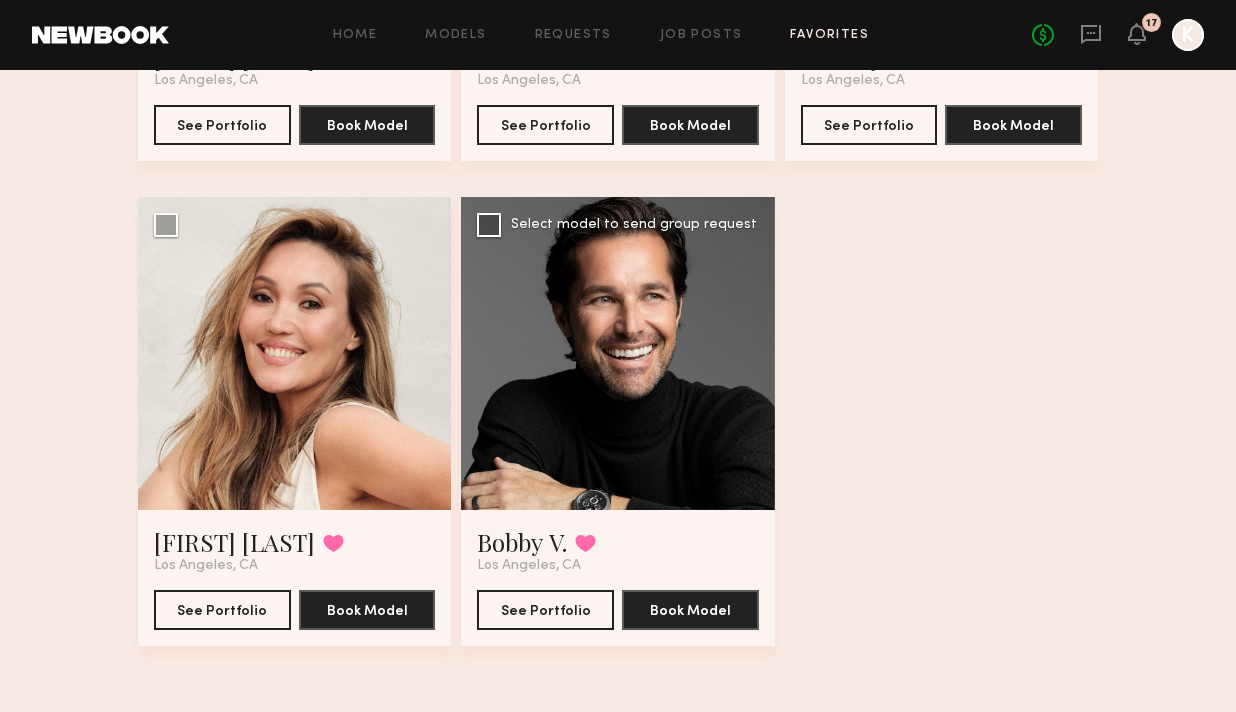 click 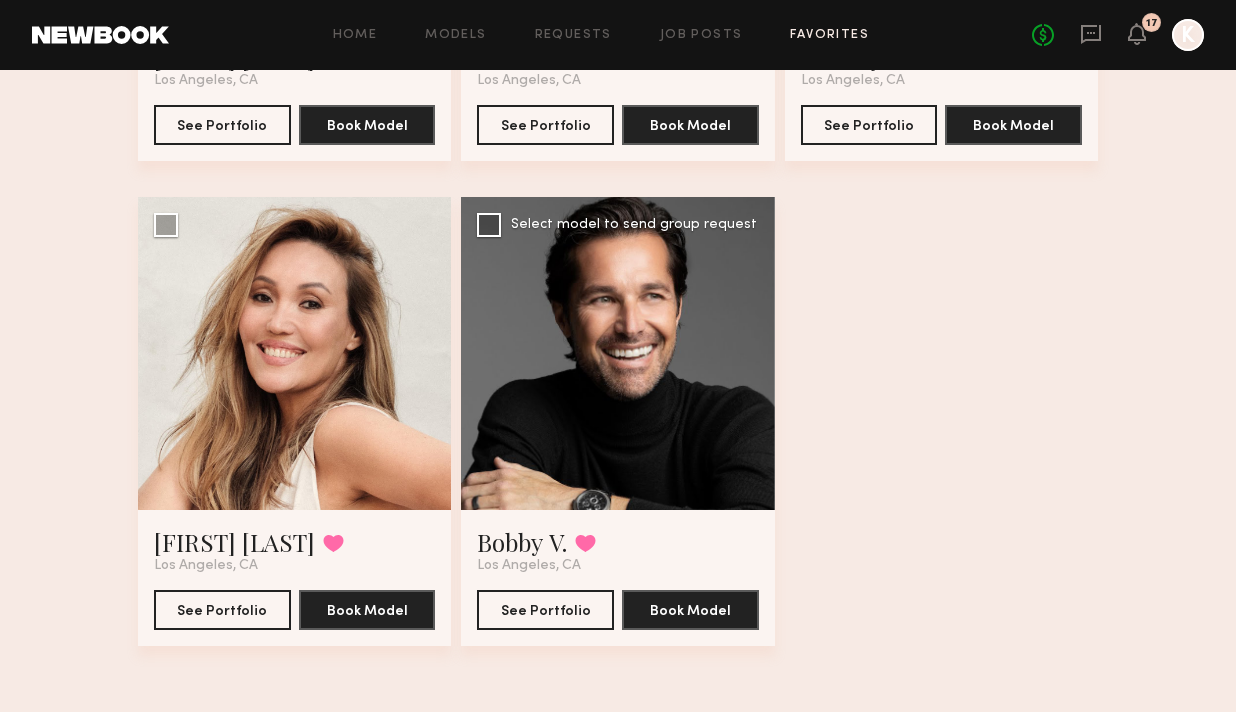 click 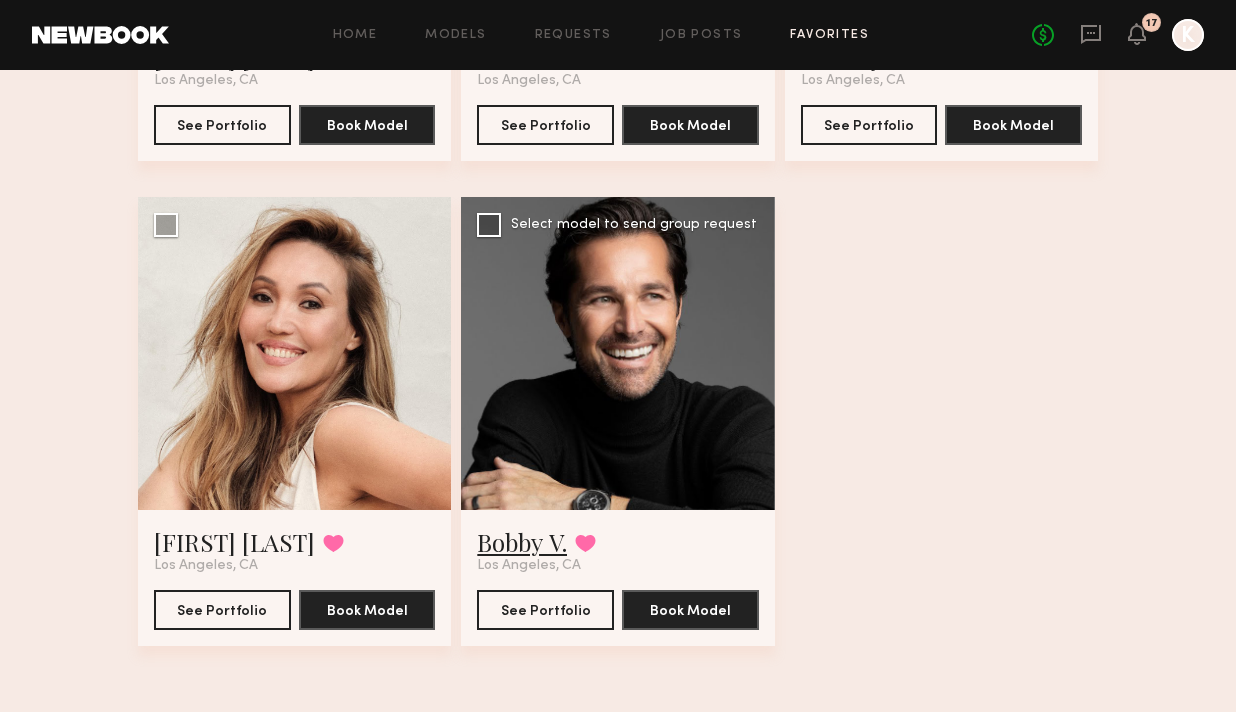 click on "Bobby V." 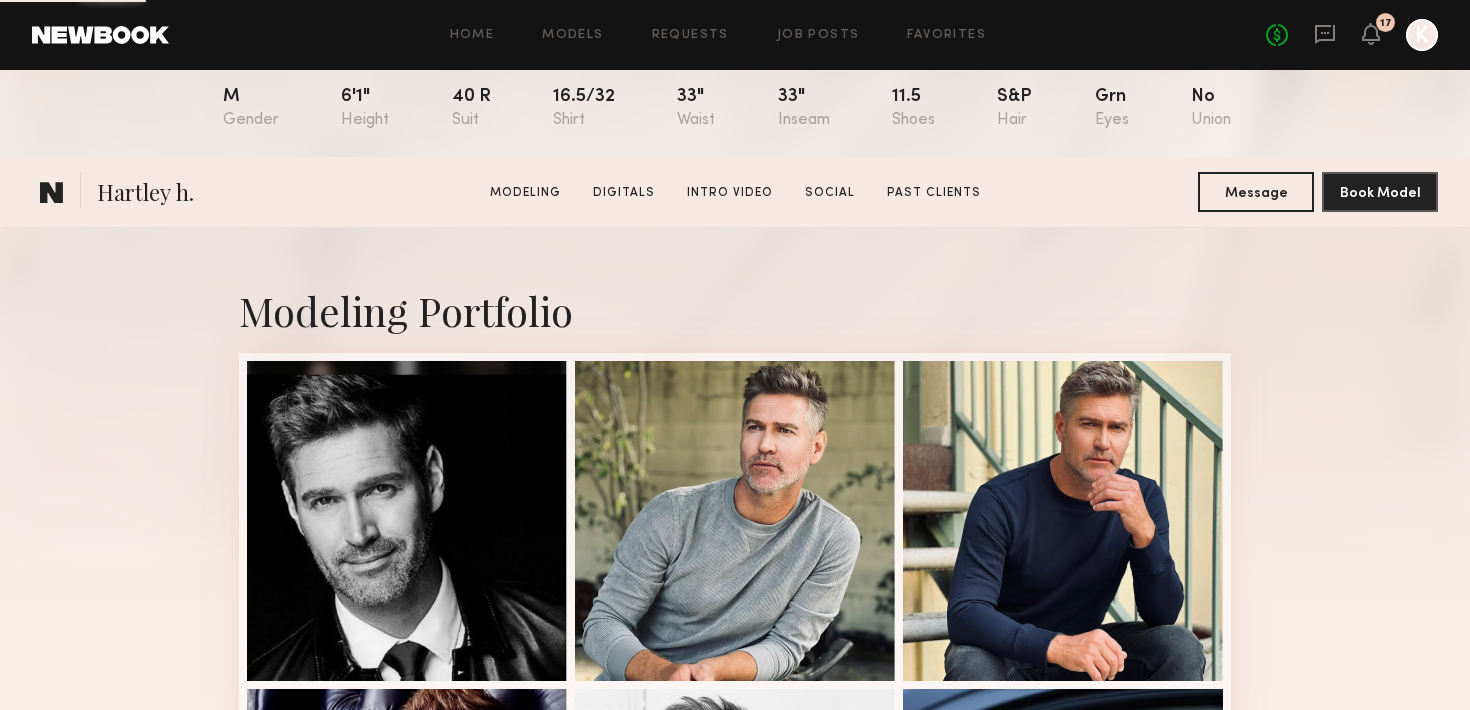 scroll, scrollTop: 439, scrollLeft: 0, axis: vertical 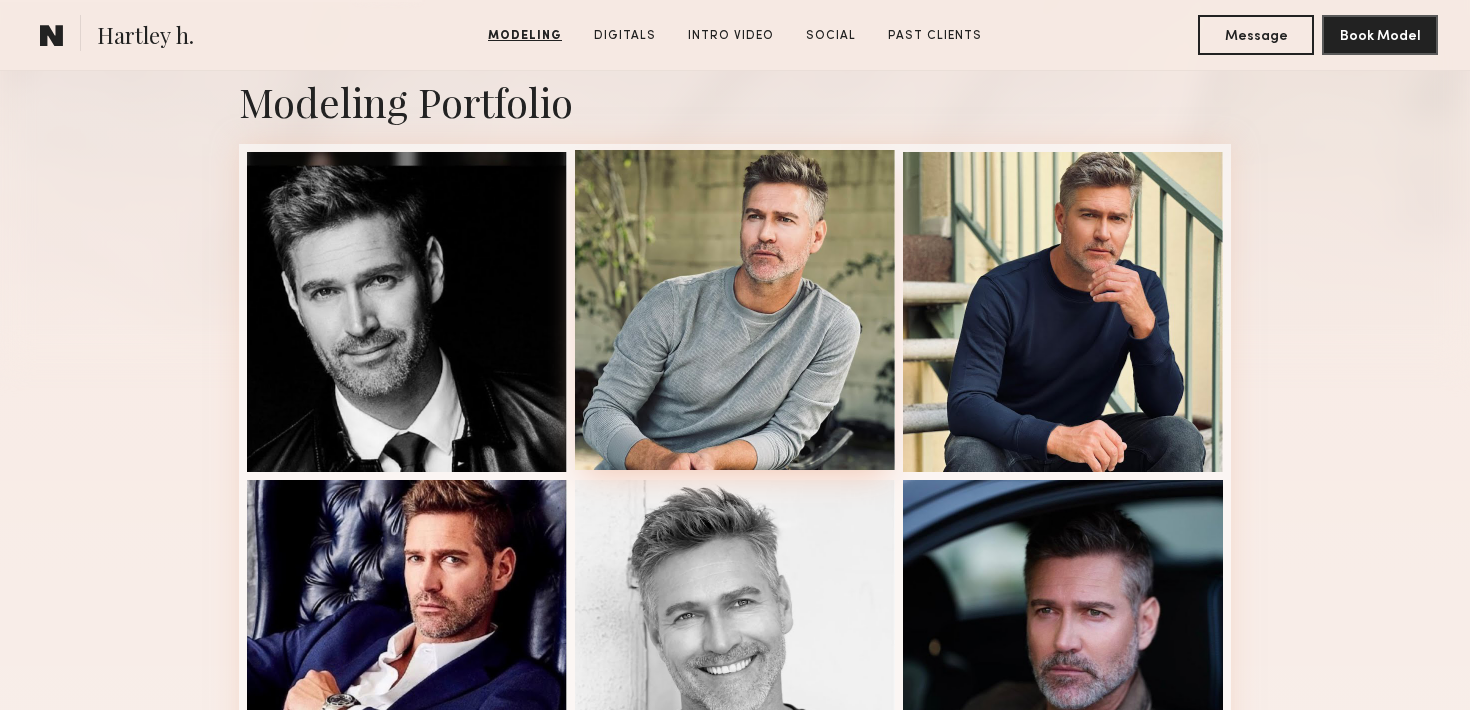 click at bounding box center [735, 310] 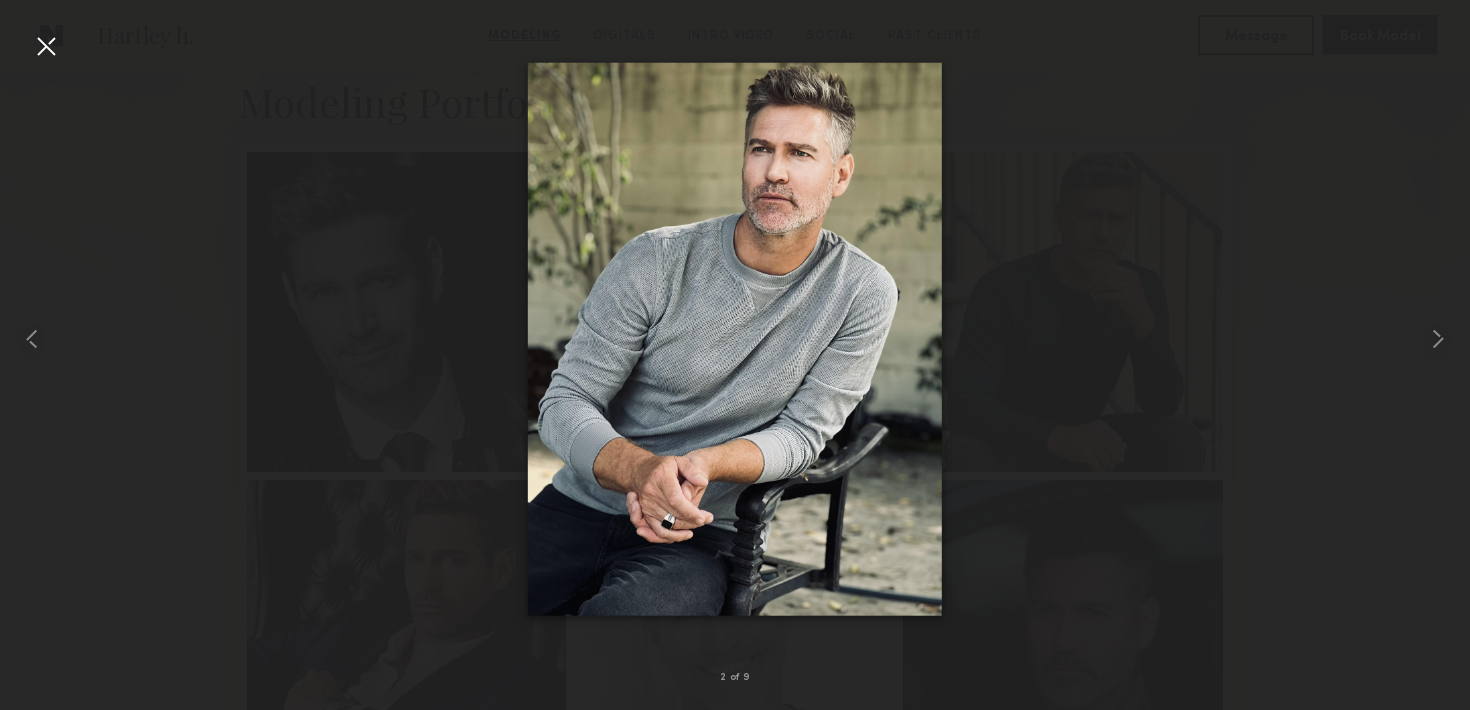 click at bounding box center [46, 46] 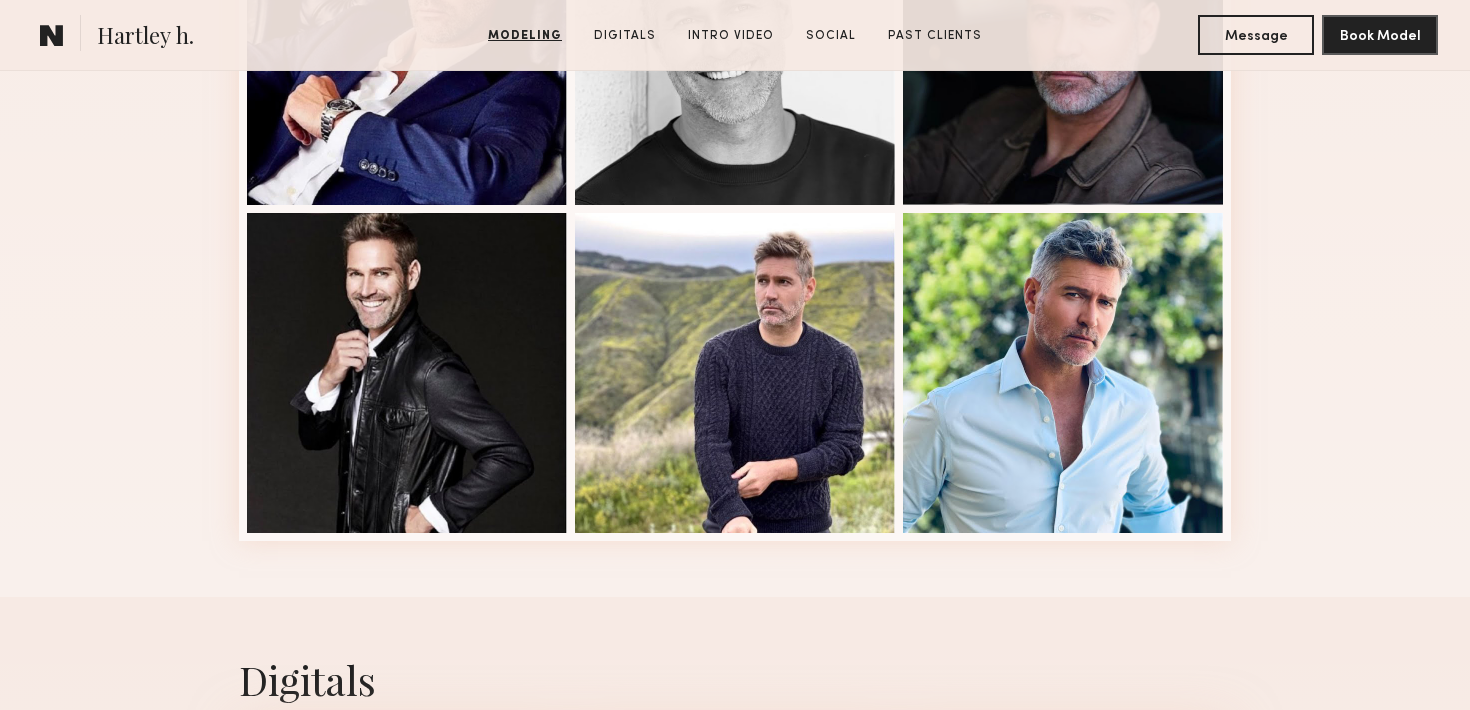 scroll, scrollTop: 1055, scrollLeft: 0, axis: vertical 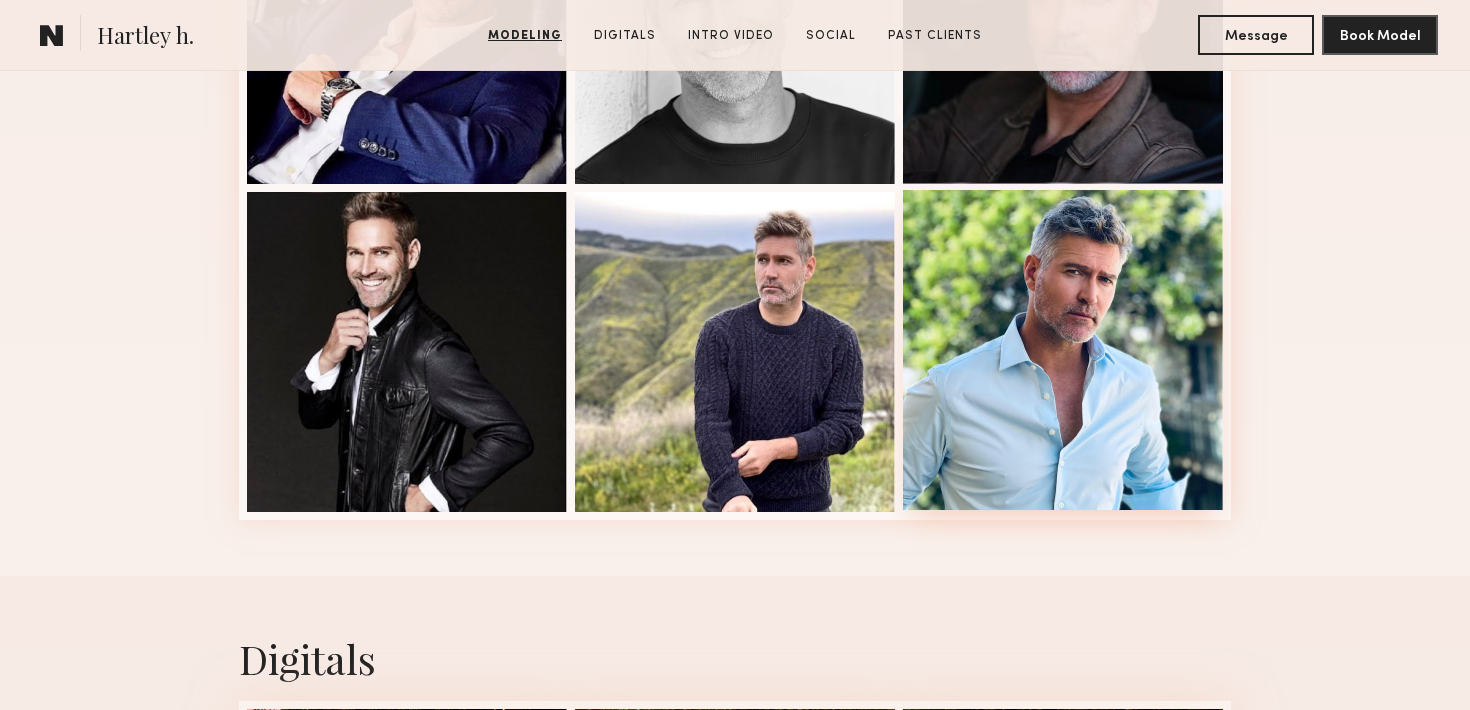 click at bounding box center (1063, 350) 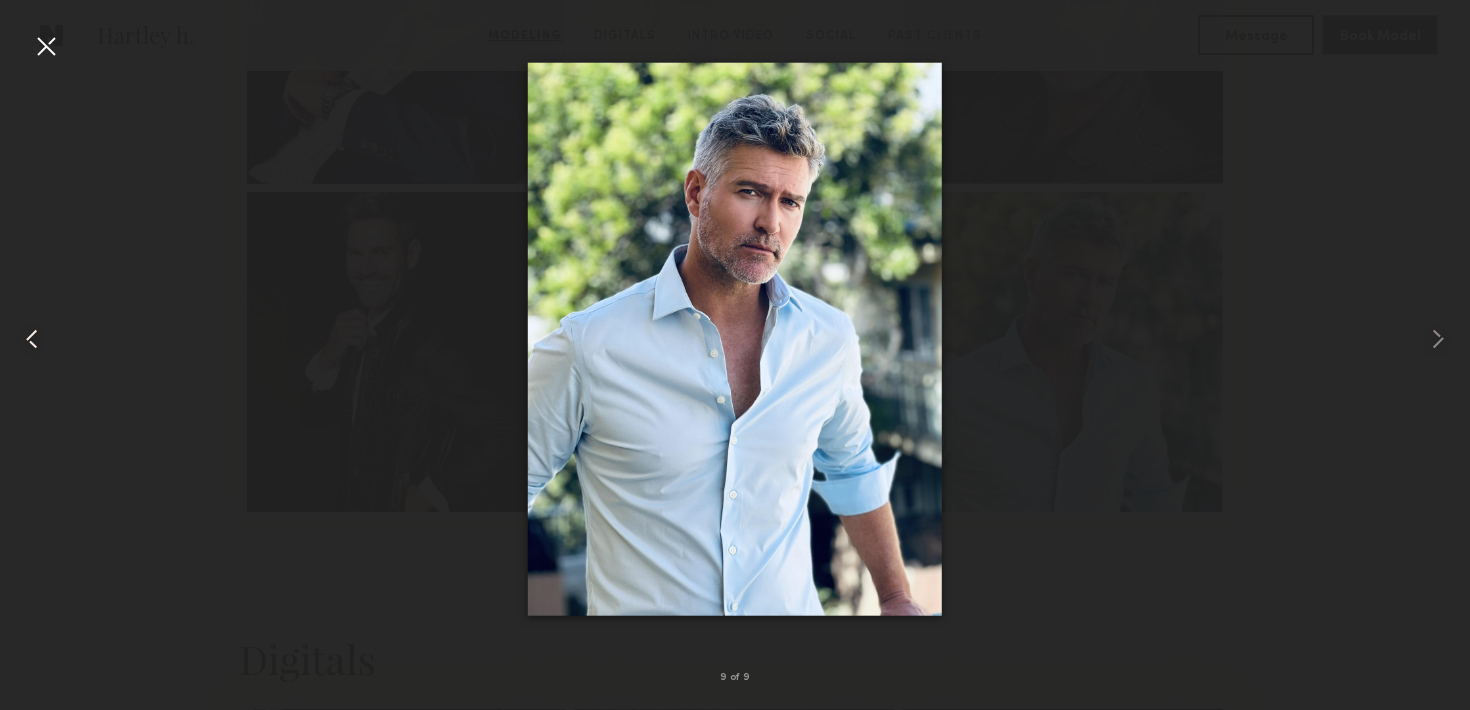 click at bounding box center [29, 339] 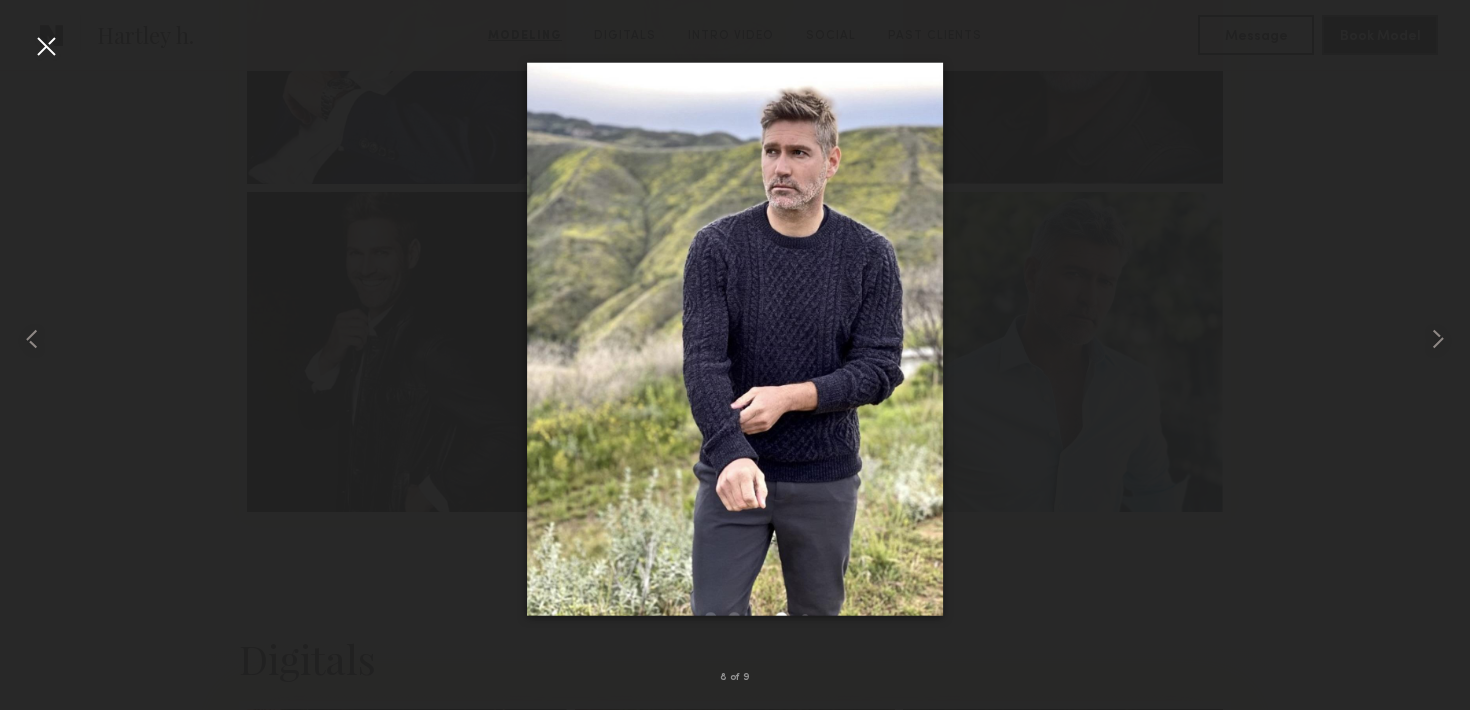 click at bounding box center (46, 46) 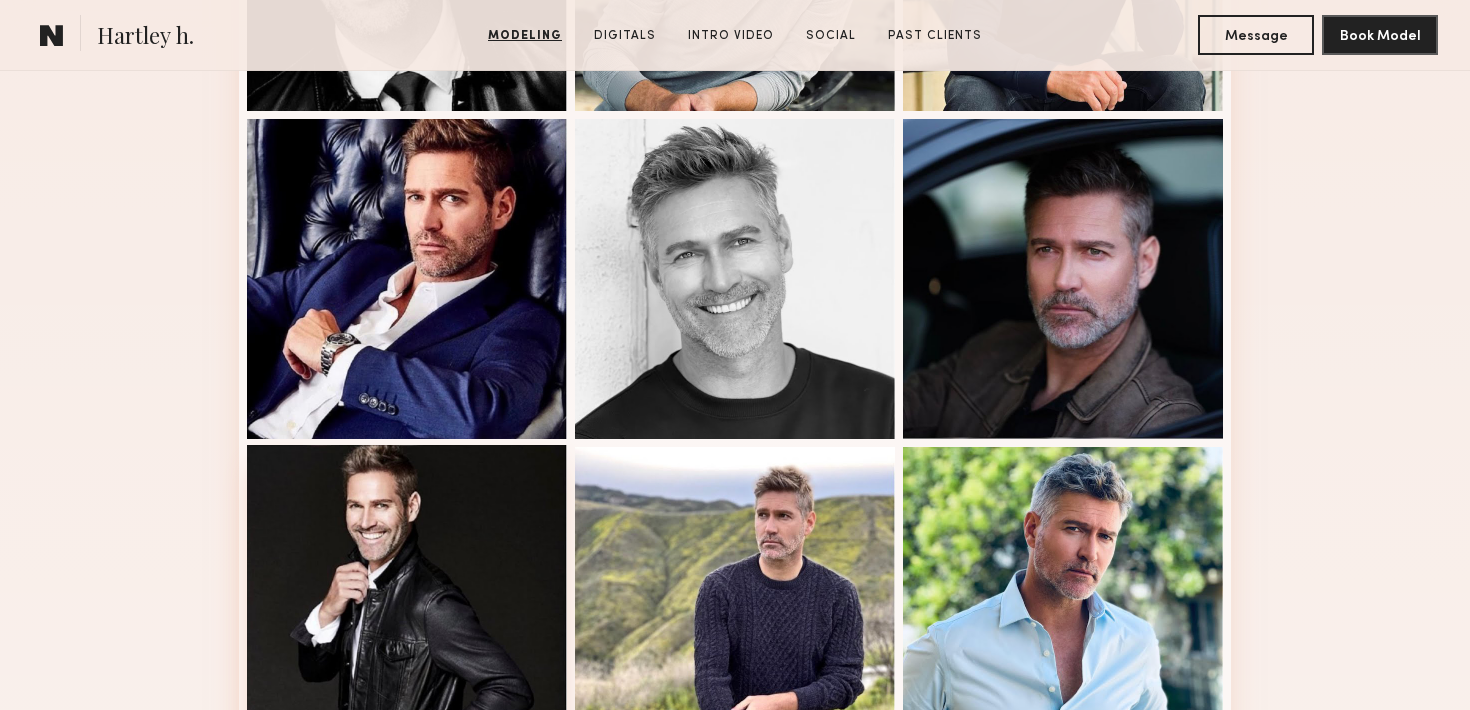 scroll, scrollTop: 592, scrollLeft: 0, axis: vertical 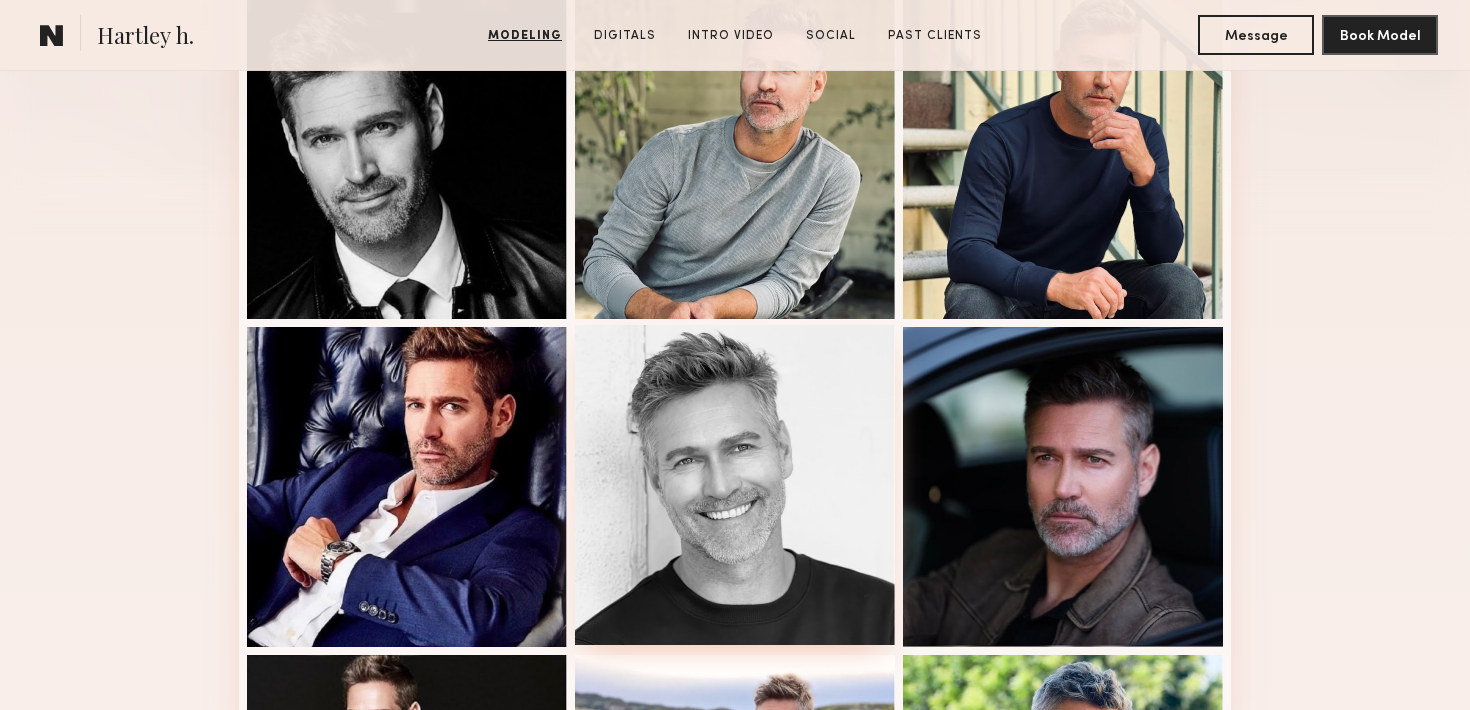 click at bounding box center [735, 485] 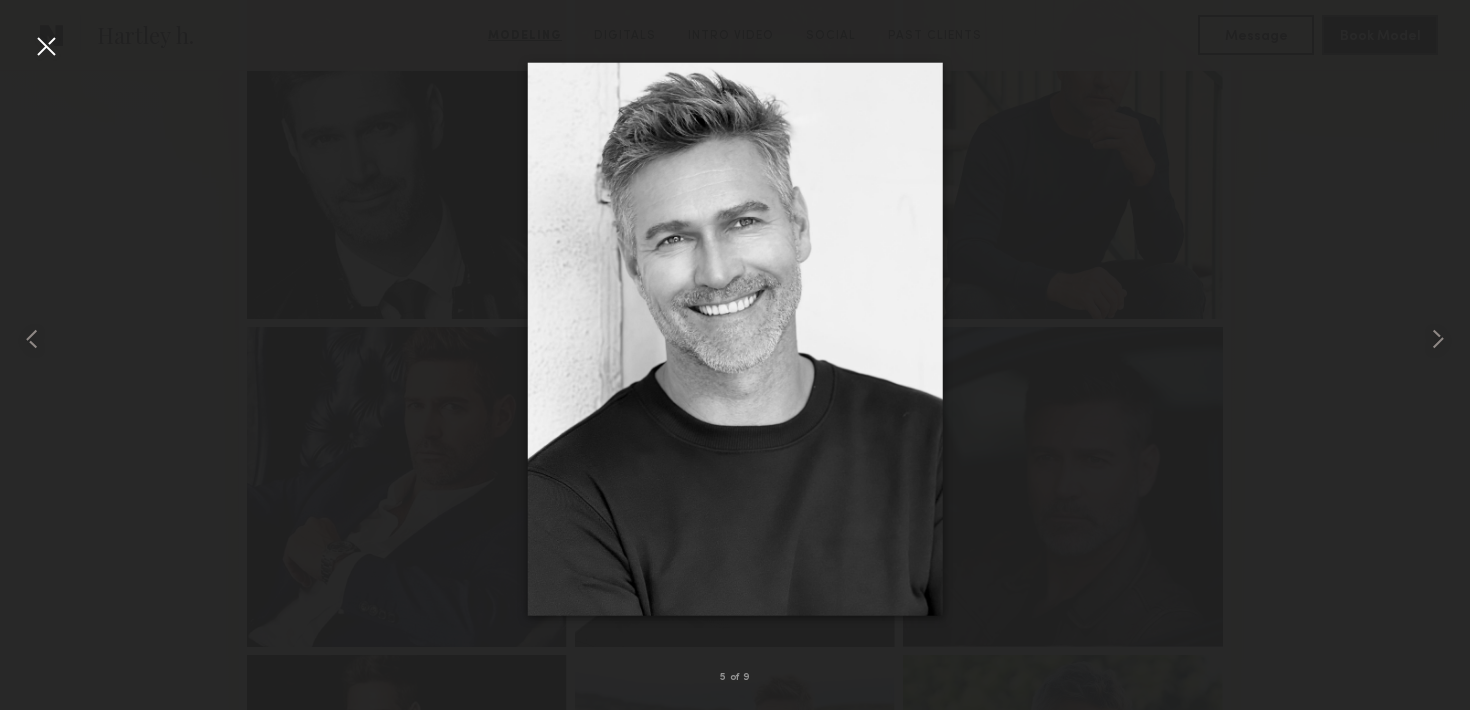 click at bounding box center [46, 46] 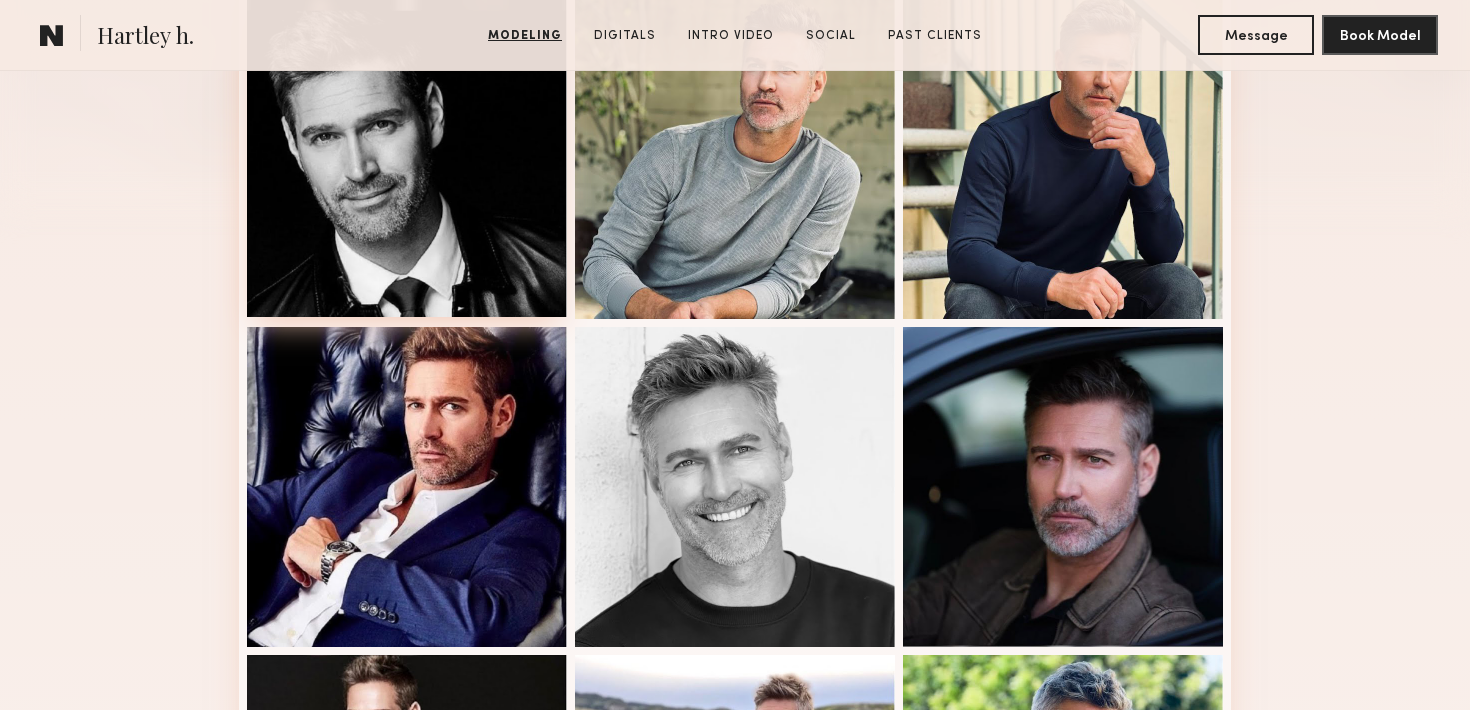 scroll, scrollTop: 0, scrollLeft: 0, axis: both 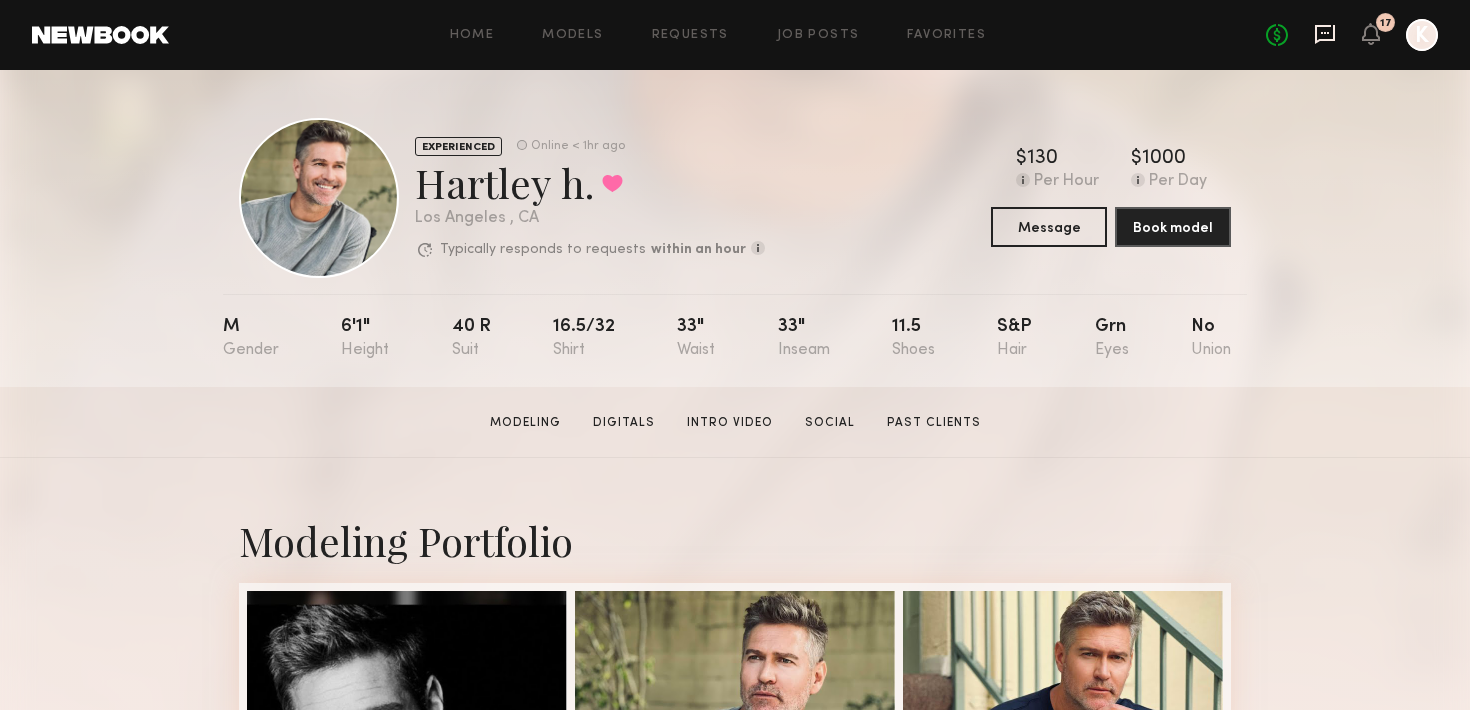 click 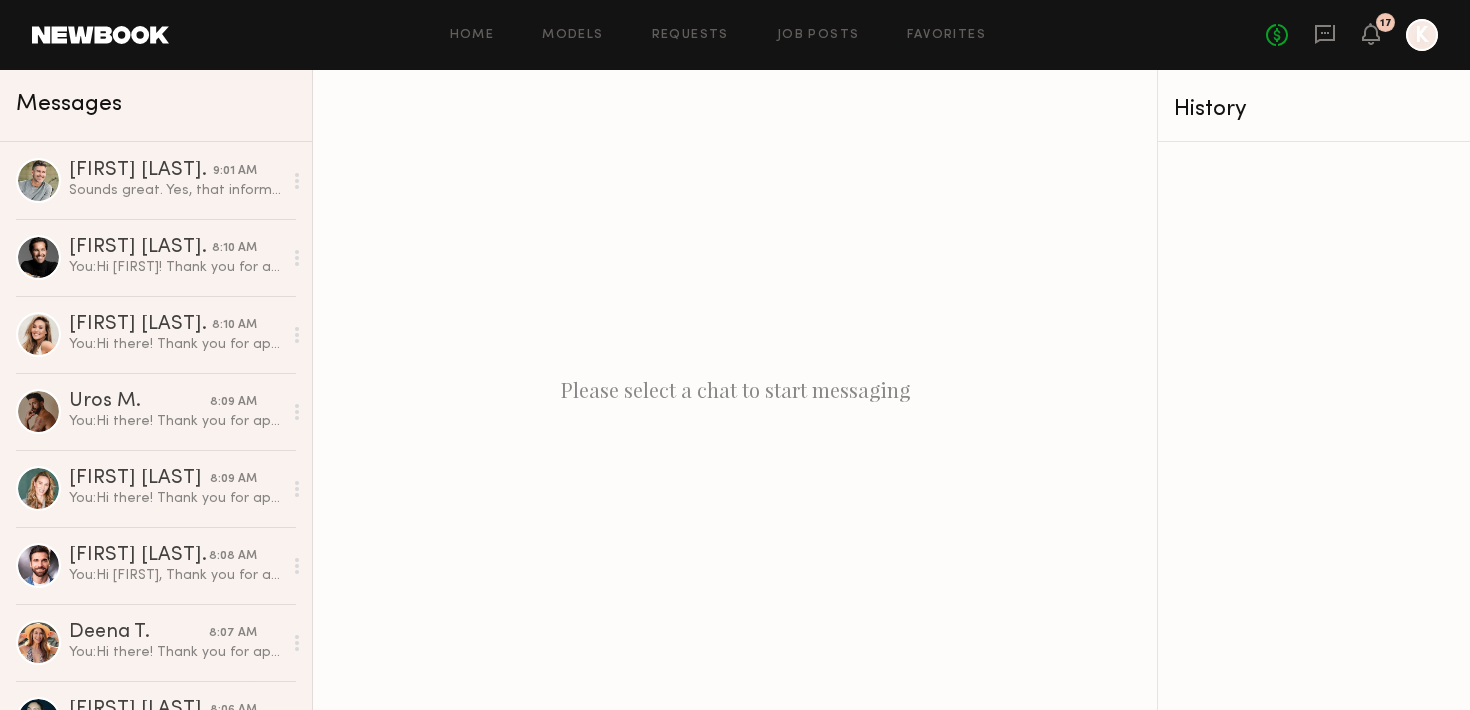 click on "Home Models Requests Job Posts Favorites Sign Out No fees up to $5,000 17 K" 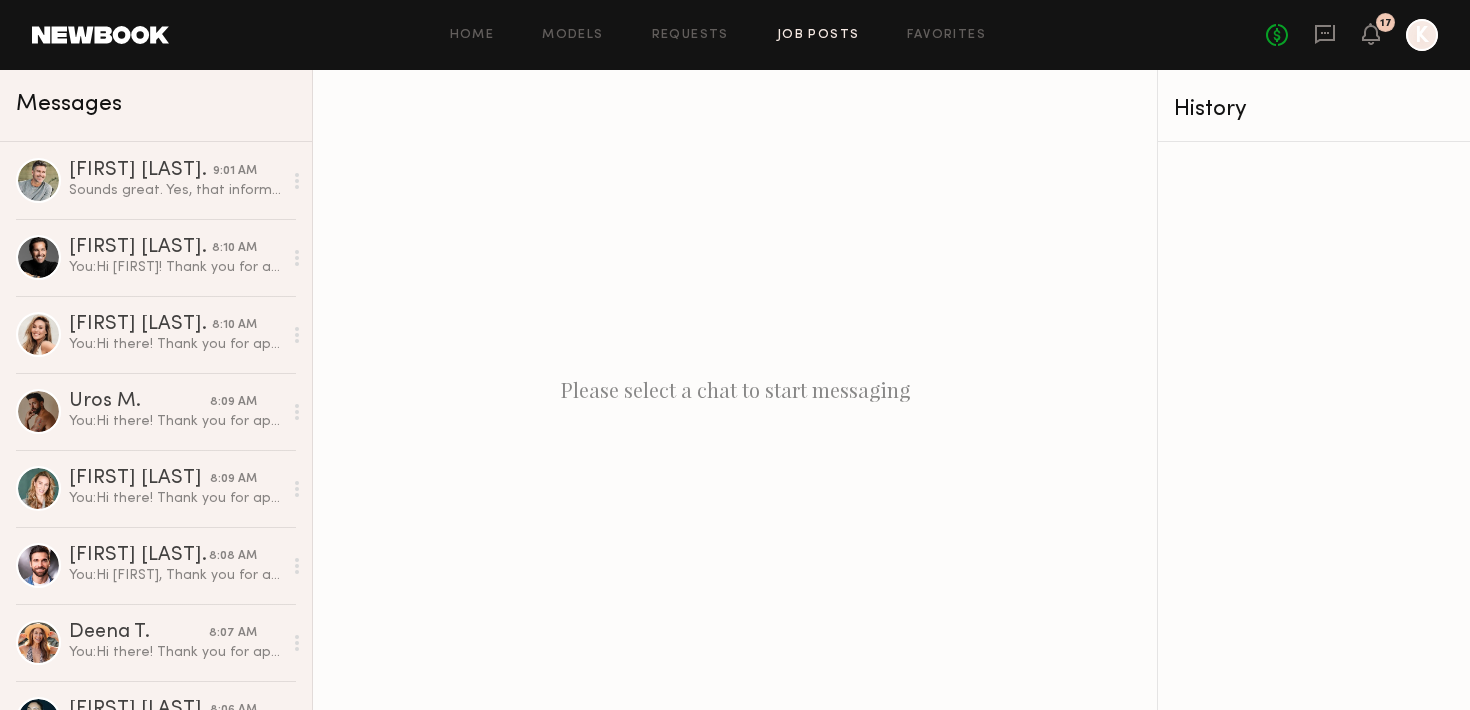 click on "Job Posts" 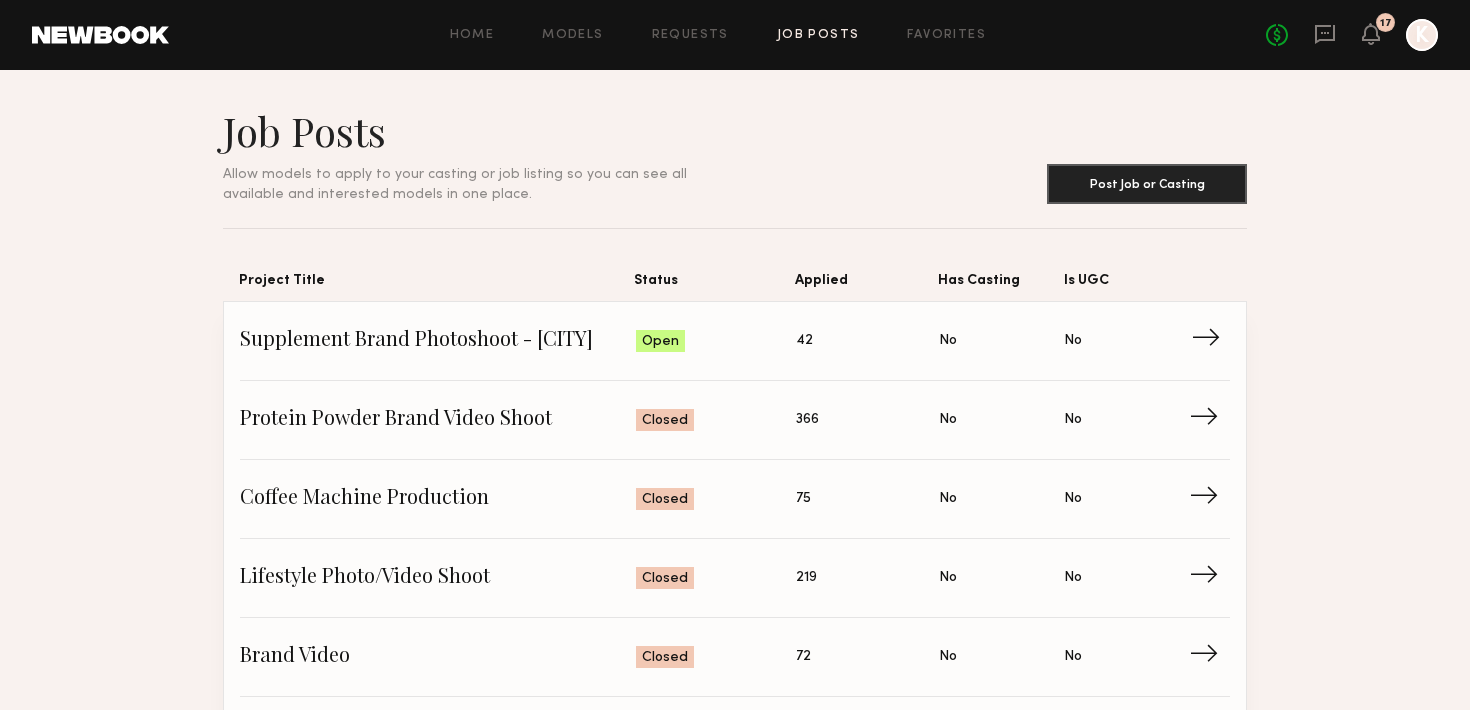 click on "Supplement Brand Photoshoot - San Diego" 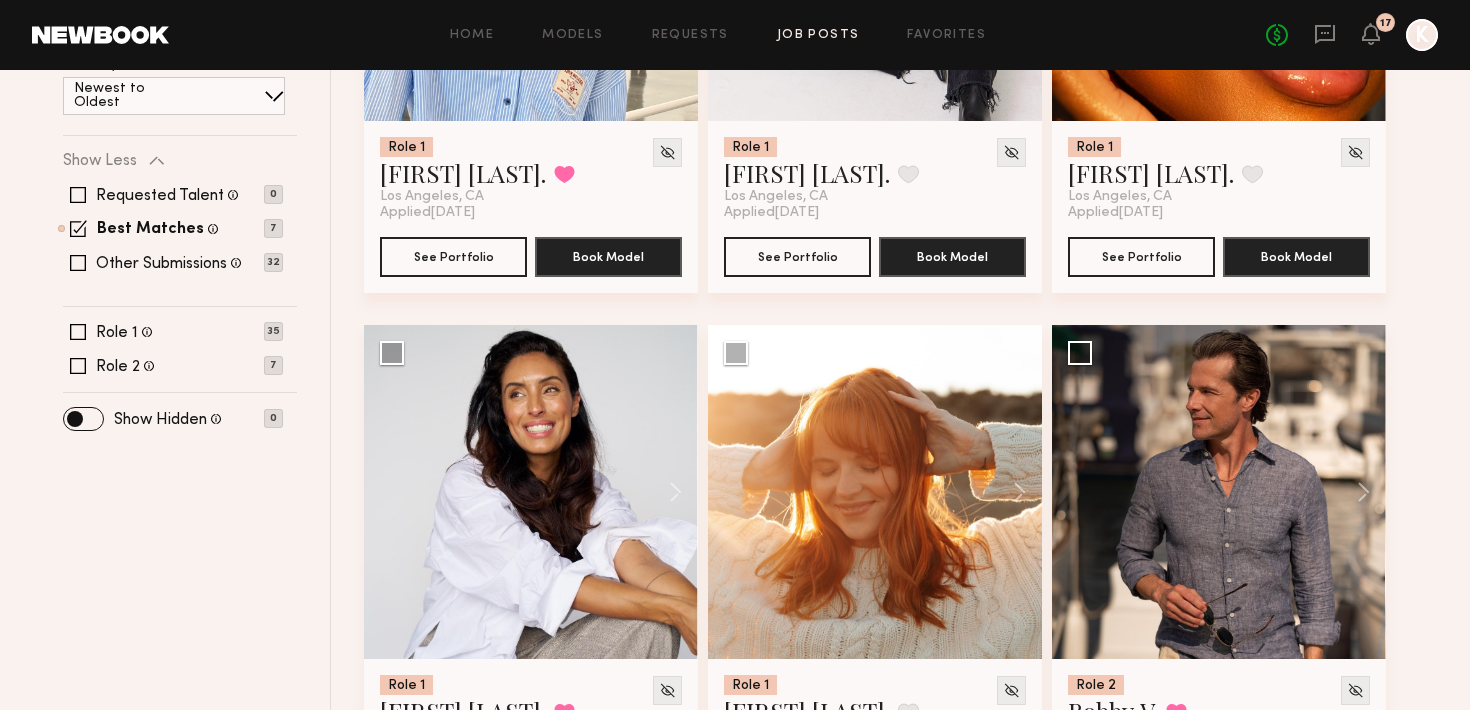 scroll, scrollTop: 0, scrollLeft: 0, axis: both 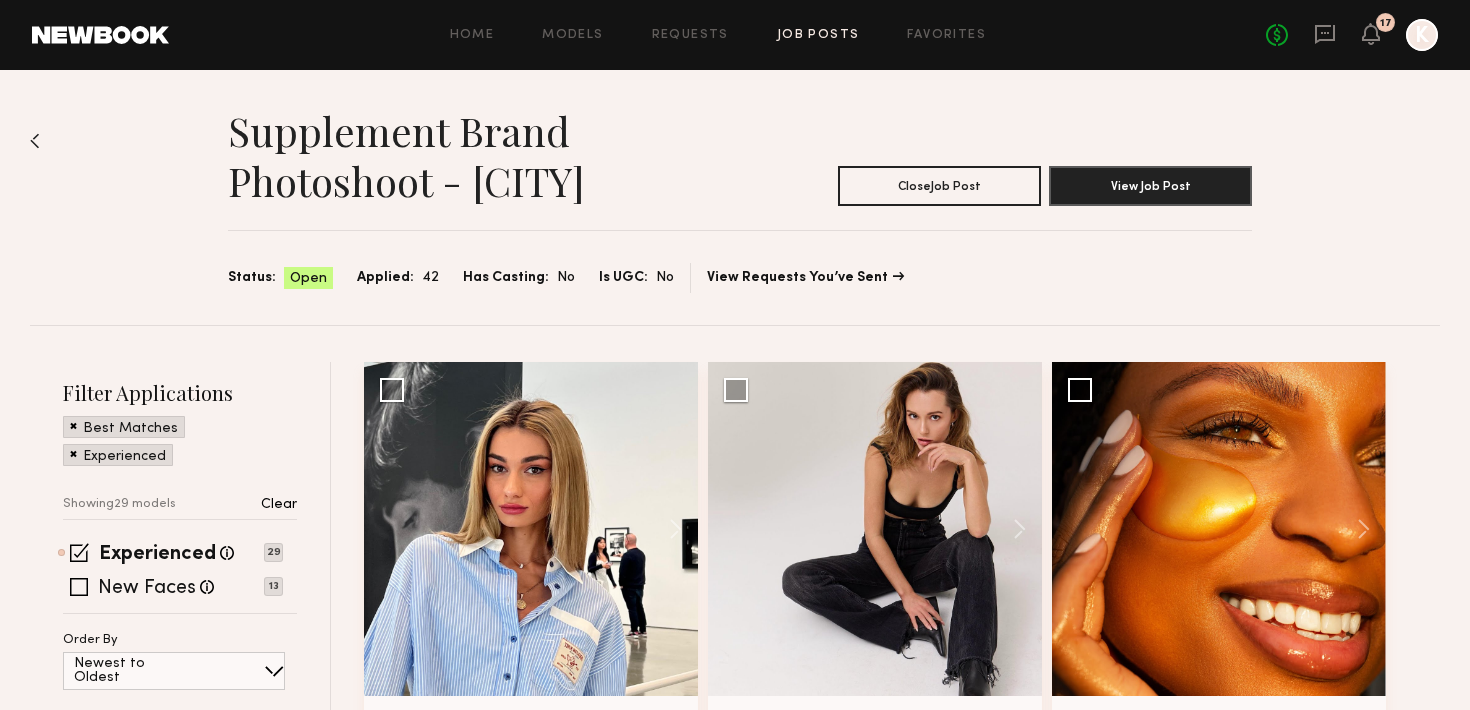click on "Home Models Requests Job Posts Favorites Sign Out No fees up to $5,000 17 K" 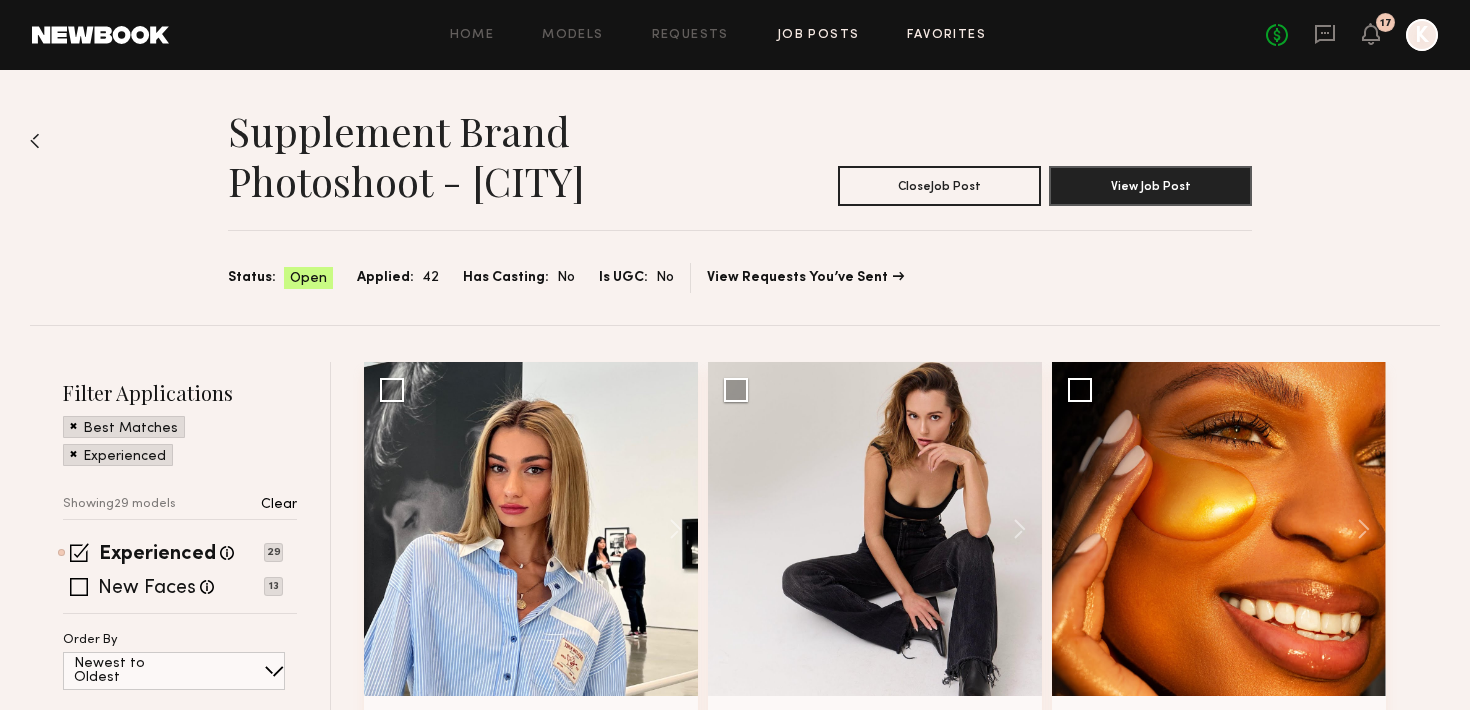 click on "Favorites" 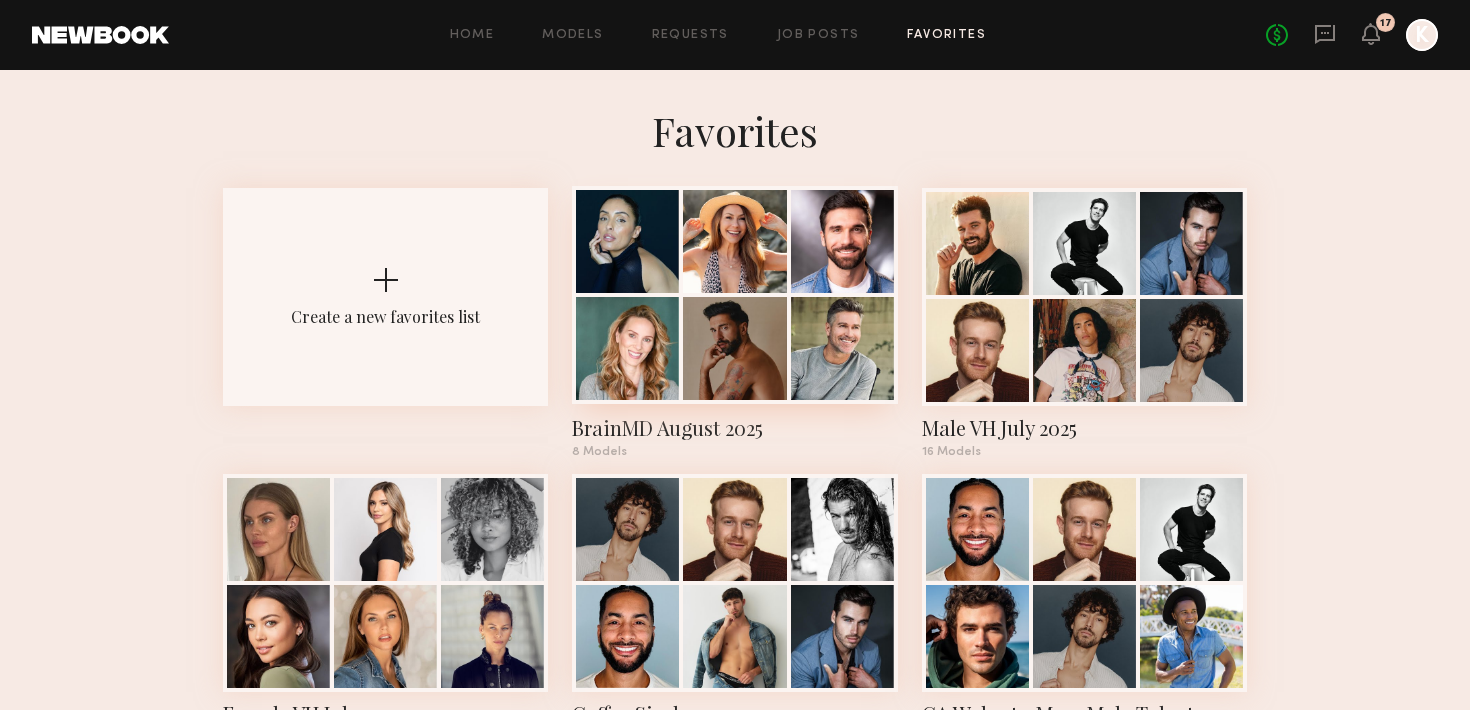 click on "BrainMD August 2025" 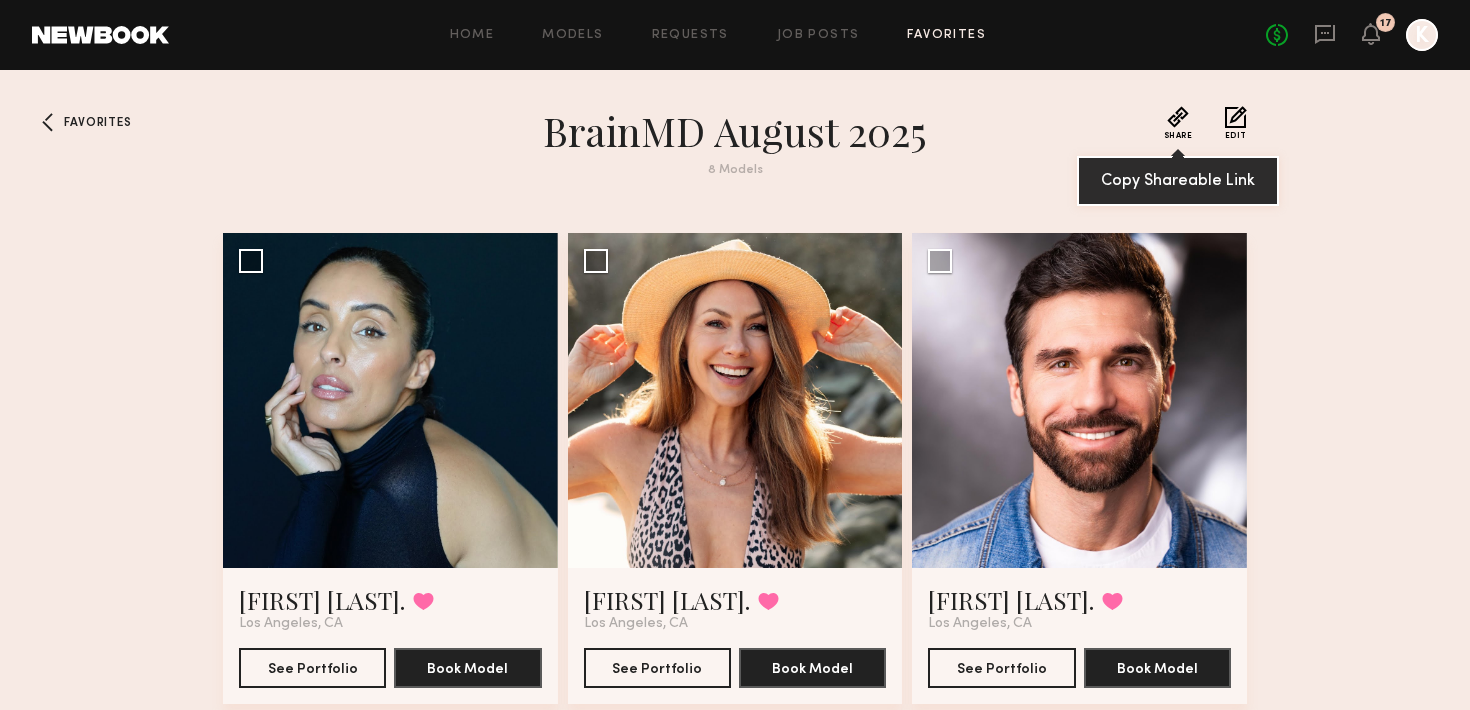 click on "Share" 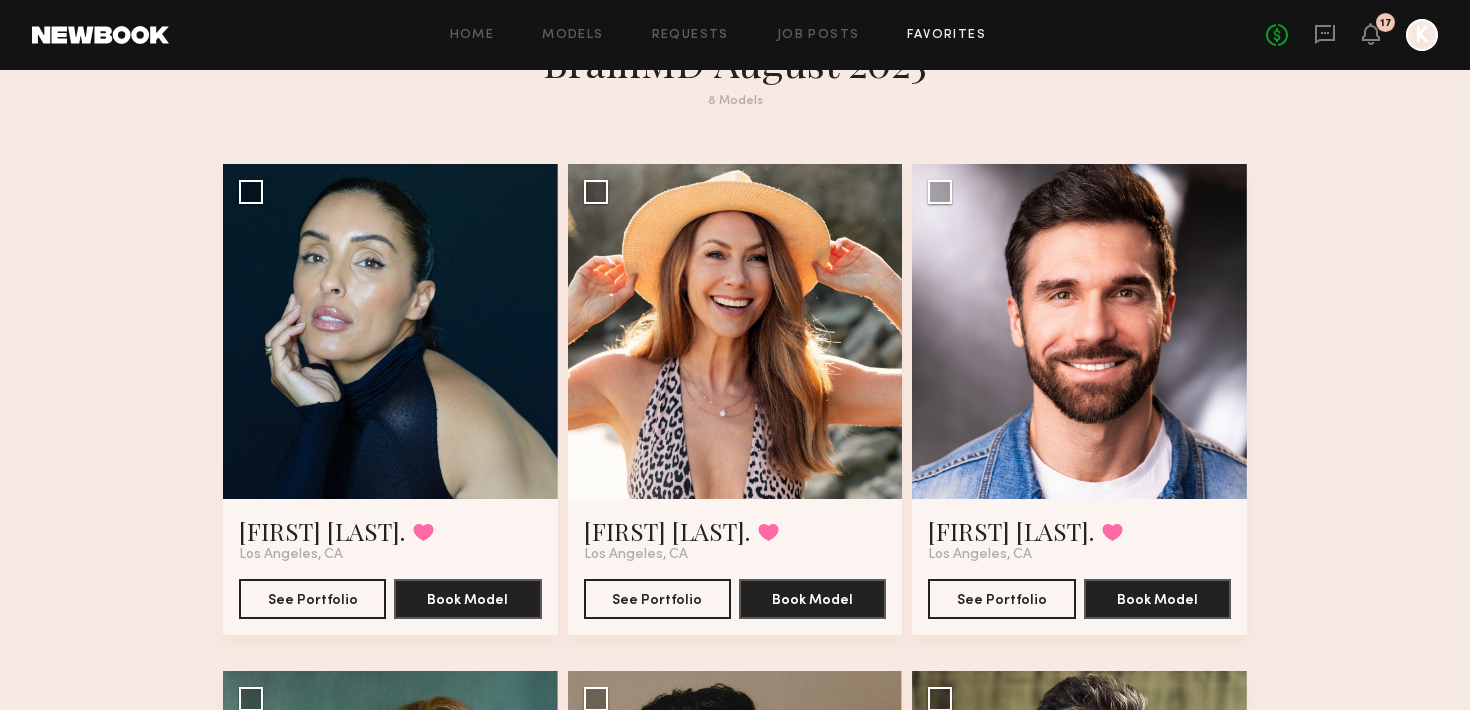 scroll, scrollTop: 0, scrollLeft: 0, axis: both 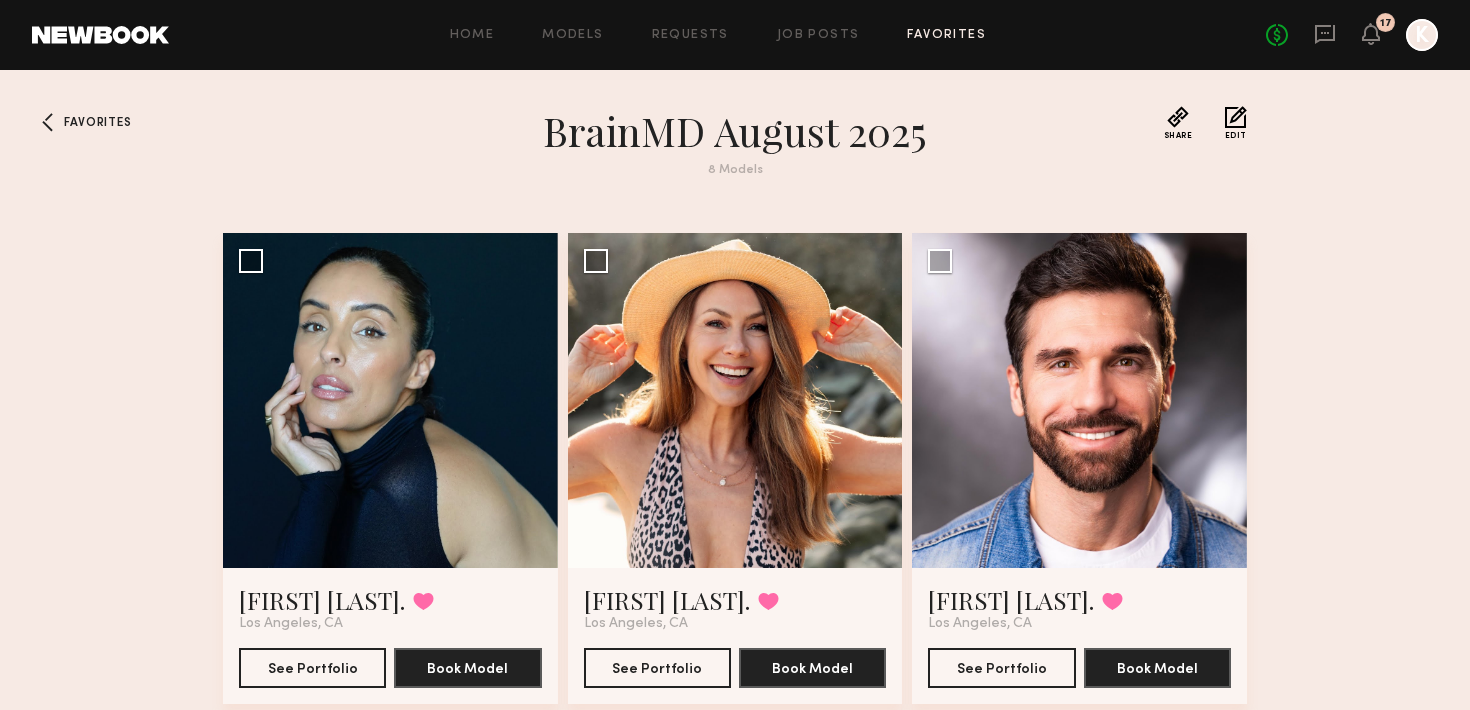 click on "Favorites BrainMD August 2025 8   Models Share Copy Shareable Link Edit Gloria E. Favorited Los Angeles, CA See Portfolio Book Model Select model to send group request Deena T. Favorited Los Angeles, CA See Portfolio Book Model Select model to send group request Gamz L. Favorited Los Angeles, CA See Portfolio Book Model Select model to send group request Emma W. Favorited Los Angeles, CA See Portfolio Book Model Select model to send group request Uros M. Favorited Los Angeles, CA See Portfolio Book Model Select model to send group request Hartley h. Favorited Los Angeles, CA See Portfolio Book Model Select model to send group request Yulia A. Favorited Los Angeles, CA See Portfolio Book Model Select model to send group request Bobby V. Favorited Los Angeles, CA See Portfolio Book Model Select model to send group request" 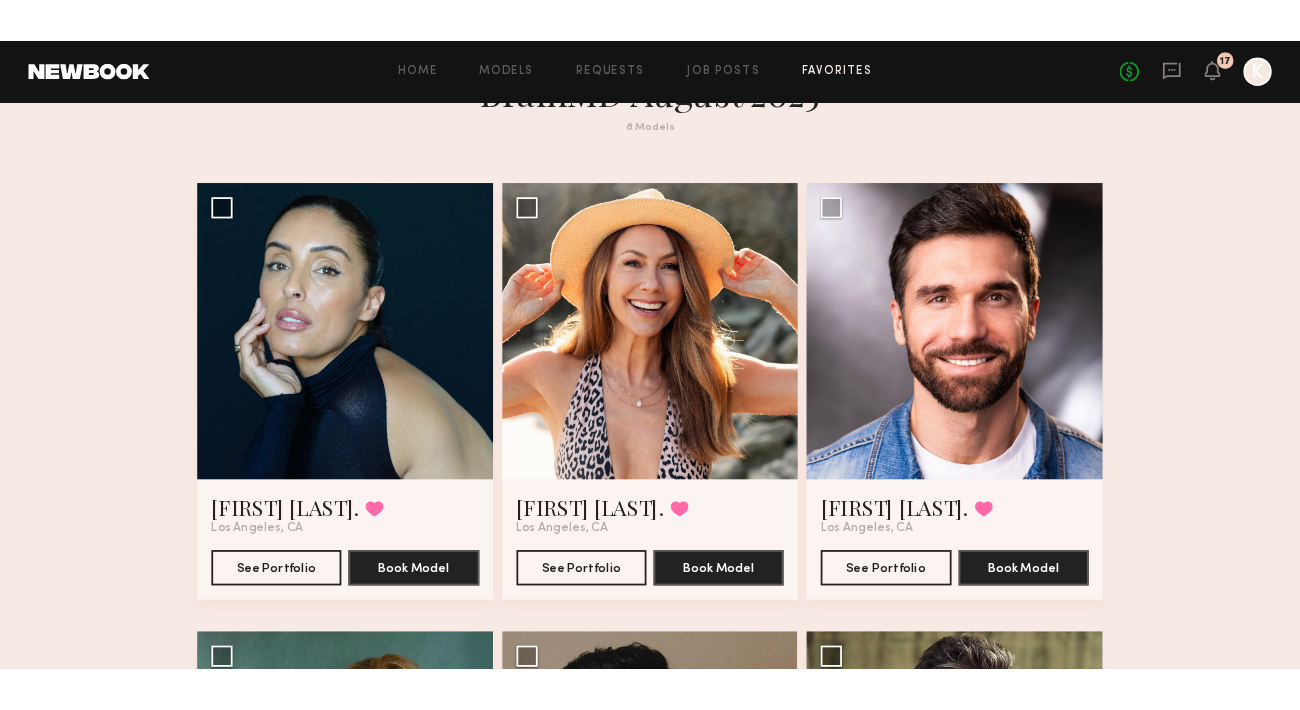 scroll, scrollTop: 0, scrollLeft: 0, axis: both 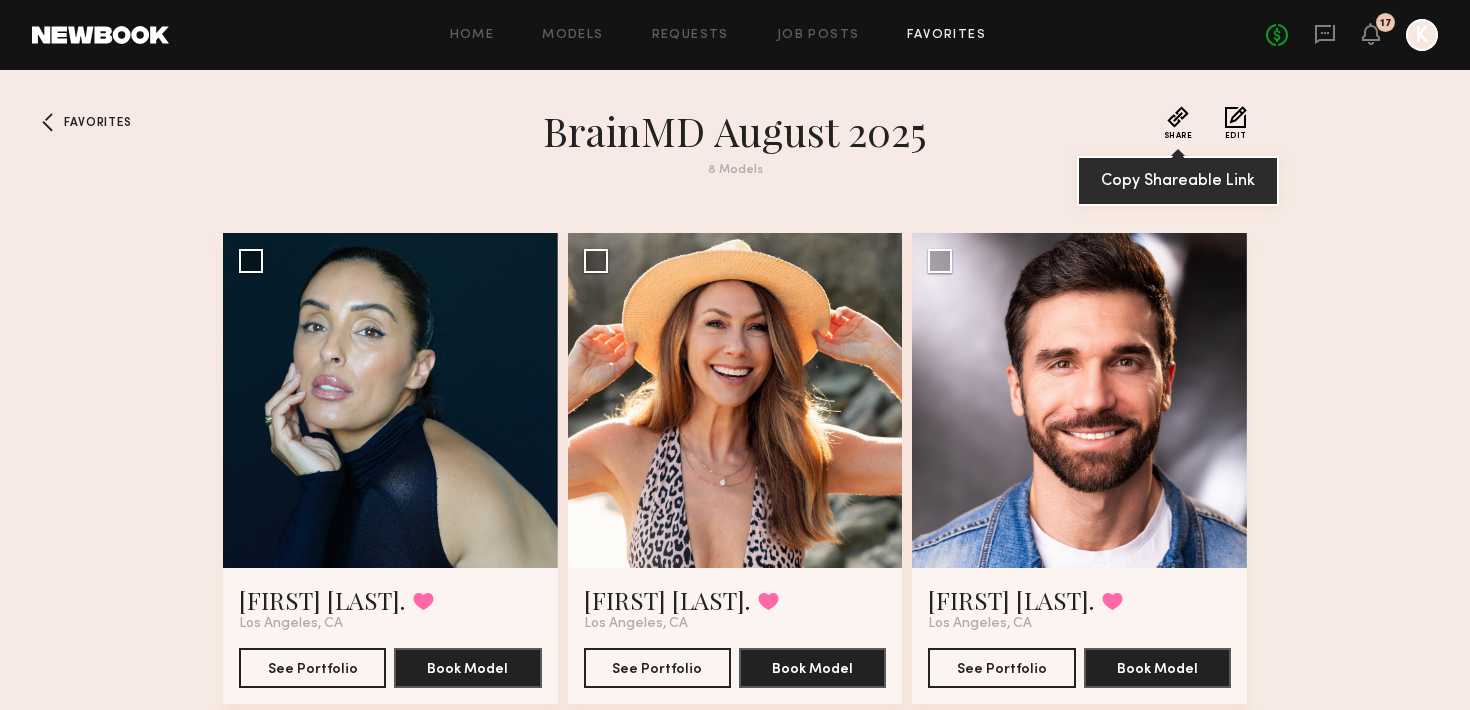 click on "Share" 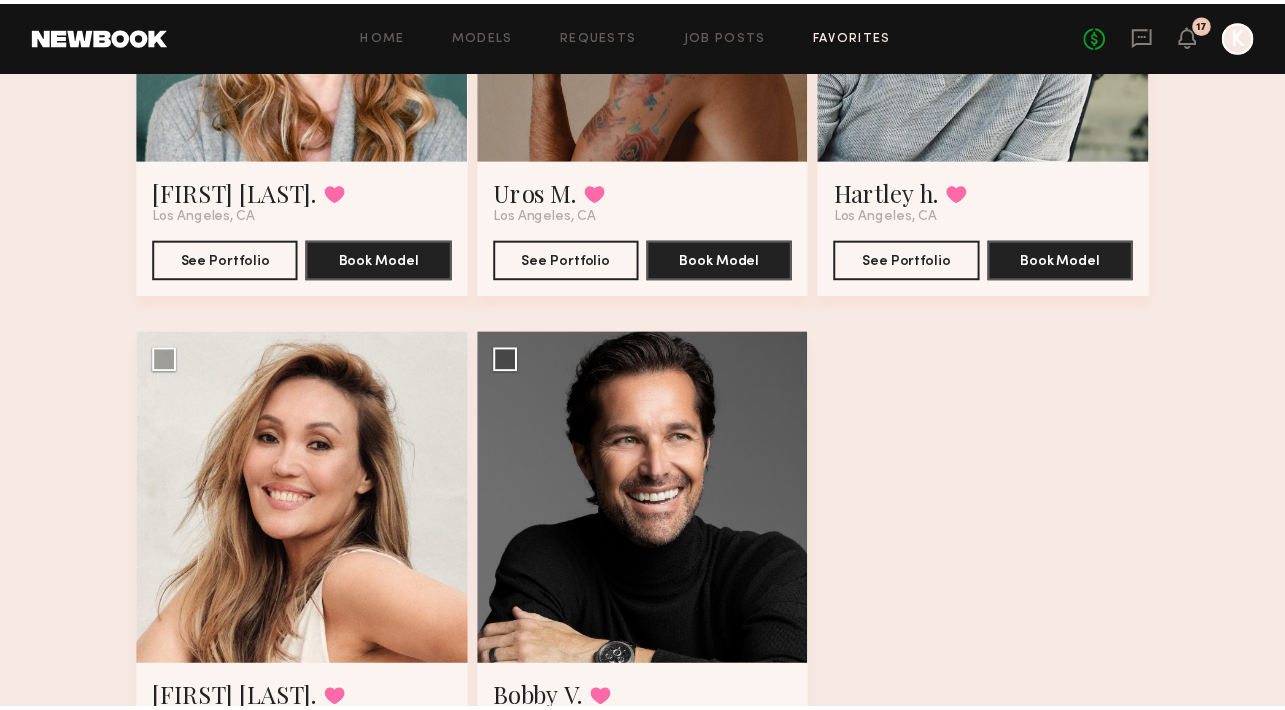 scroll, scrollTop: 1073, scrollLeft: 0, axis: vertical 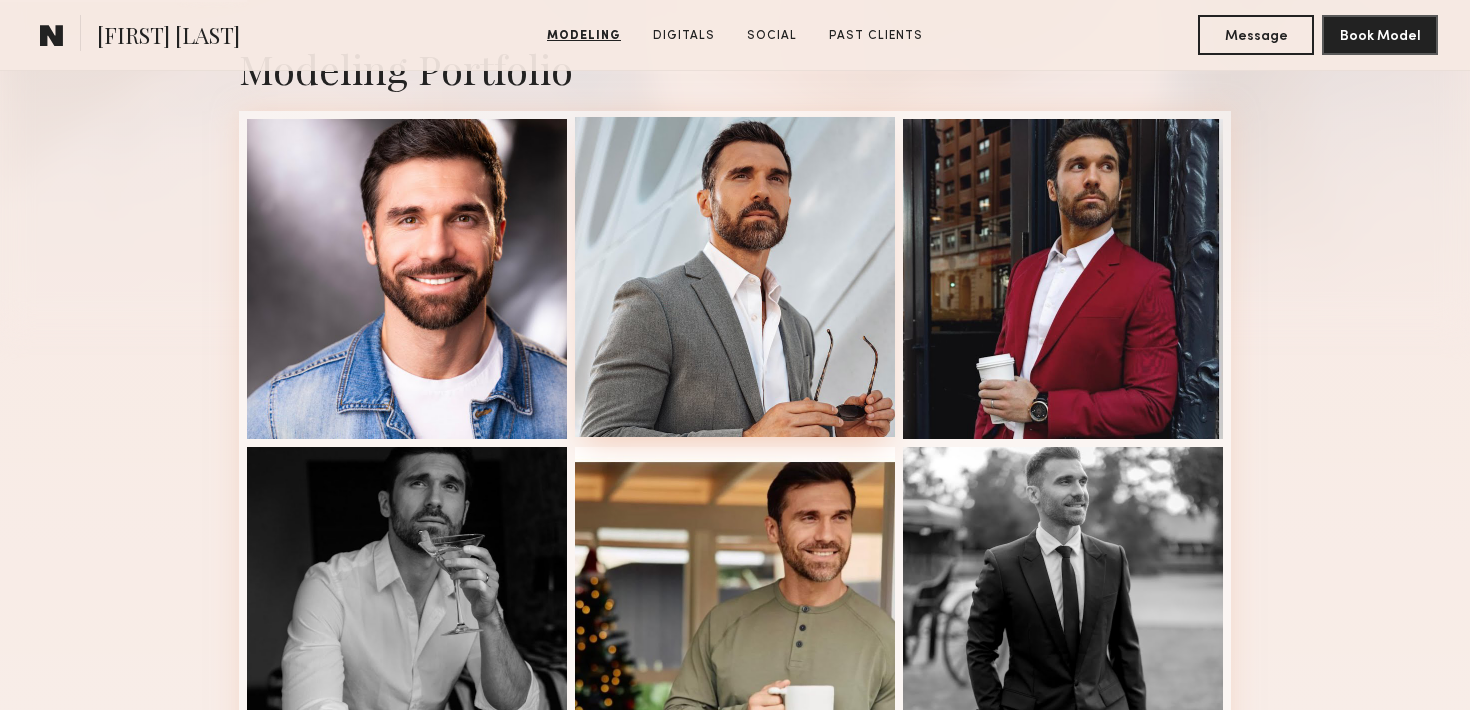 click at bounding box center [735, 277] 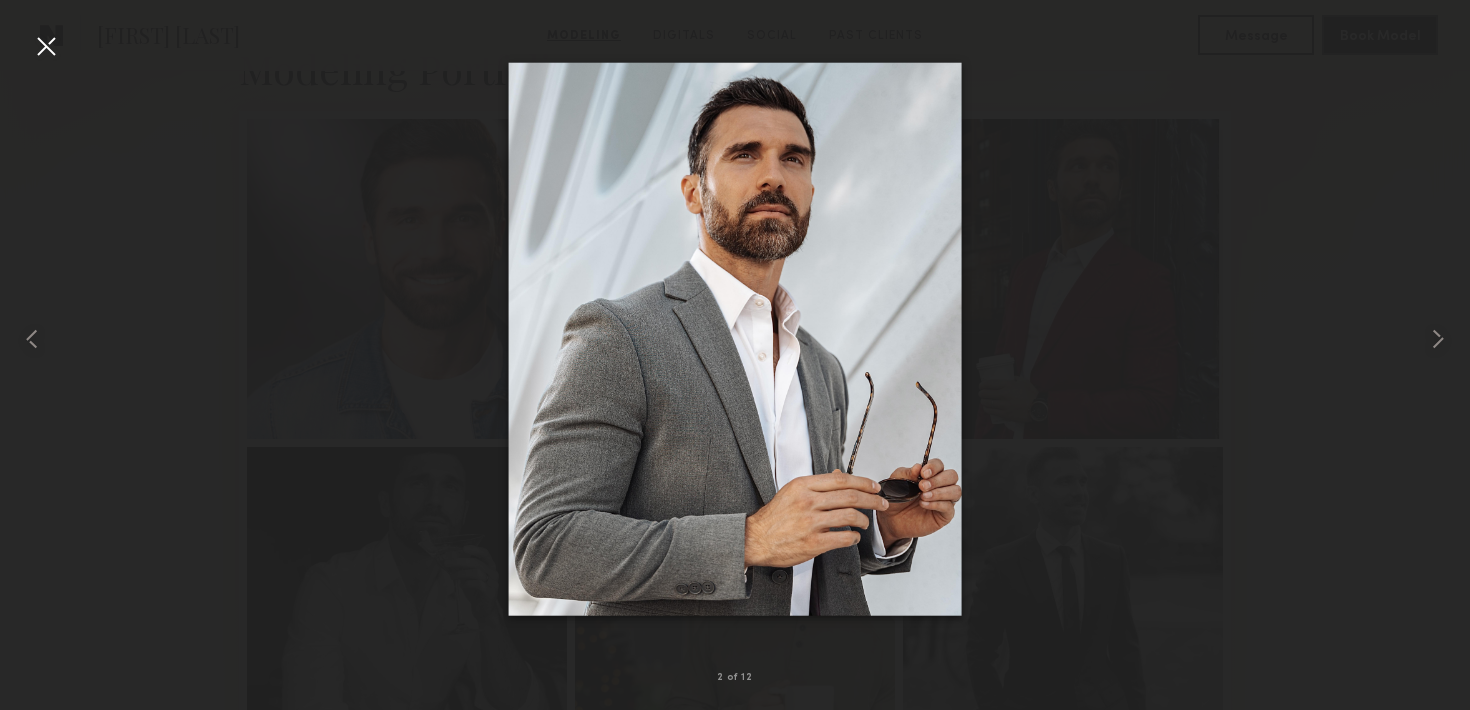 click at bounding box center [46, 46] 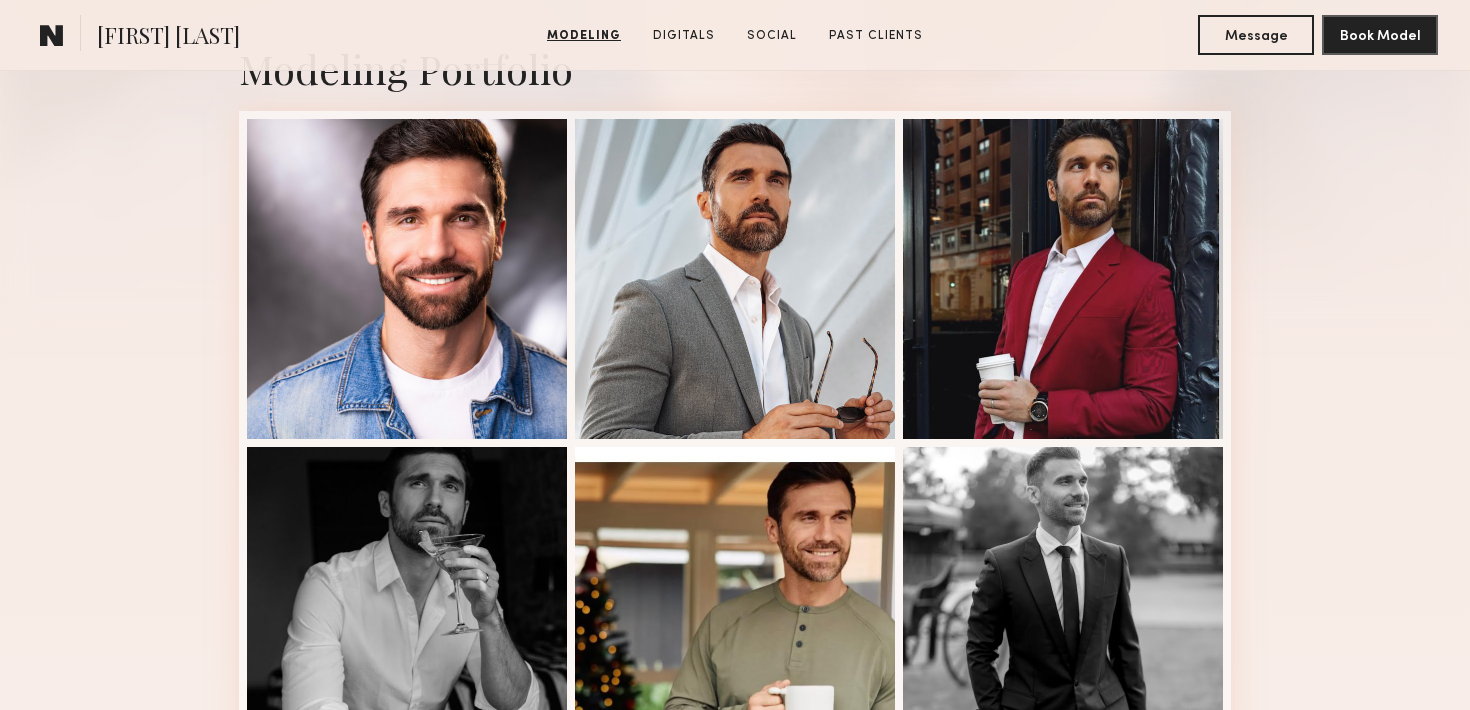 scroll, scrollTop: 821, scrollLeft: 0, axis: vertical 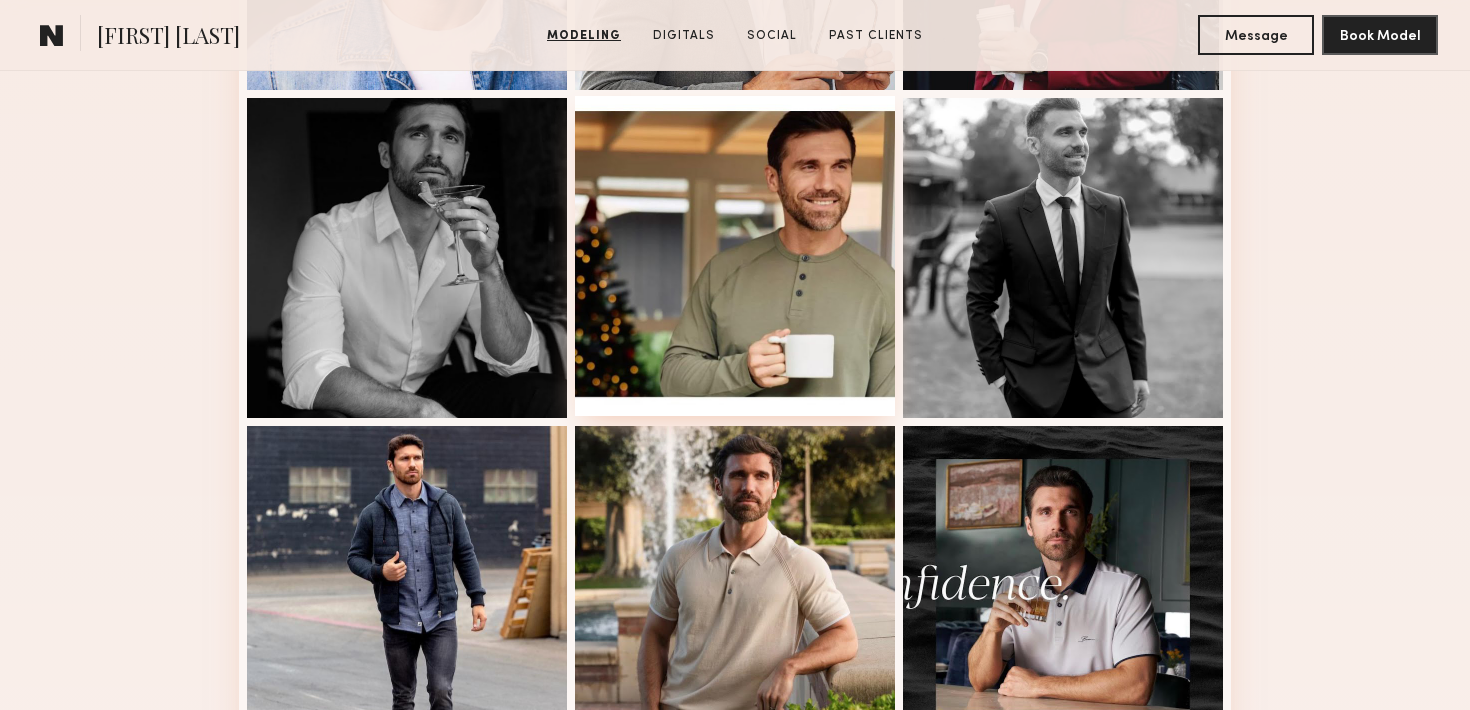 click at bounding box center [735, 256] 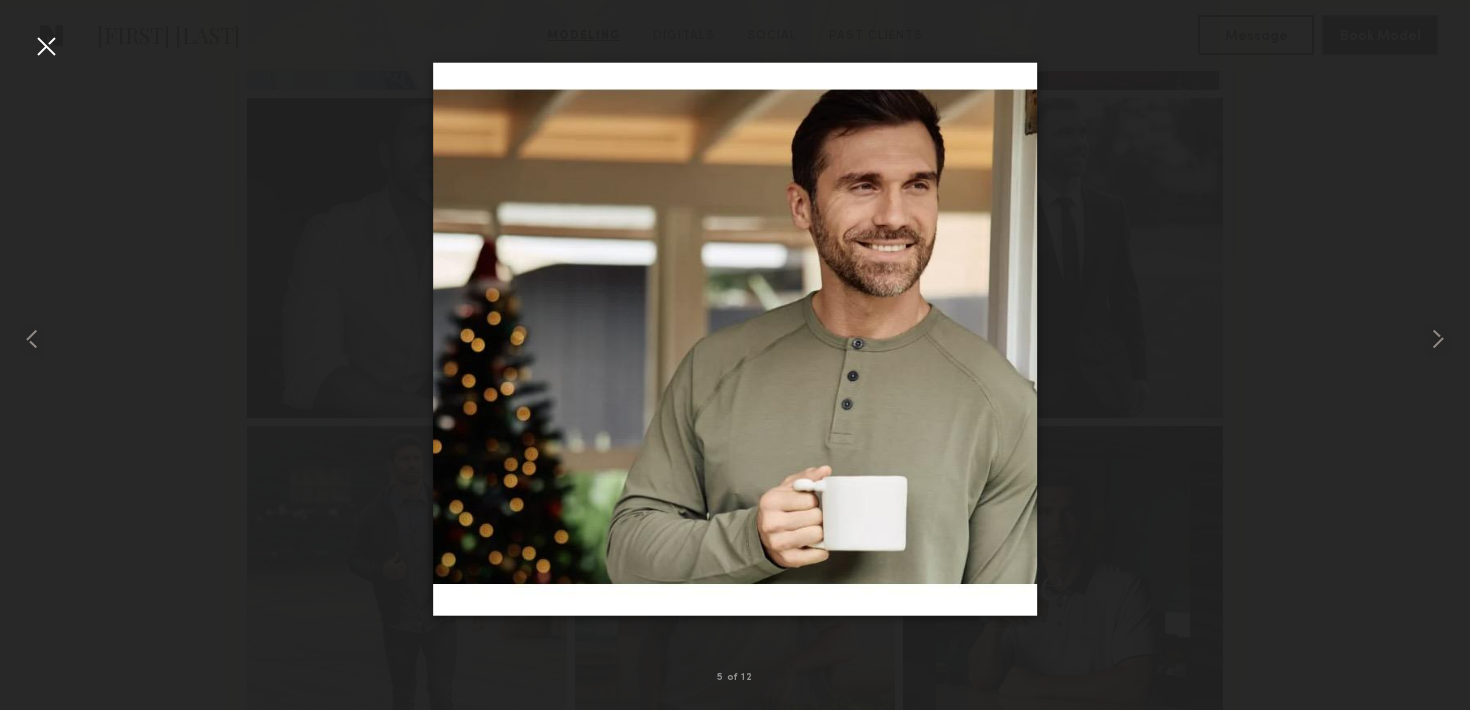 click at bounding box center [46, 46] 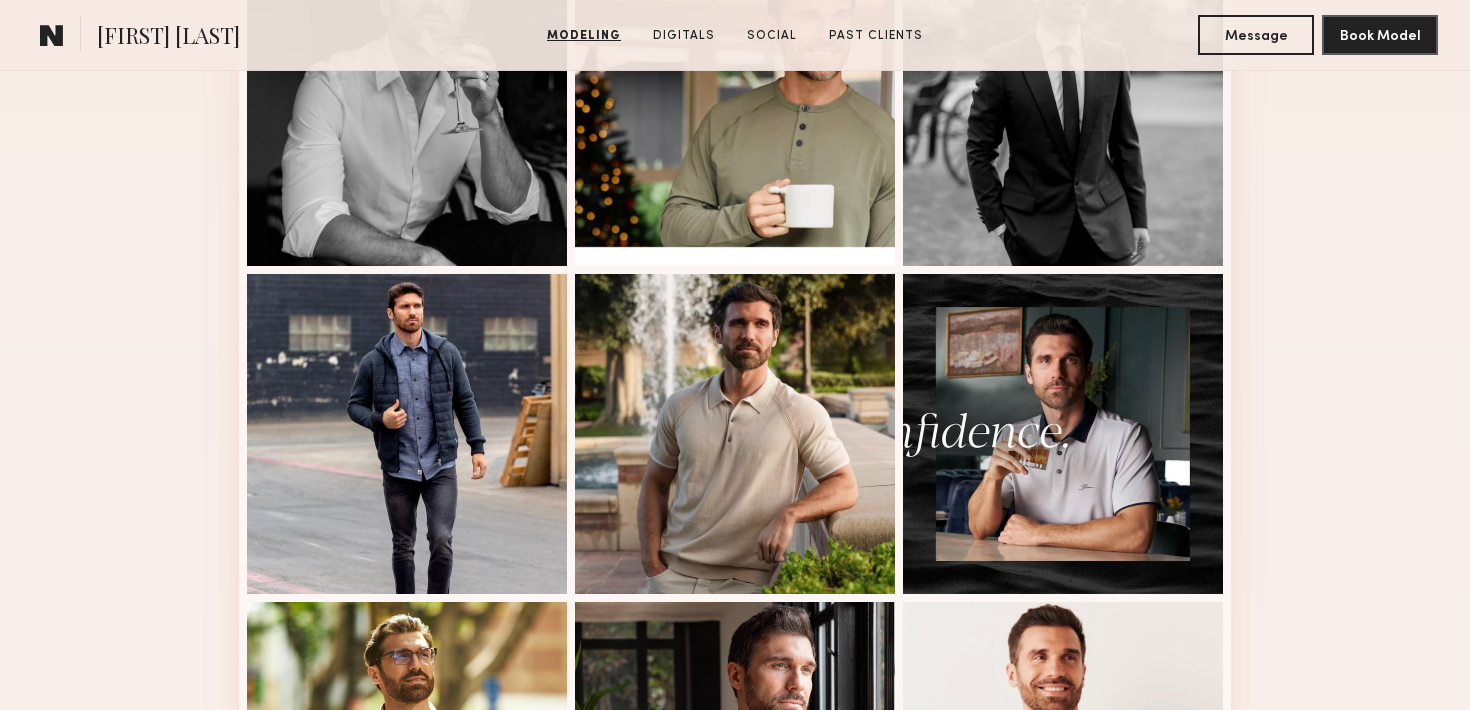 scroll, scrollTop: 1135, scrollLeft: 0, axis: vertical 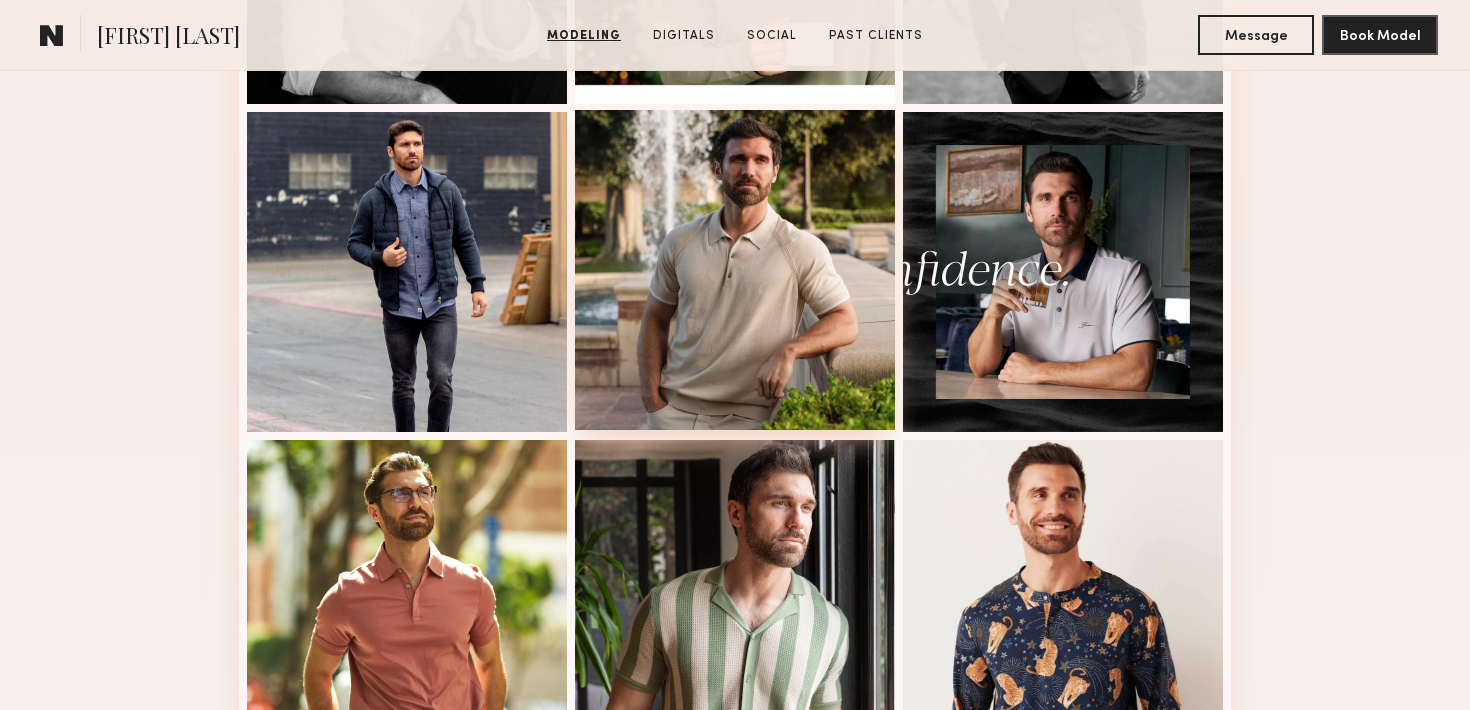 click at bounding box center (735, 270) 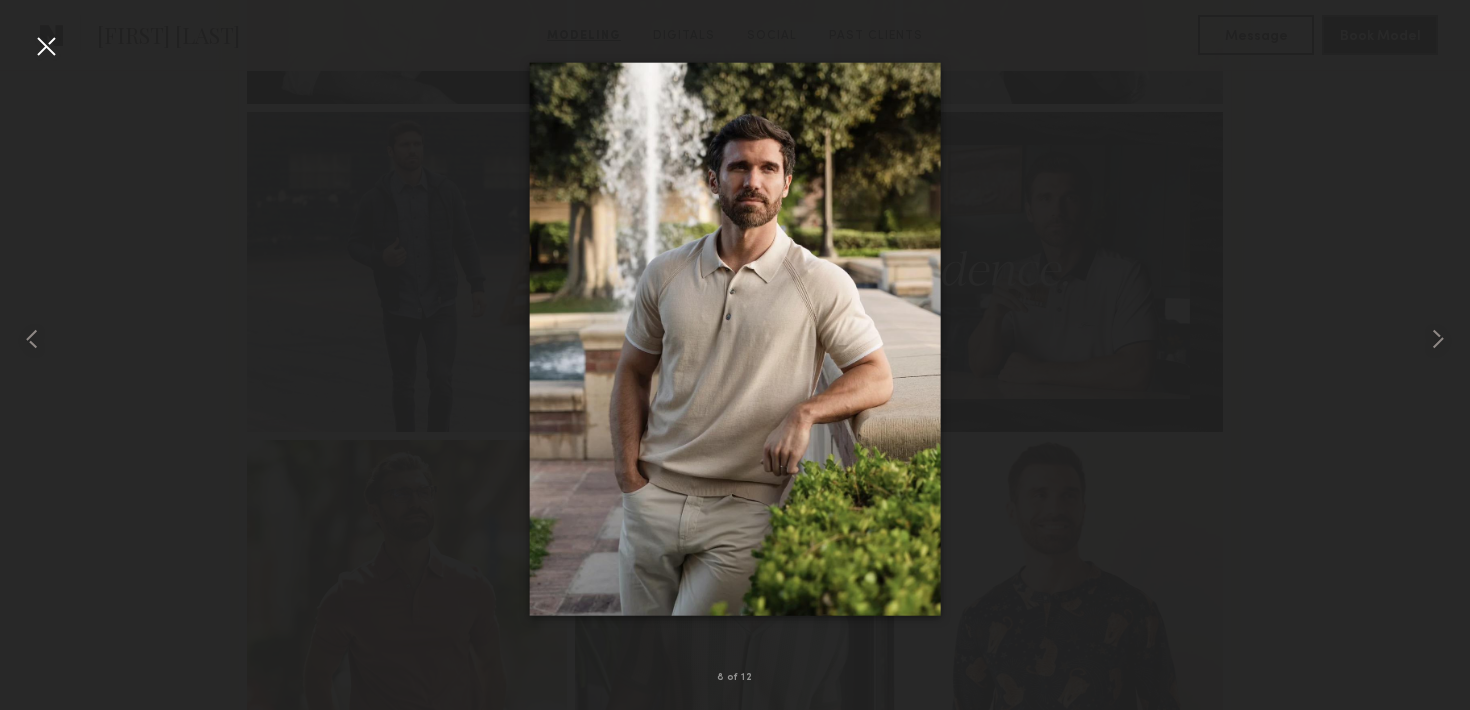 click at bounding box center [46, 46] 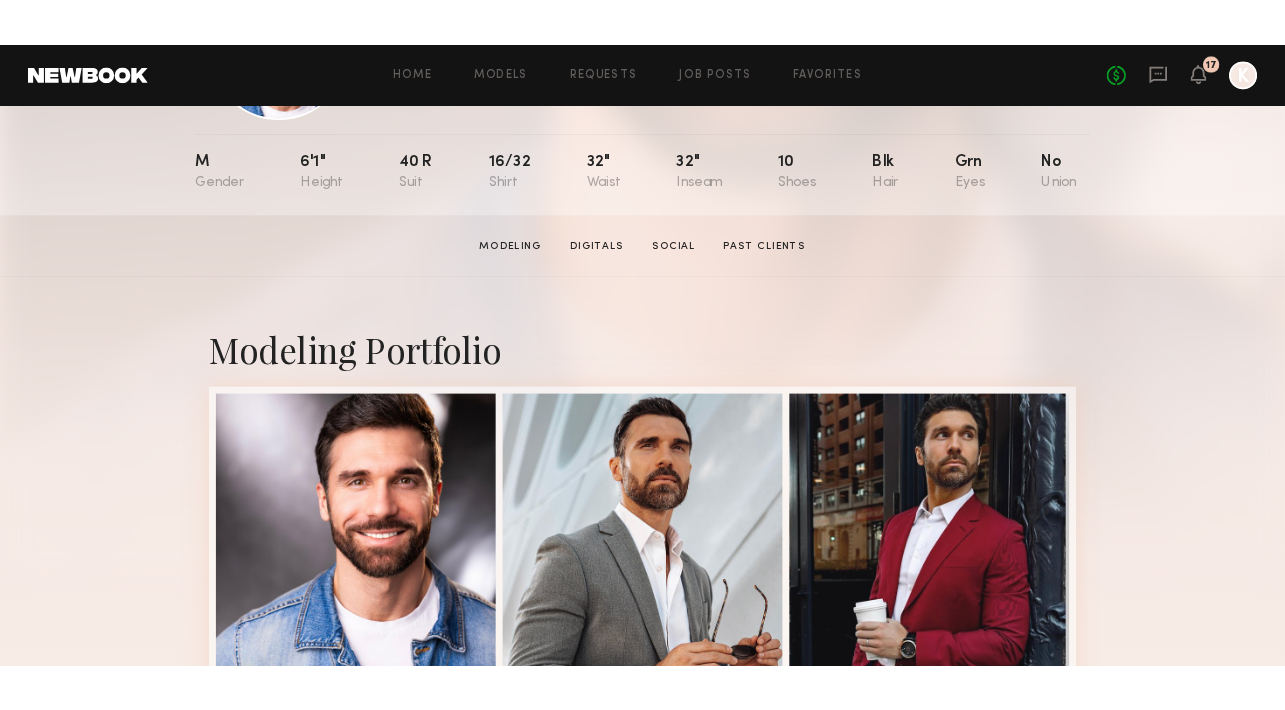 scroll, scrollTop: 271, scrollLeft: 0, axis: vertical 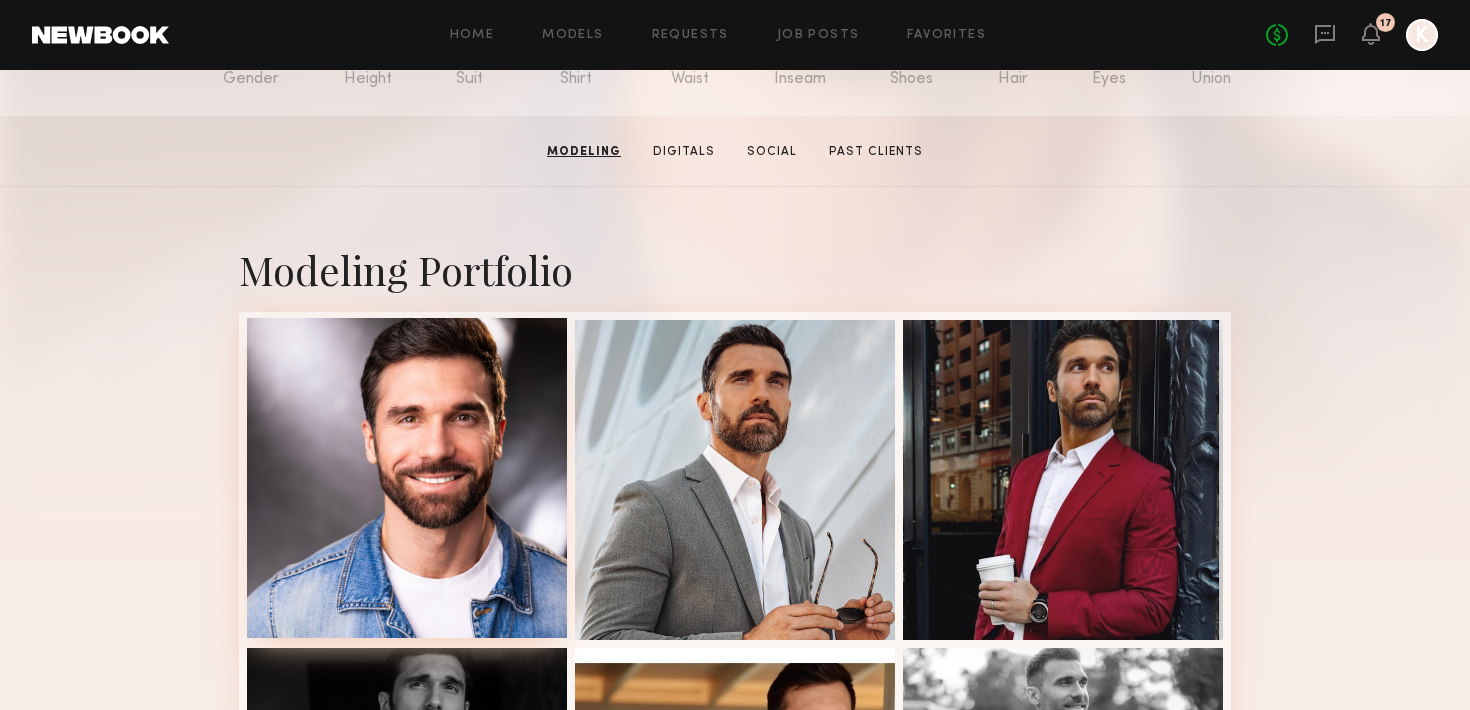 click at bounding box center [407, 478] 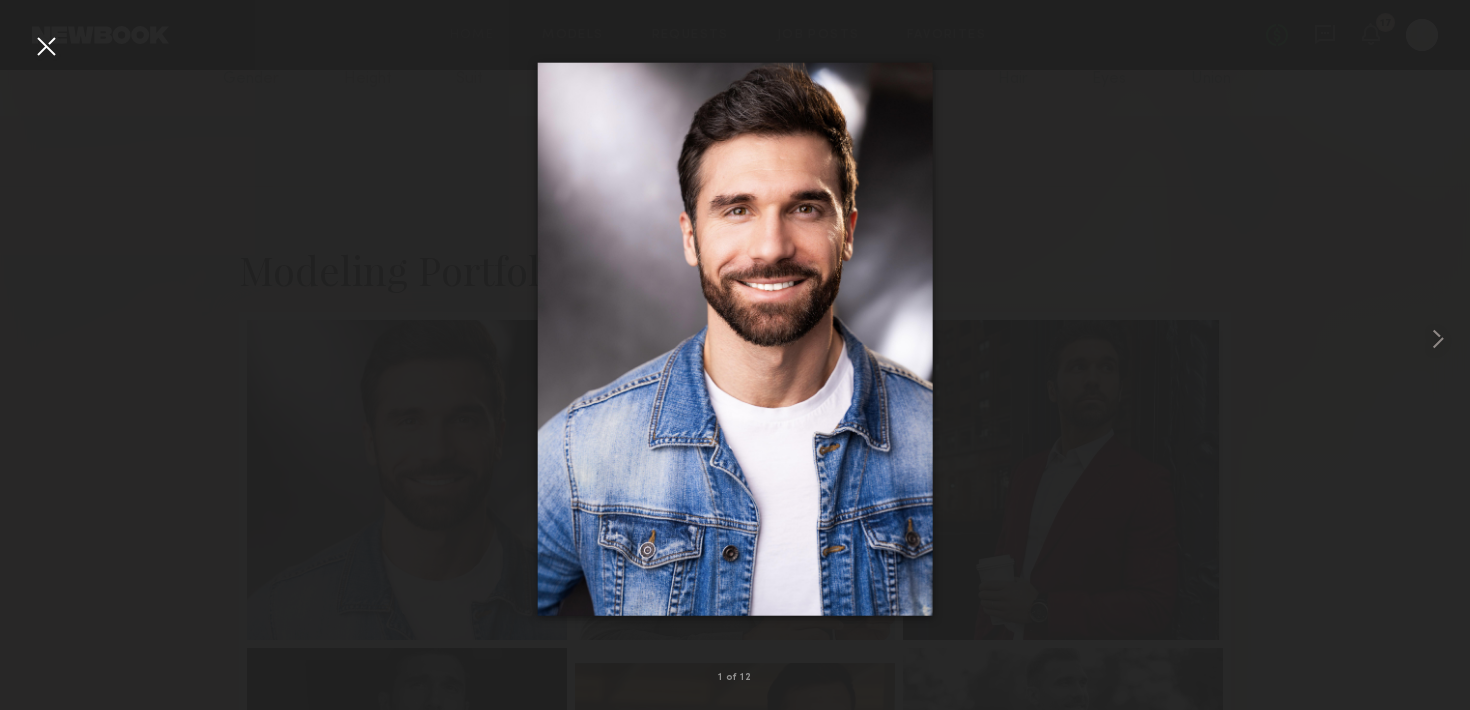 click at bounding box center (46, 46) 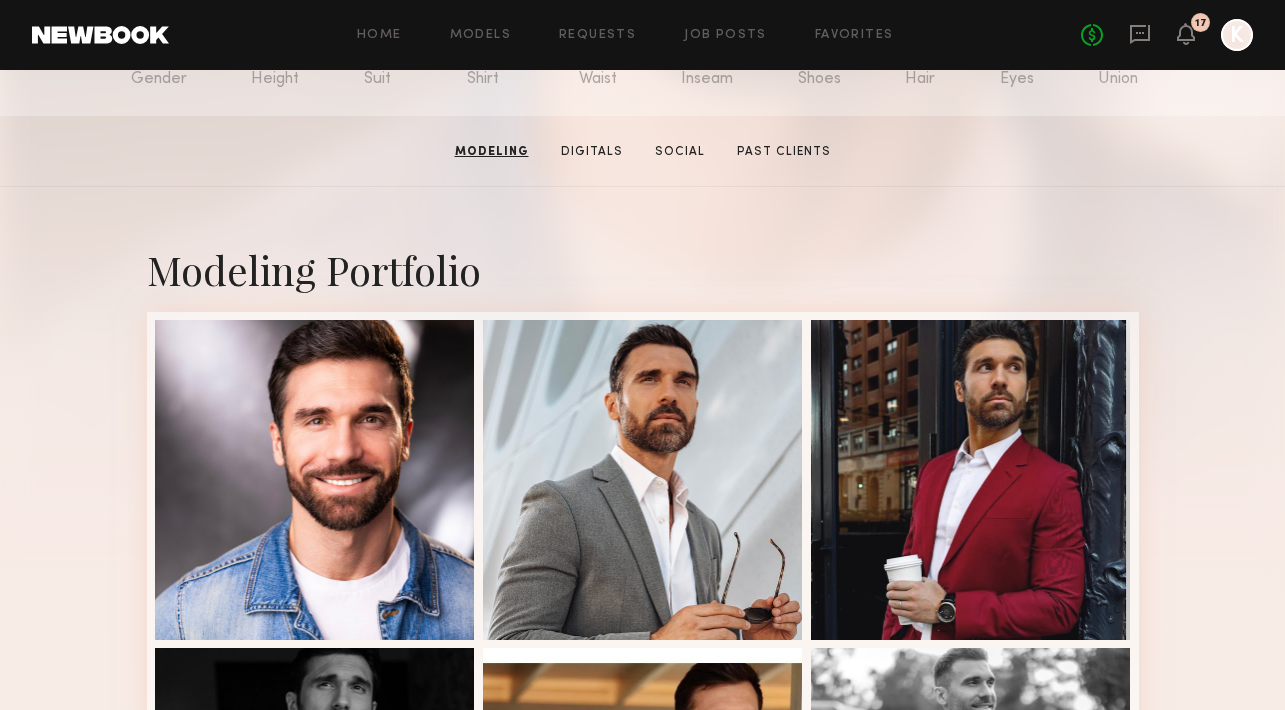 click on "No fees up to $5,000 17 K" 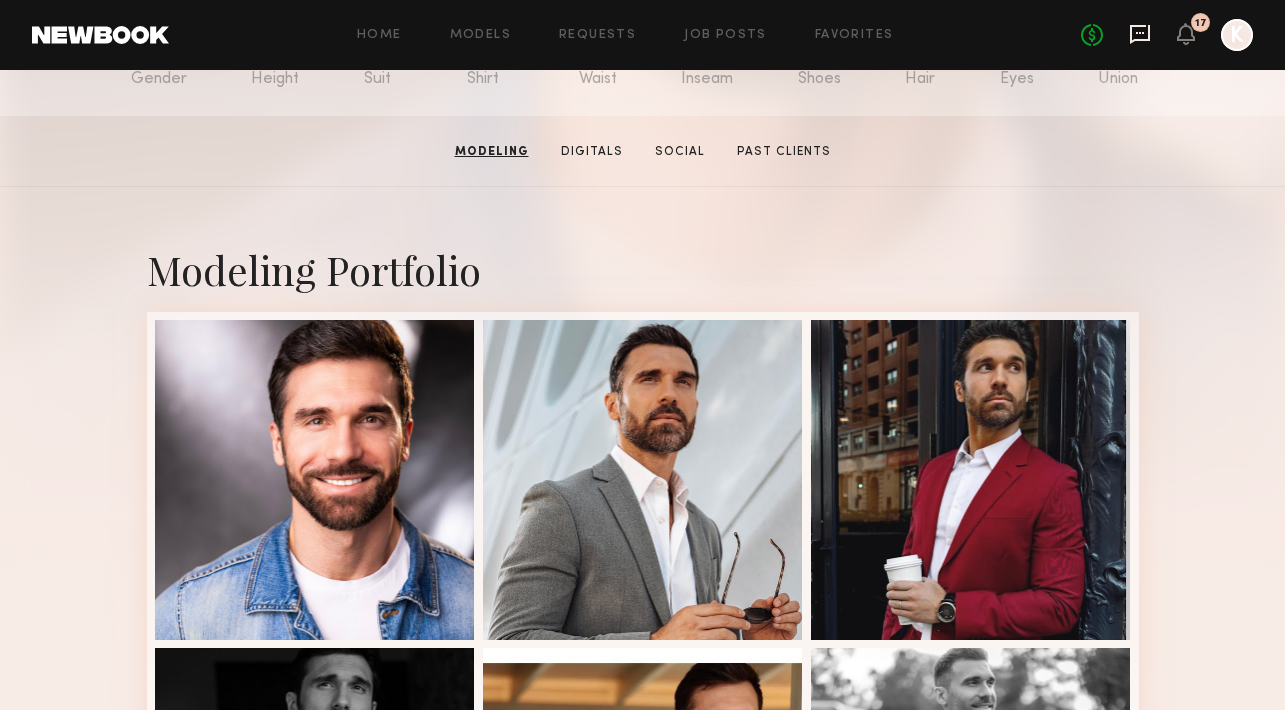 click 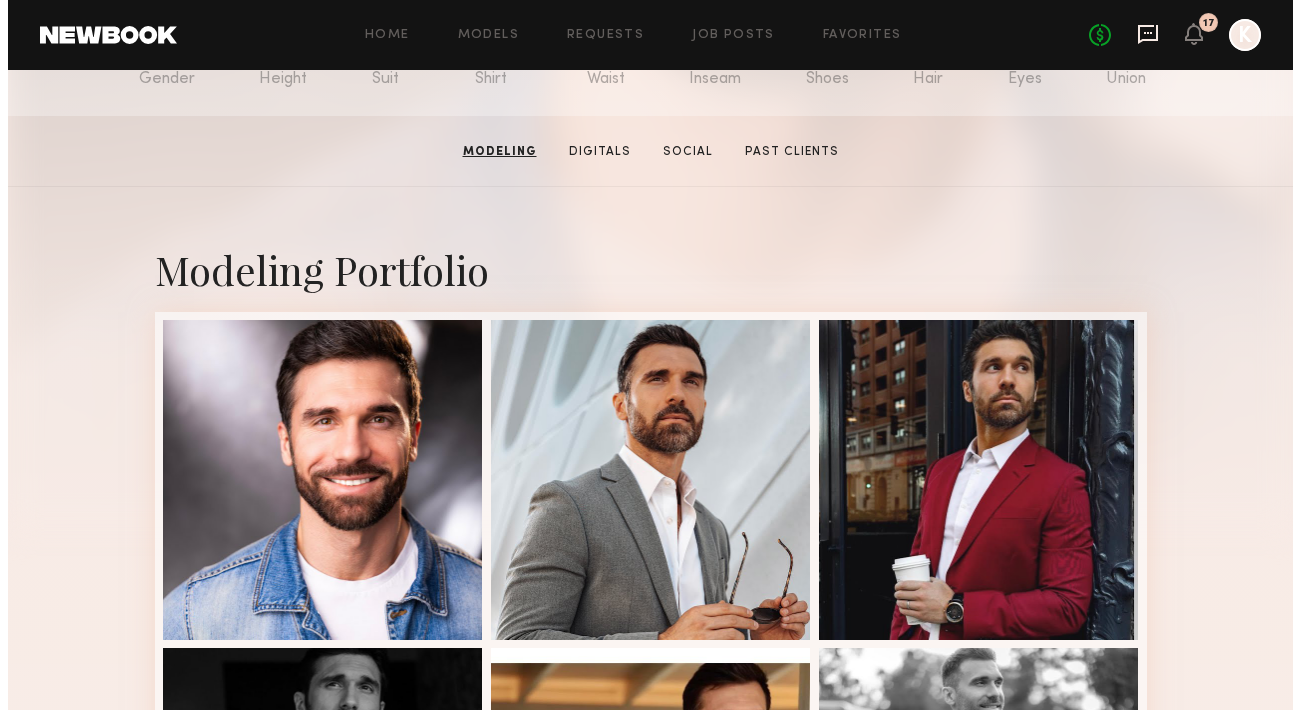 scroll, scrollTop: 0, scrollLeft: 0, axis: both 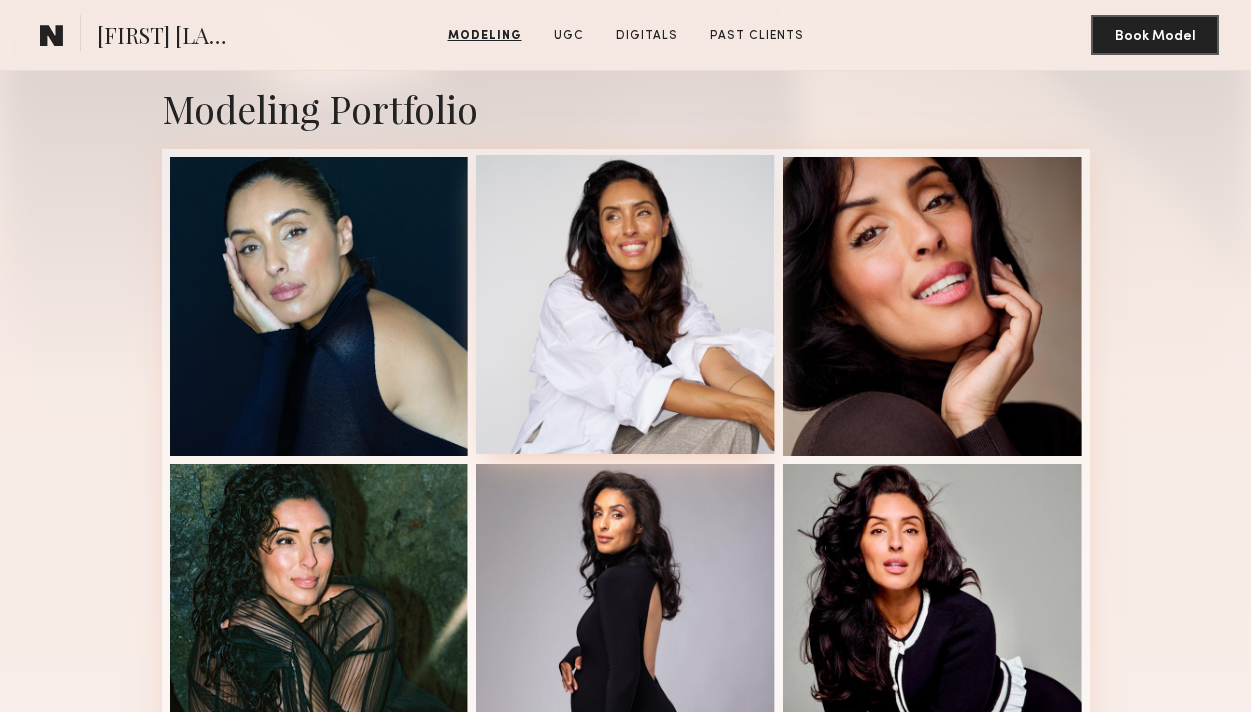 click at bounding box center (625, 304) 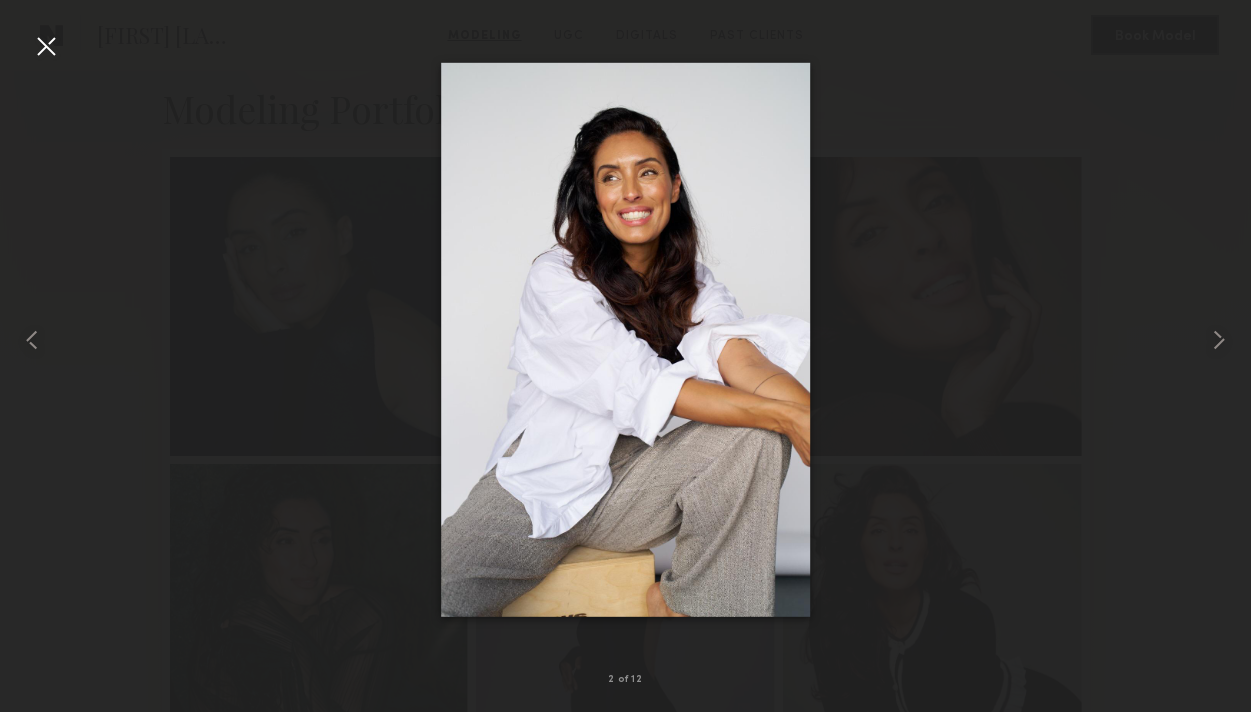 click at bounding box center [46, 46] 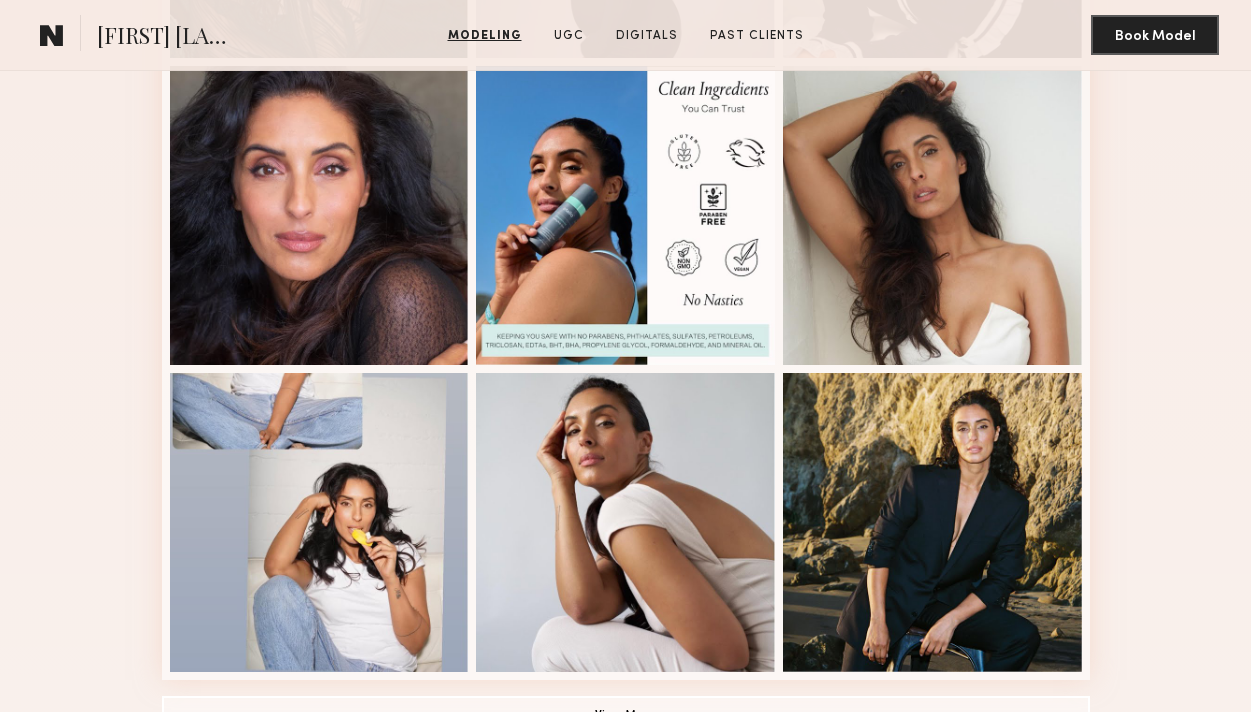 scroll, scrollTop: 1395, scrollLeft: 0, axis: vertical 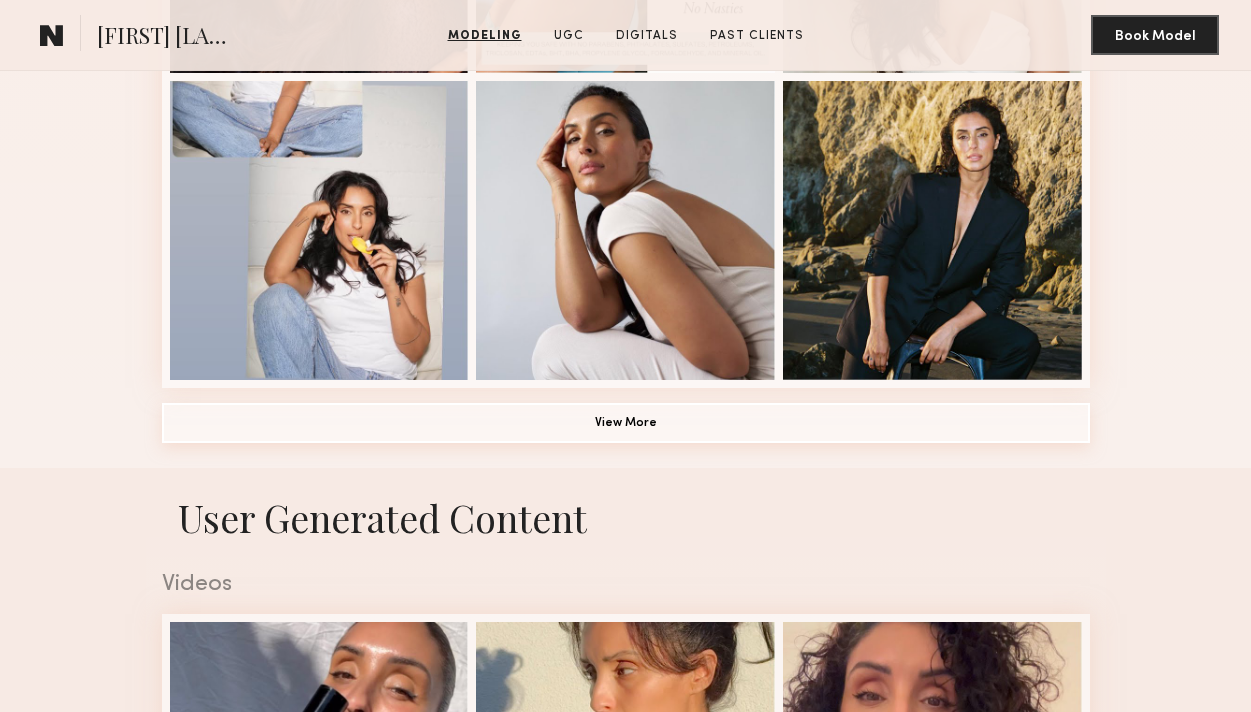 click on "View More" 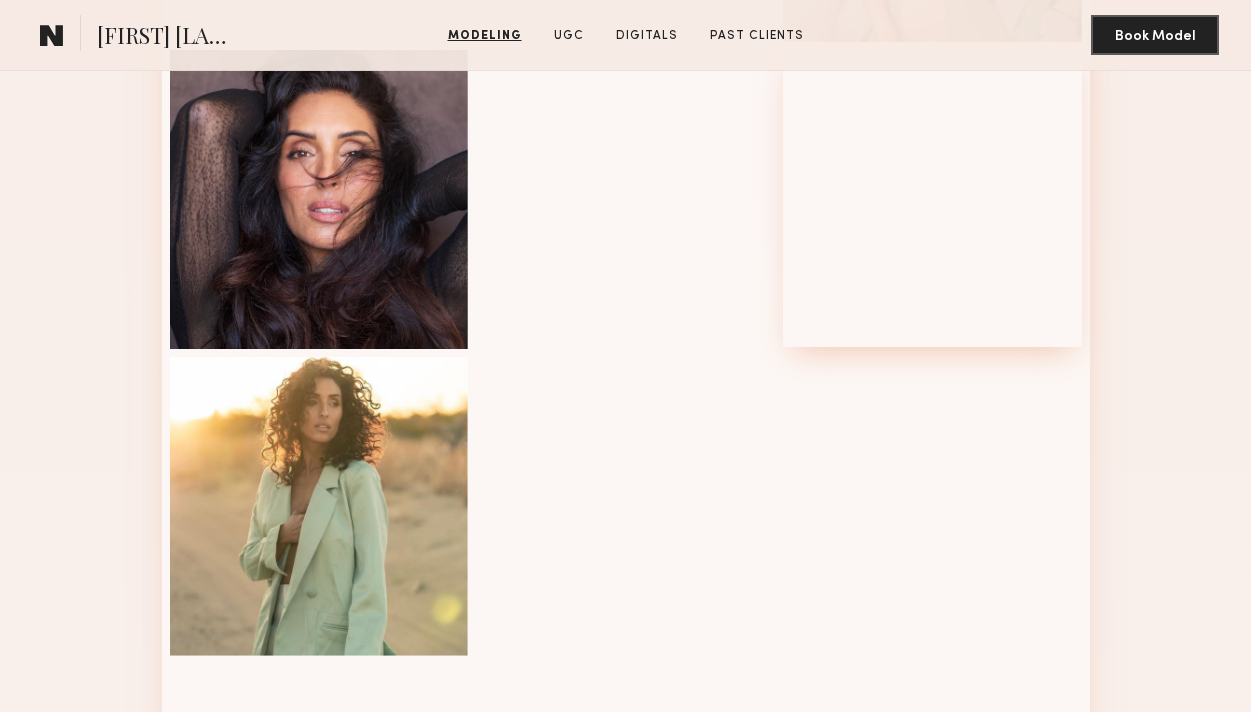 scroll, scrollTop: 1581, scrollLeft: 0, axis: vertical 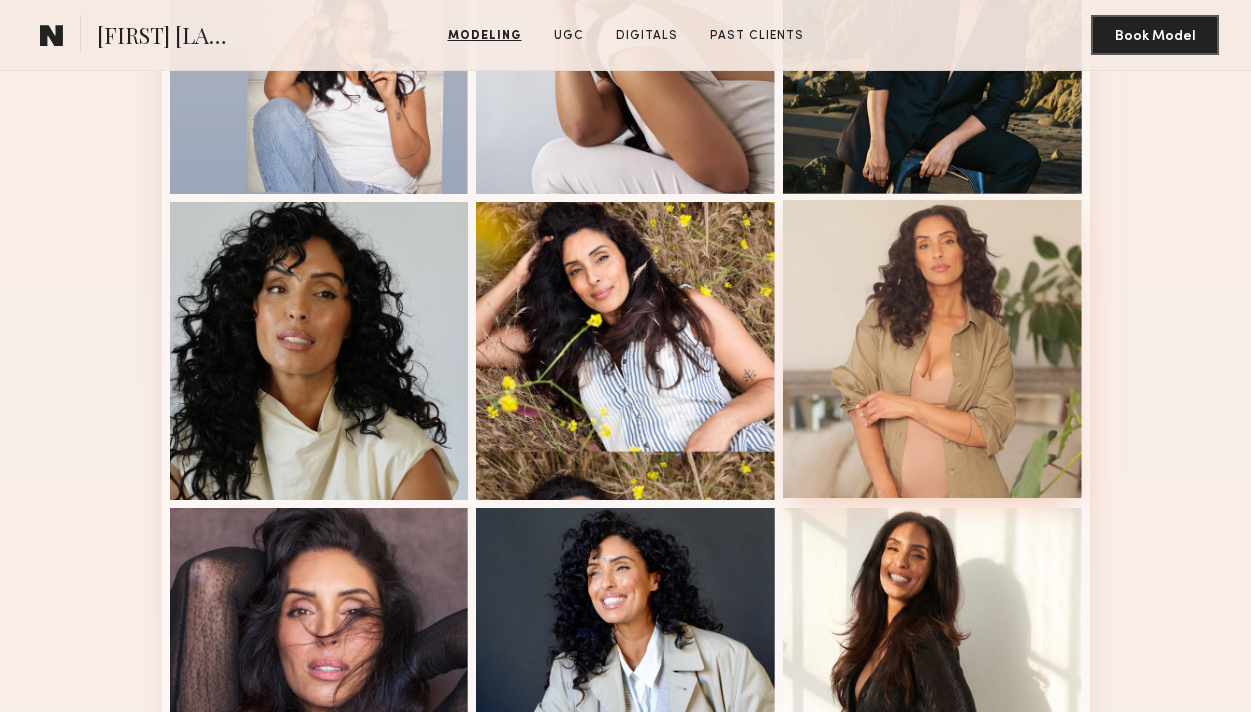 click at bounding box center [932, 349] 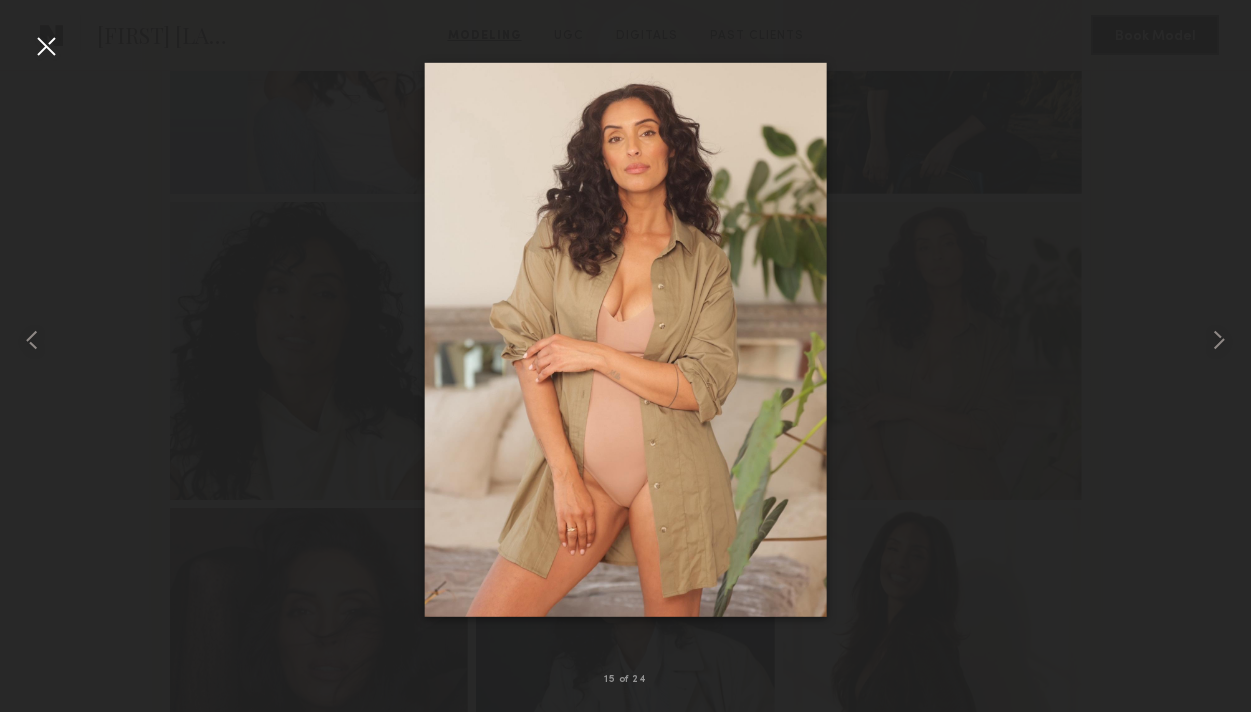 click at bounding box center (46, 46) 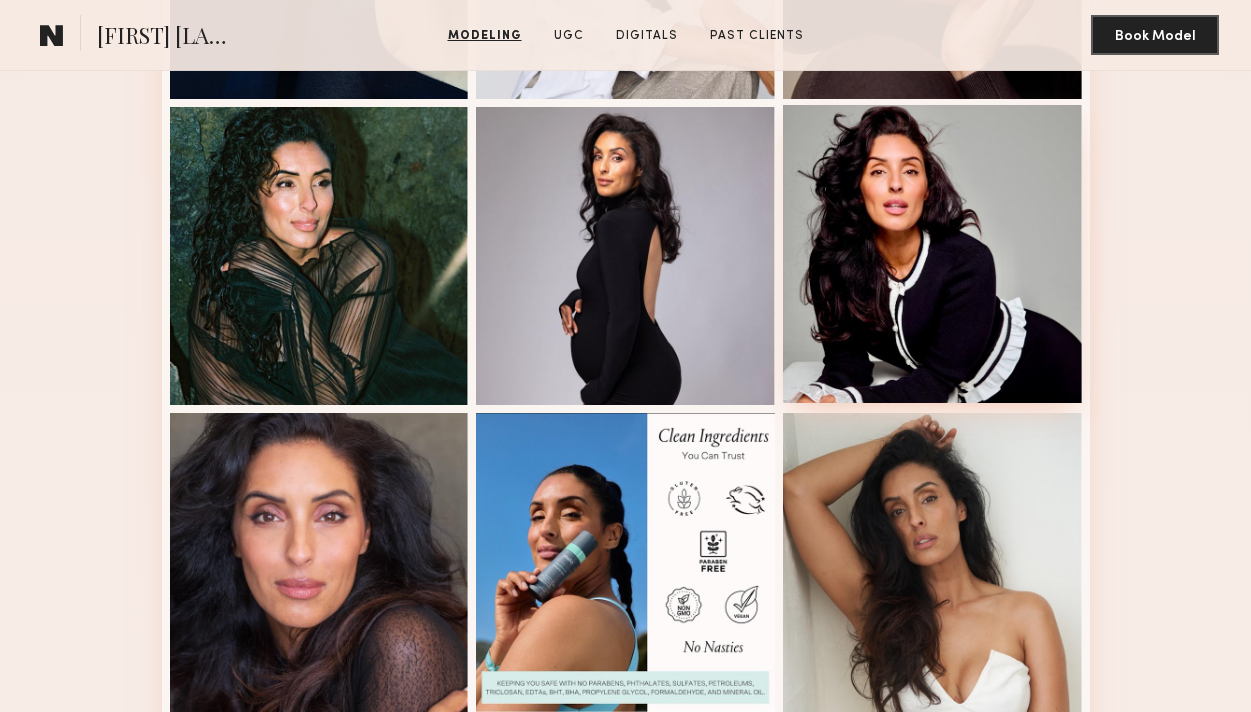 scroll, scrollTop: 872, scrollLeft: 0, axis: vertical 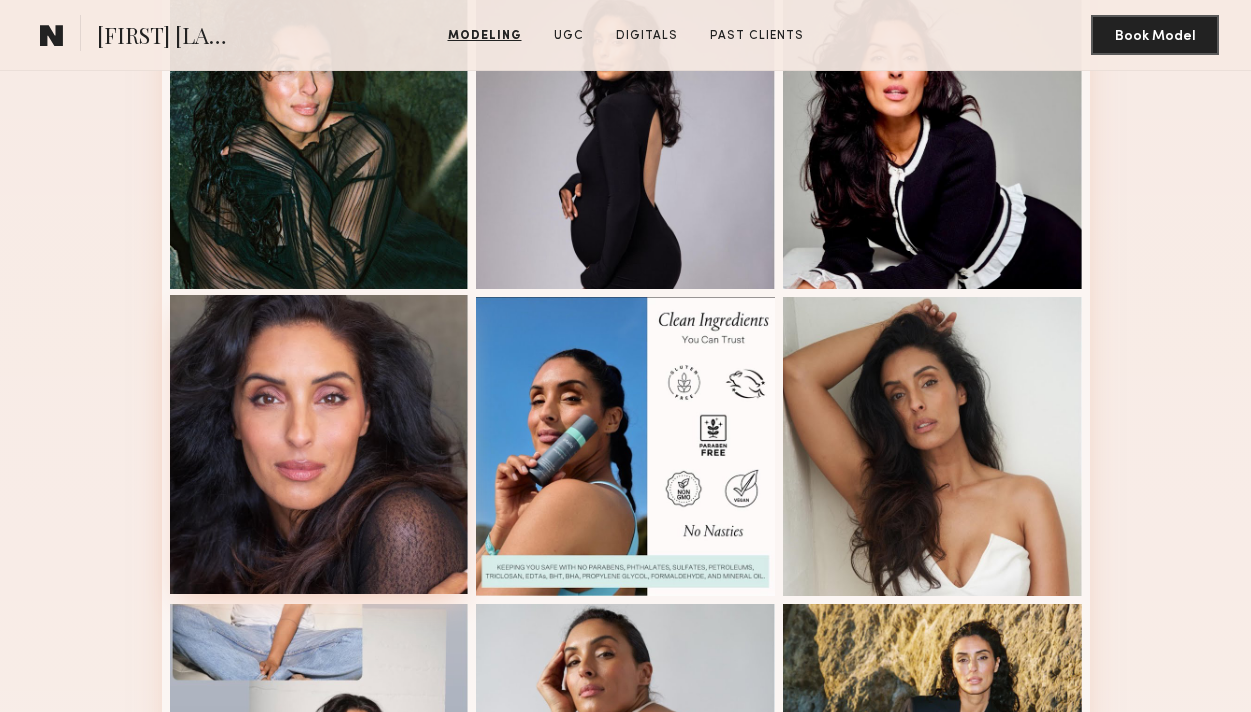 click at bounding box center (319, 444) 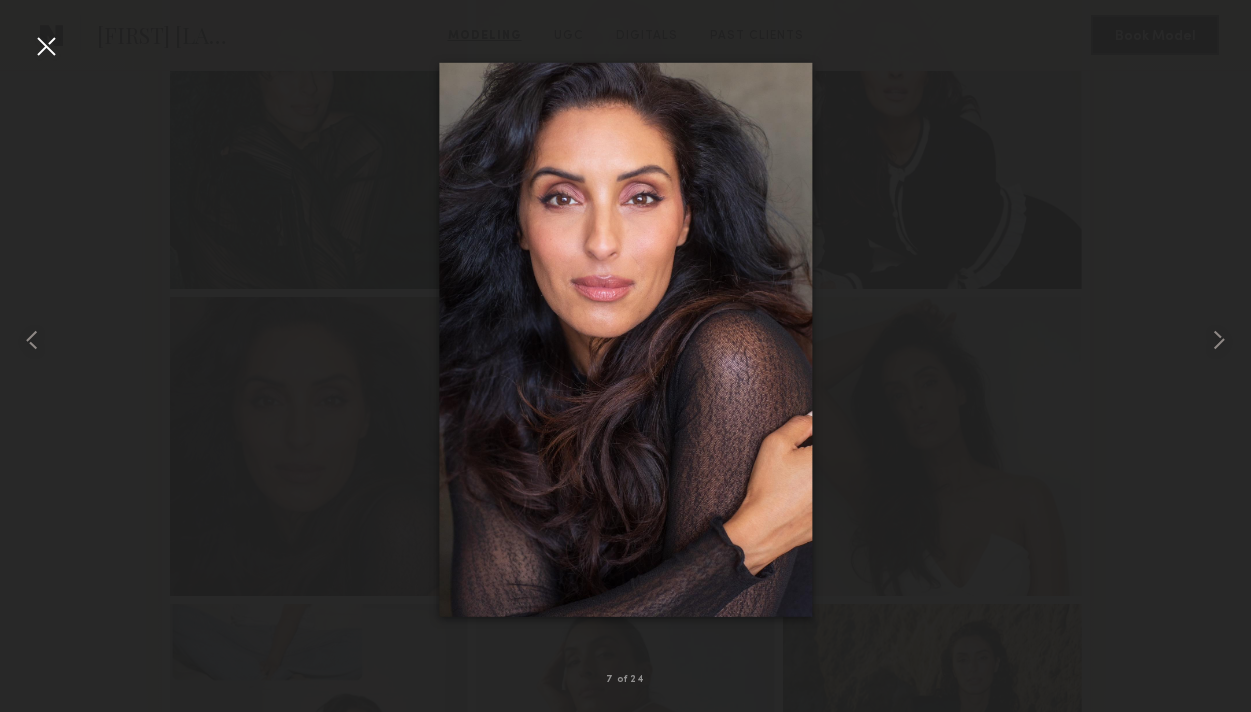 click at bounding box center (46, 46) 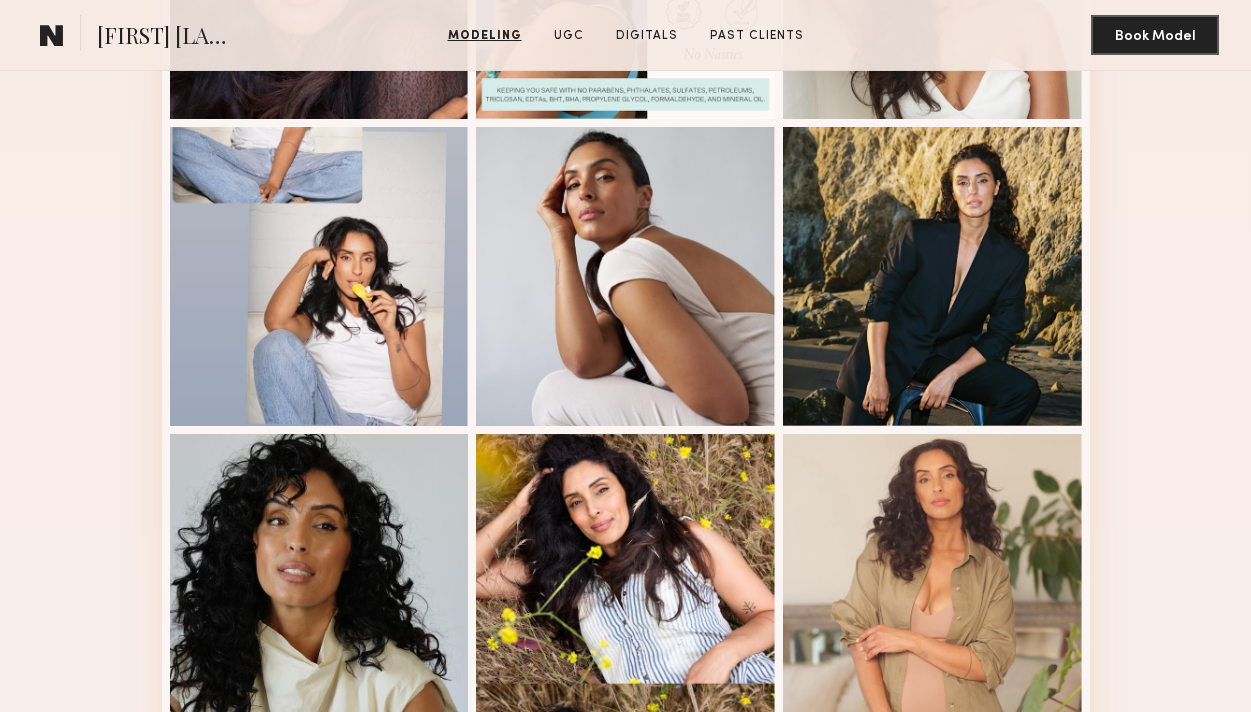 scroll, scrollTop: 1326, scrollLeft: 0, axis: vertical 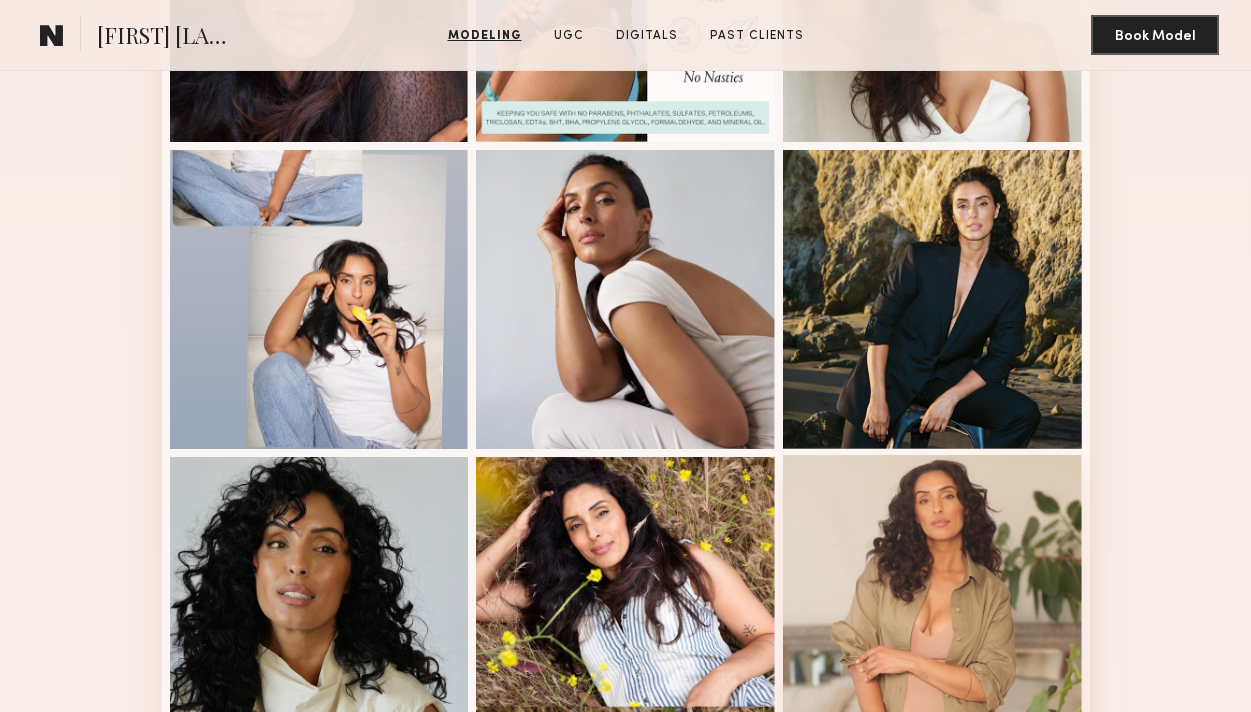 click at bounding box center (932, 604) 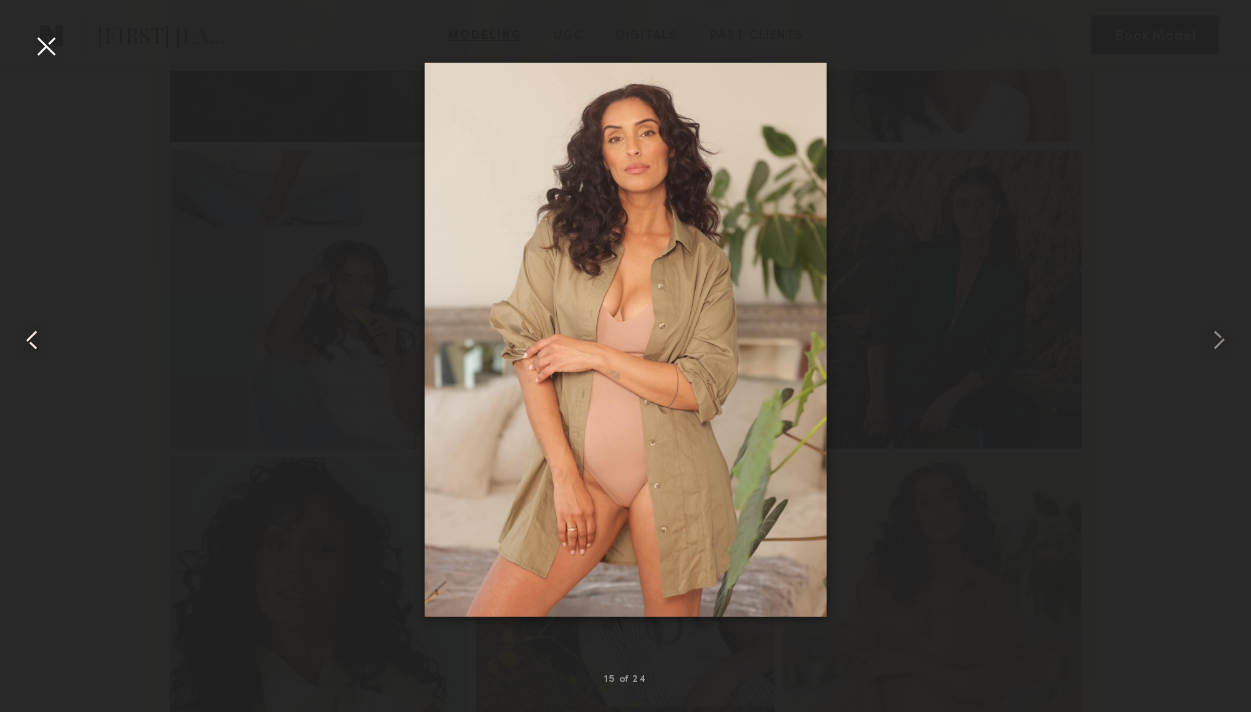 click at bounding box center [25, 340] 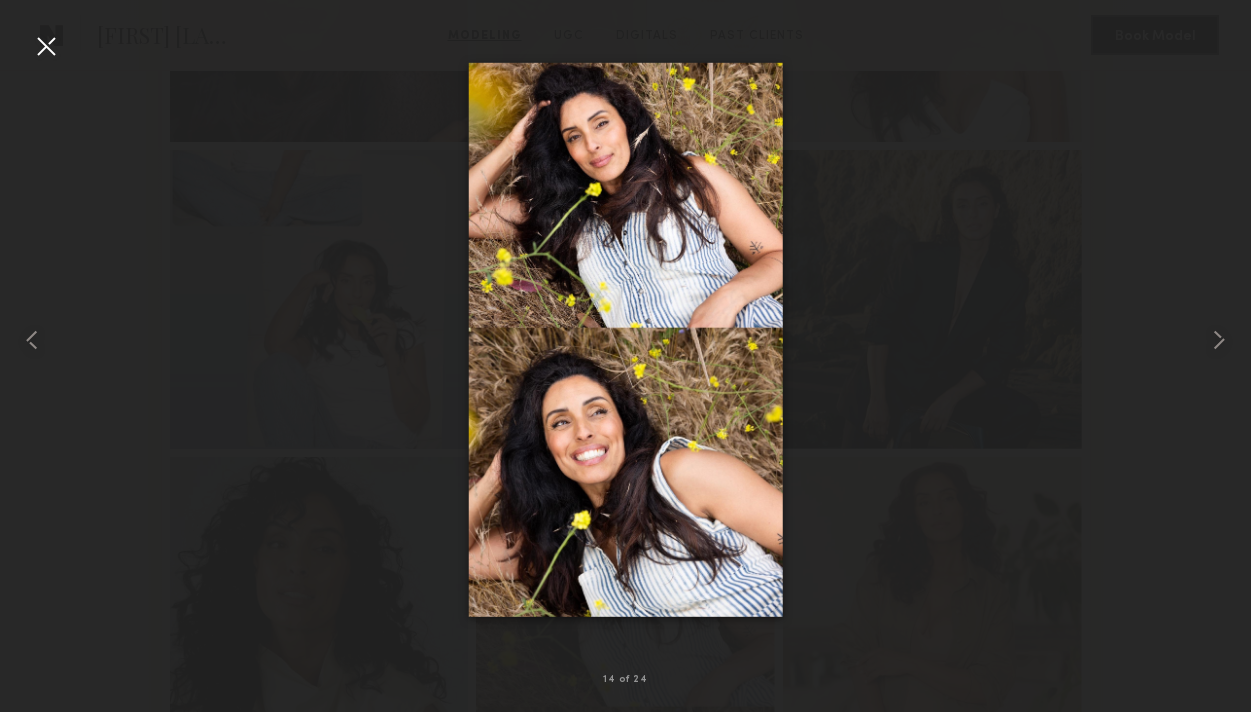 click at bounding box center (46, 46) 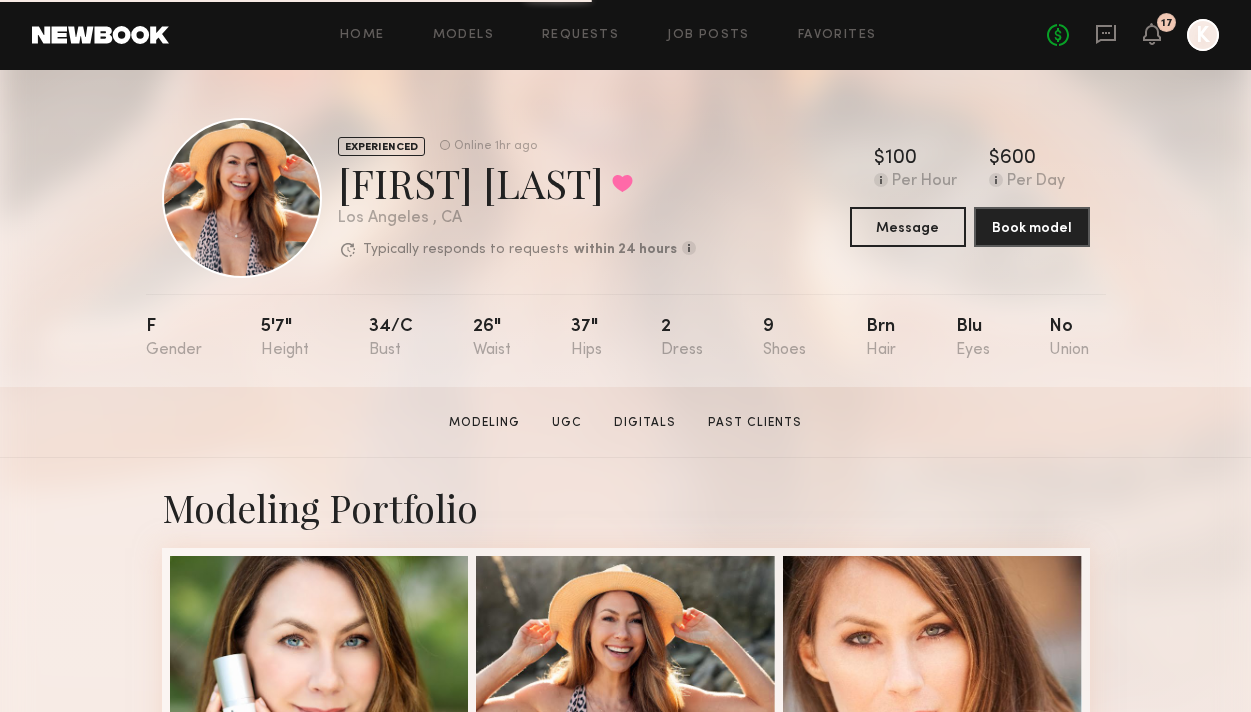 scroll, scrollTop: 359, scrollLeft: 0, axis: vertical 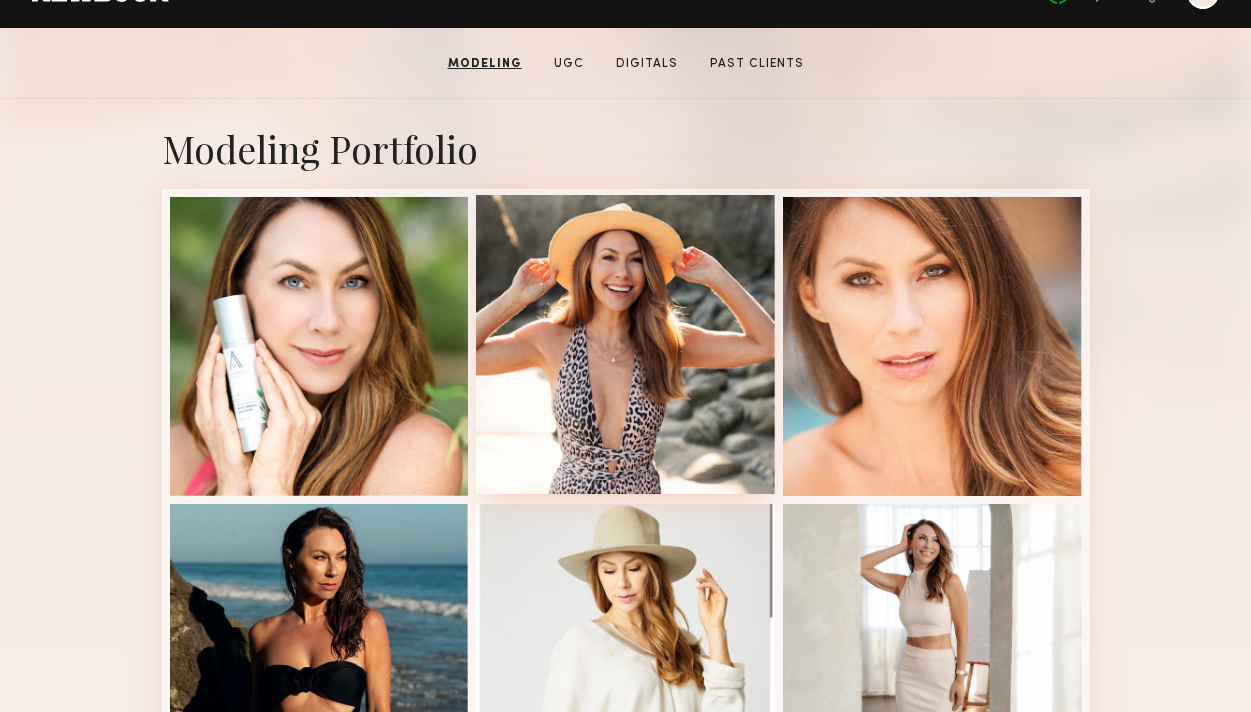 click at bounding box center (625, 344) 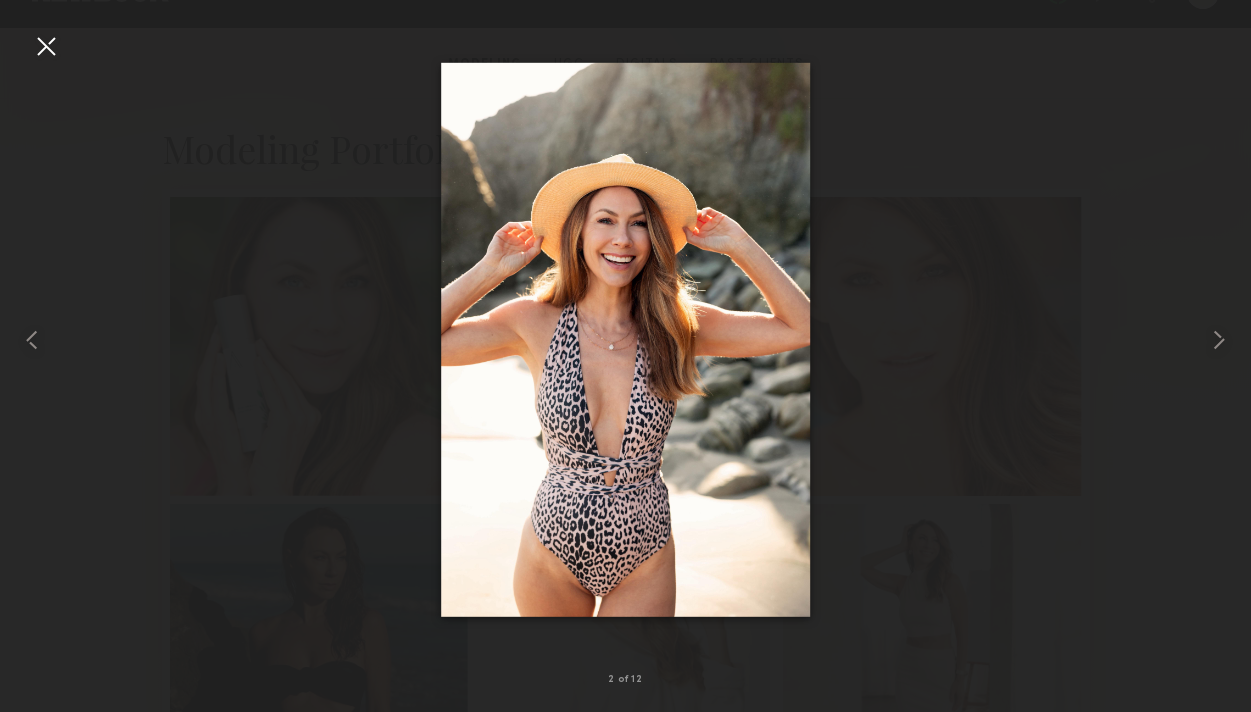 click at bounding box center [46, 46] 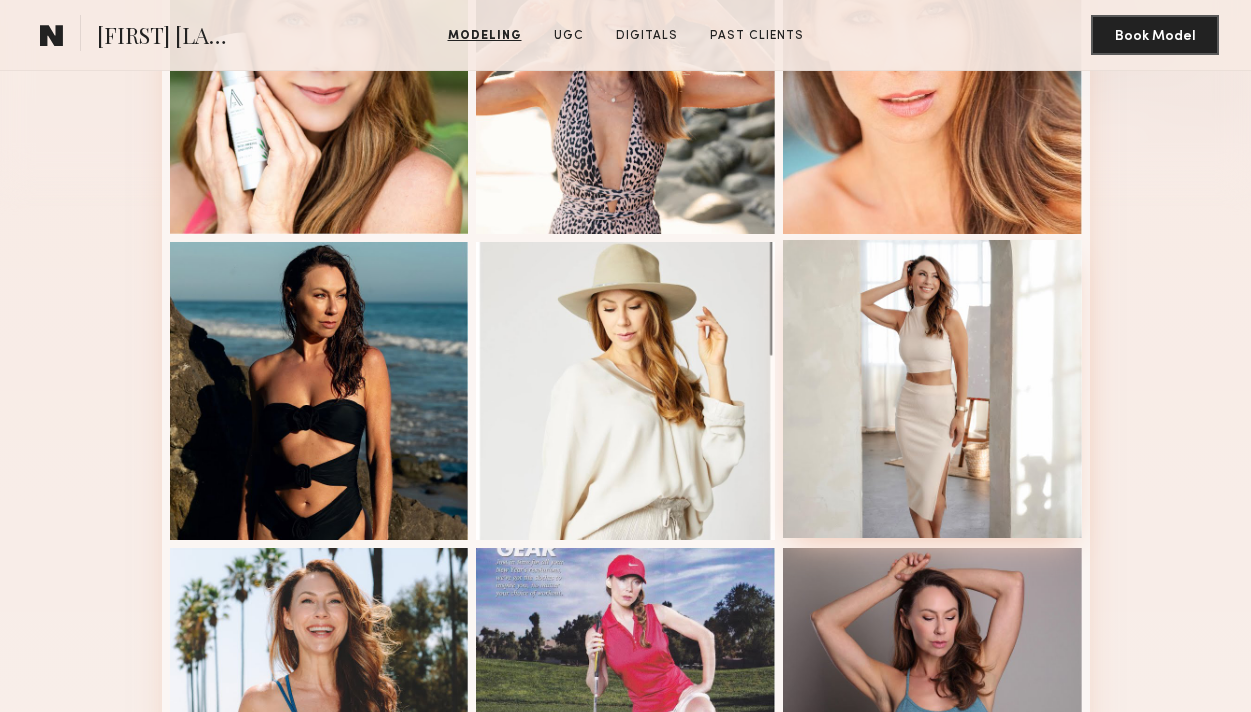 scroll, scrollTop: 861, scrollLeft: 0, axis: vertical 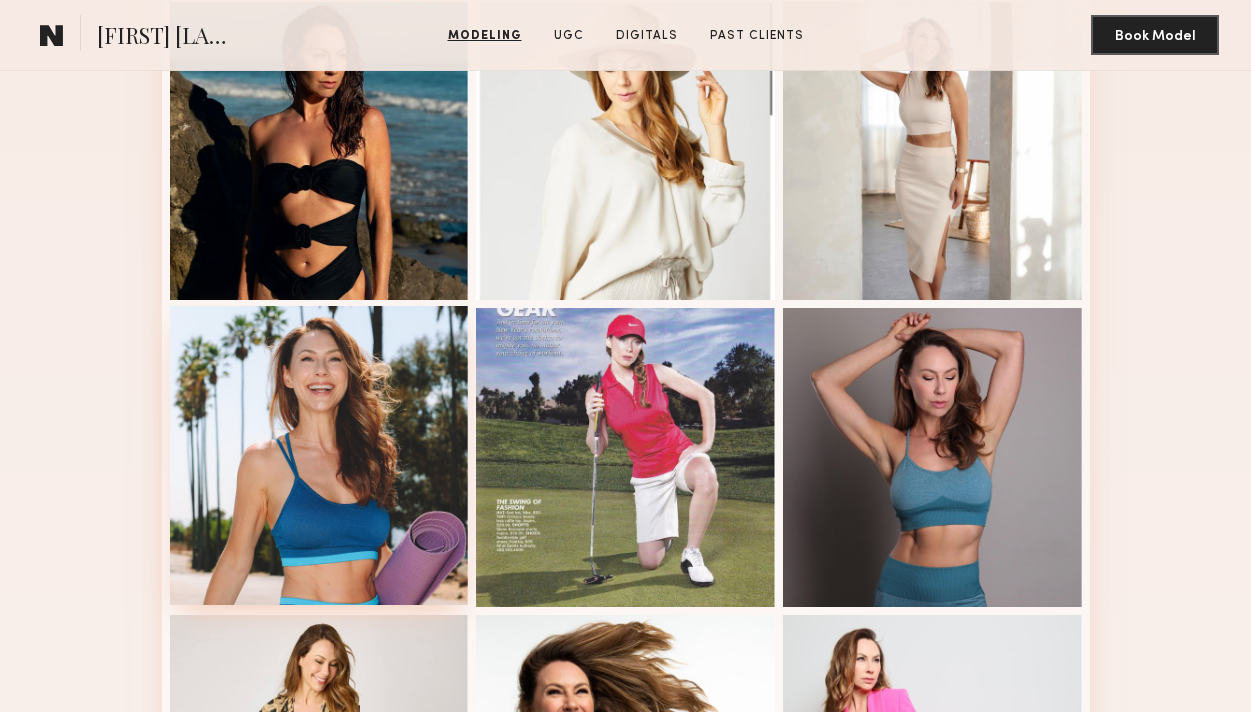 click at bounding box center [319, 455] 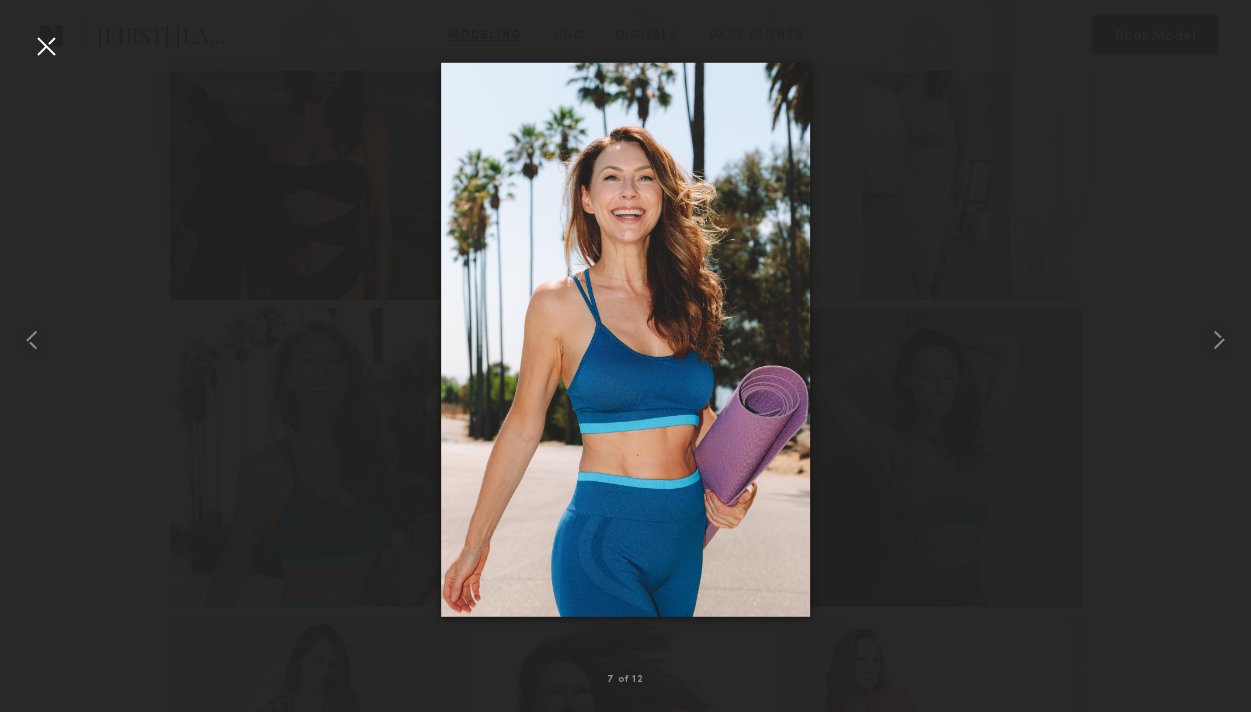 click at bounding box center (46, 46) 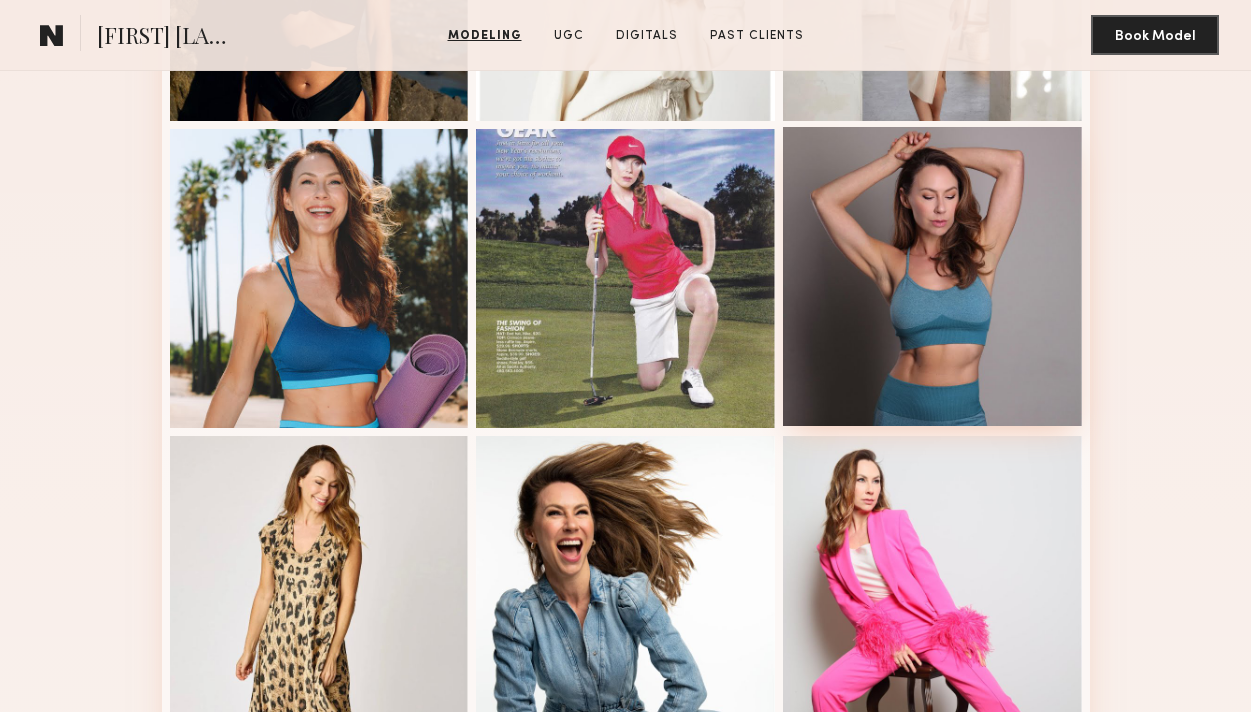 scroll, scrollTop: 1224, scrollLeft: 0, axis: vertical 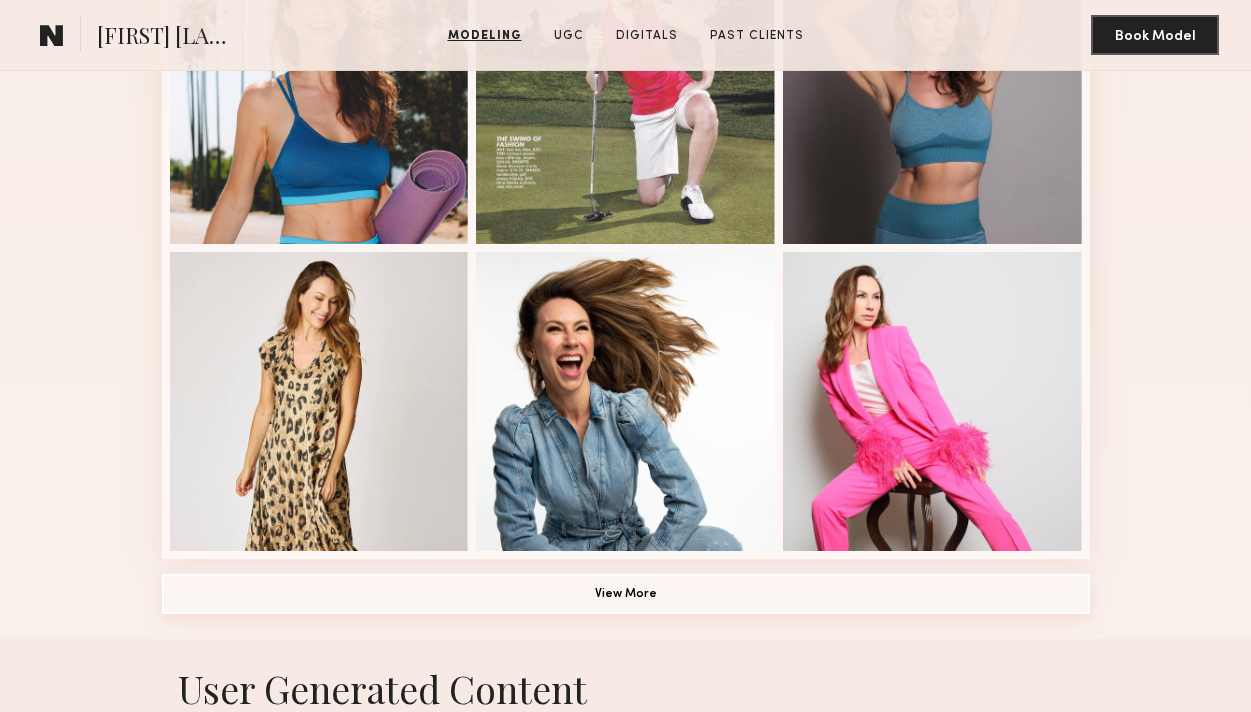 click on "View More" 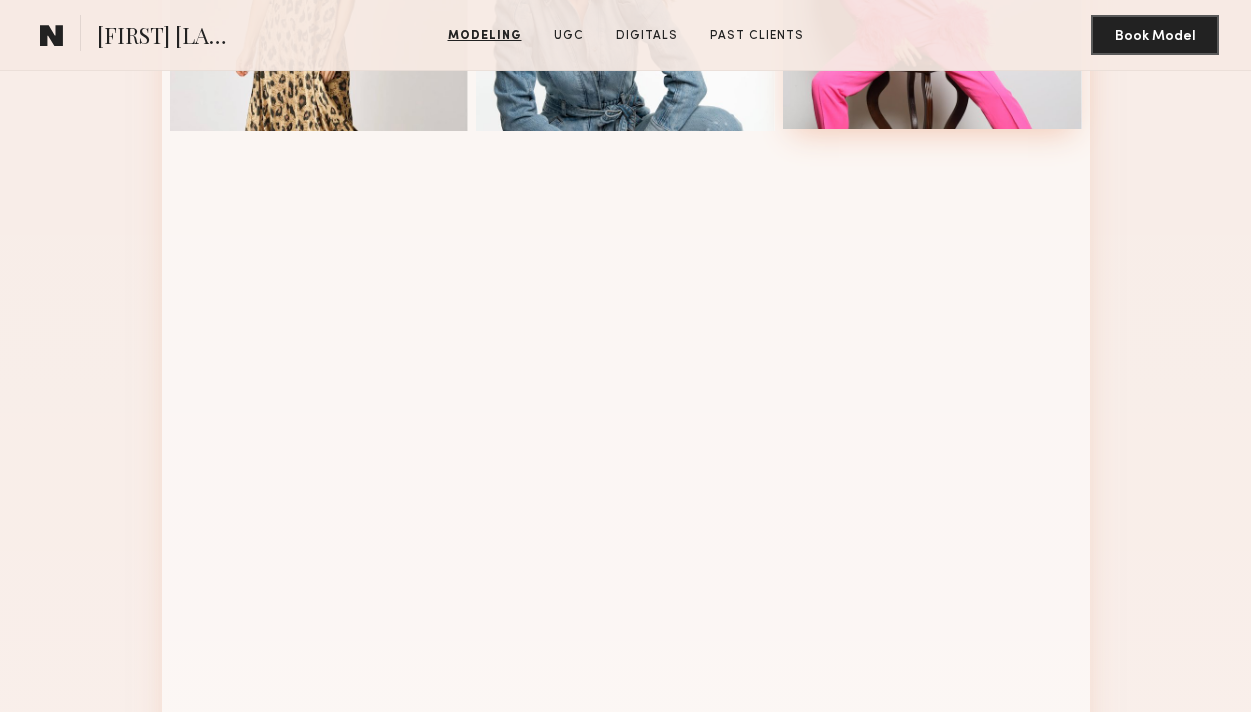 scroll, scrollTop: 1802, scrollLeft: 0, axis: vertical 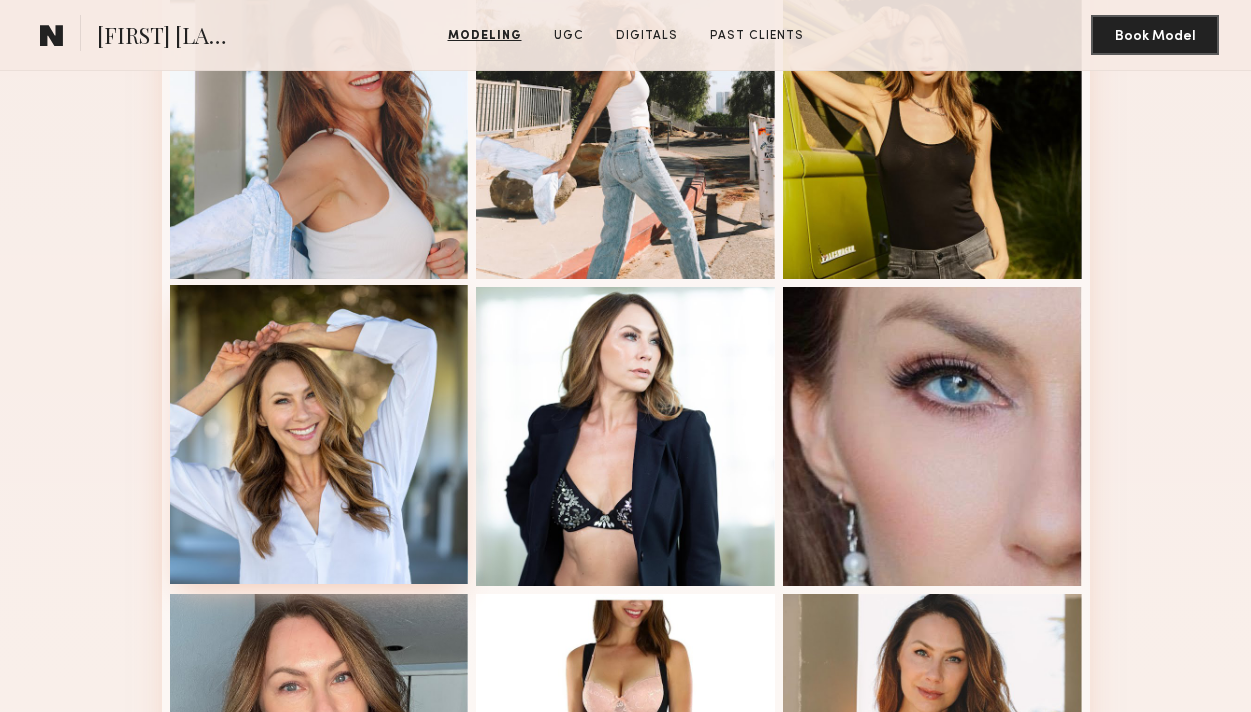 click at bounding box center [319, 434] 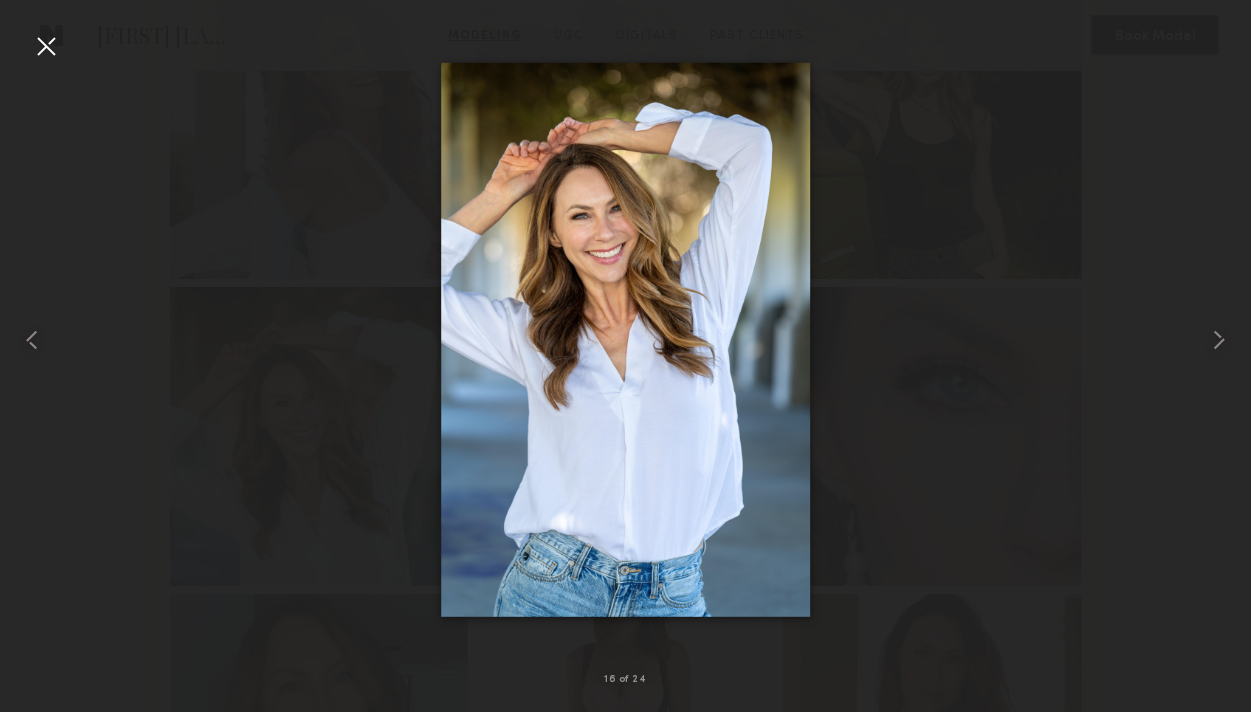 click at bounding box center (46, 46) 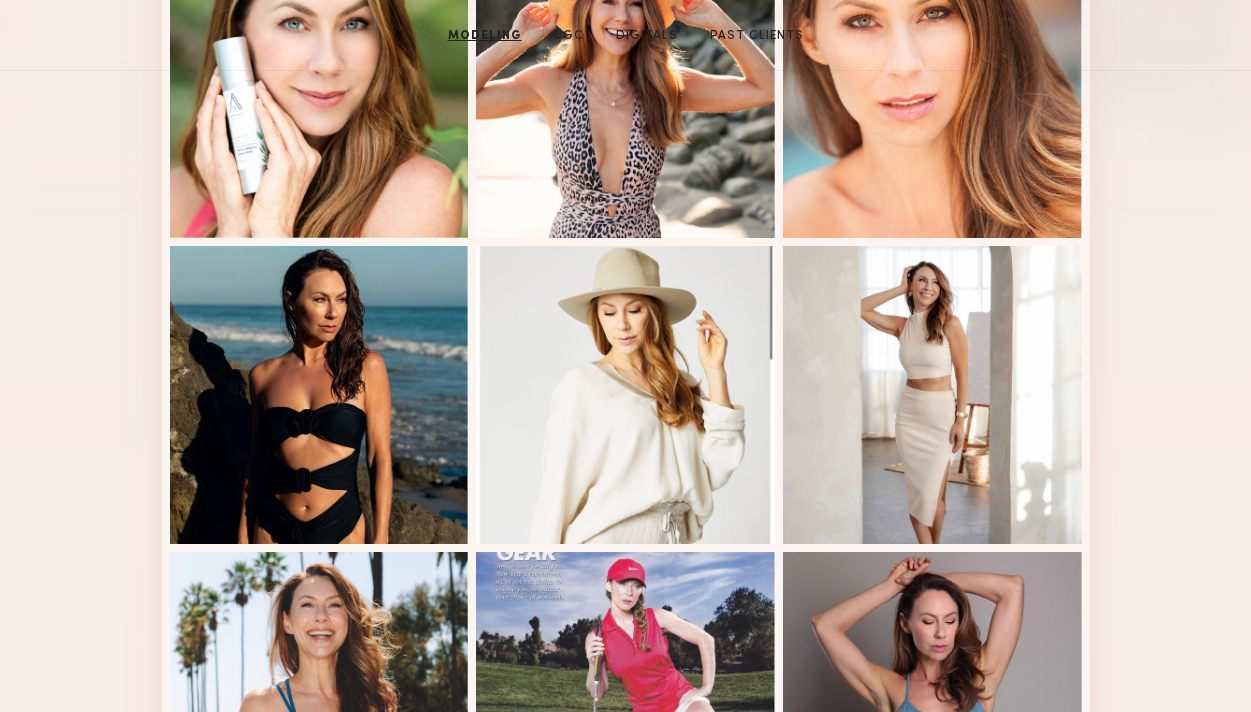 scroll, scrollTop: 0, scrollLeft: 0, axis: both 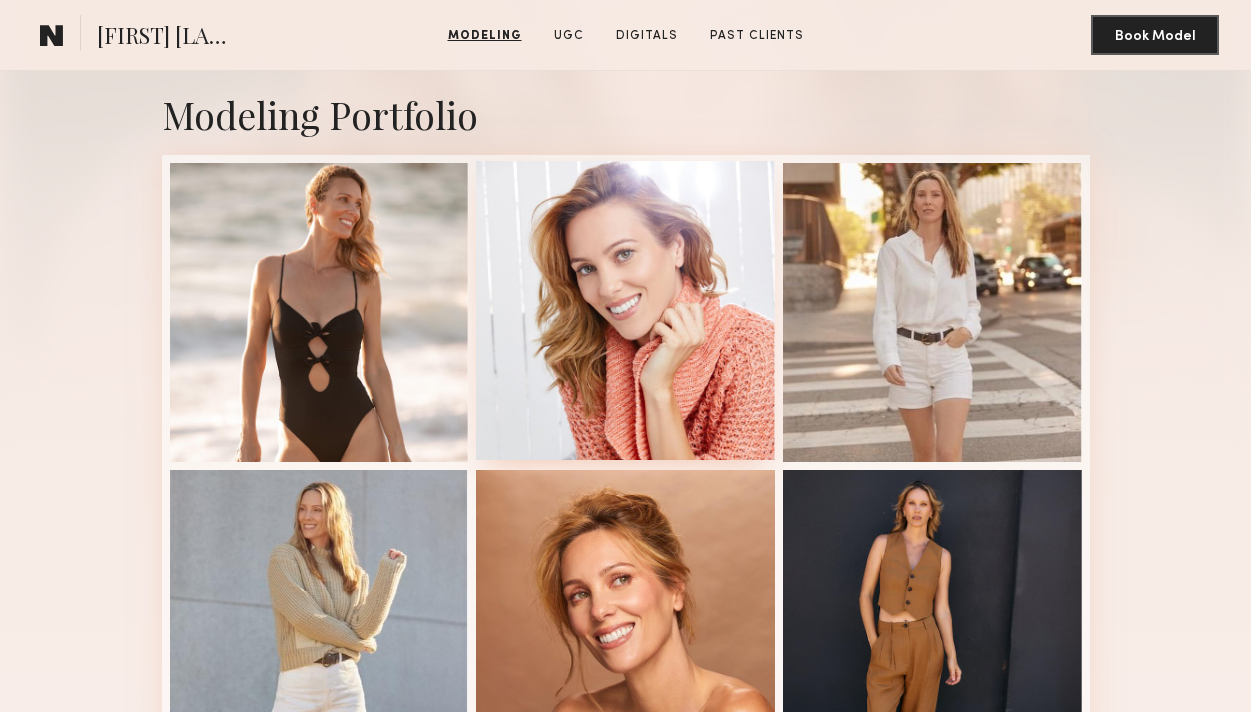 click at bounding box center [625, 310] 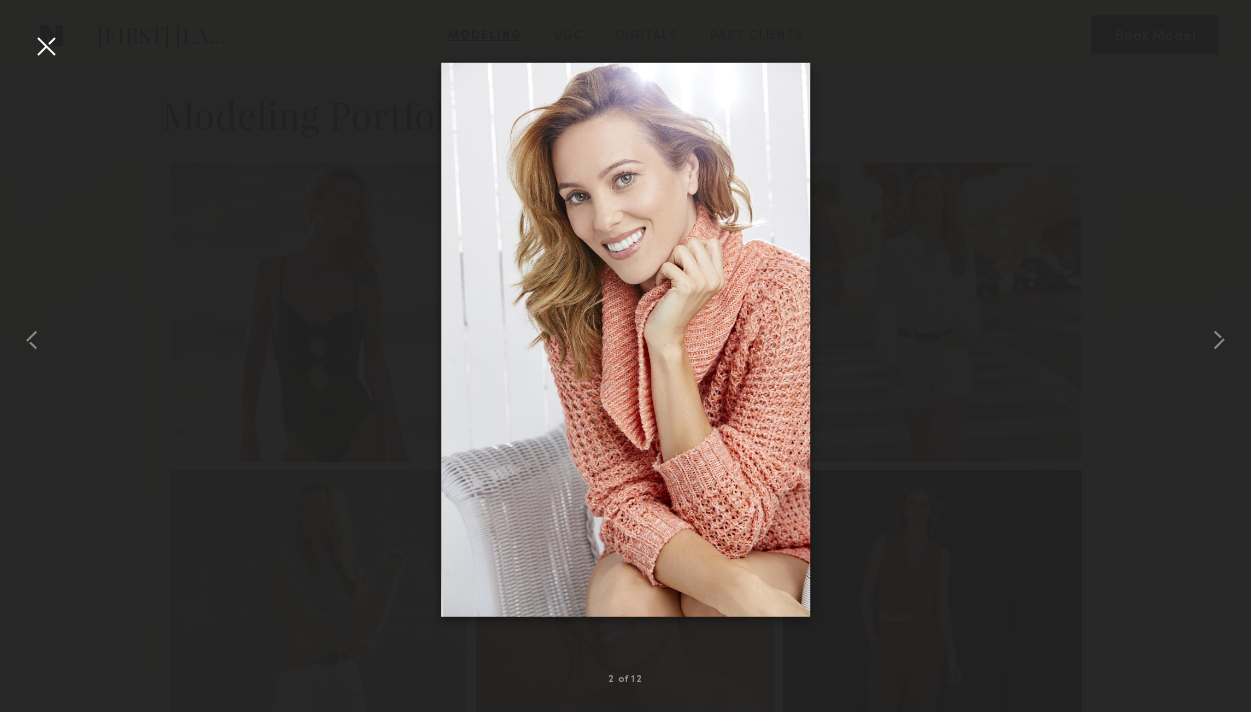 click at bounding box center [46, 46] 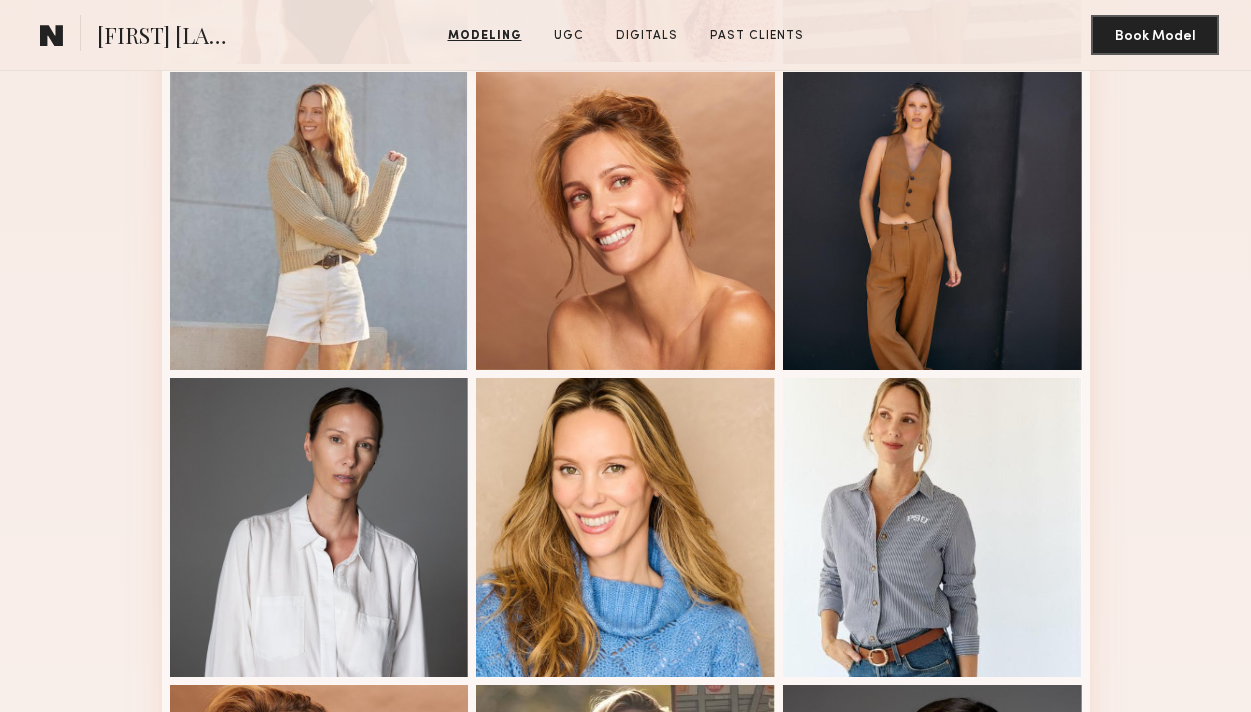 scroll, scrollTop: 885, scrollLeft: 0, axis: vertical 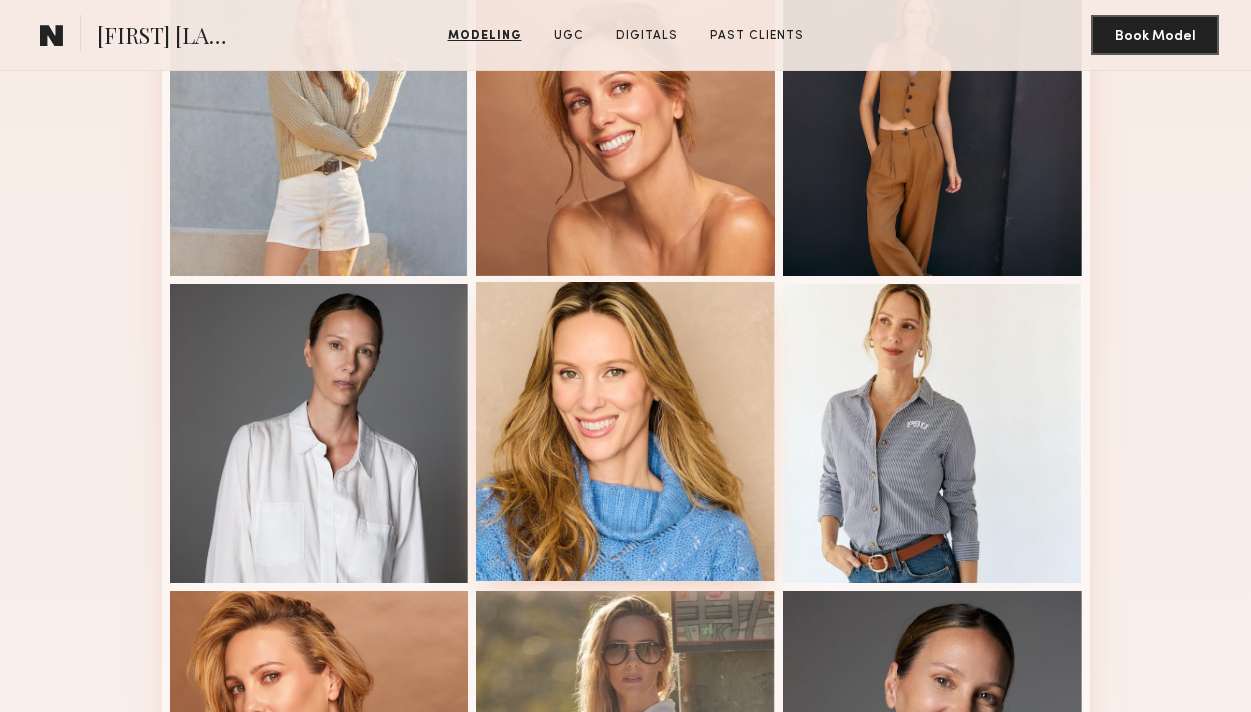 click at bounding box center [625, 431] 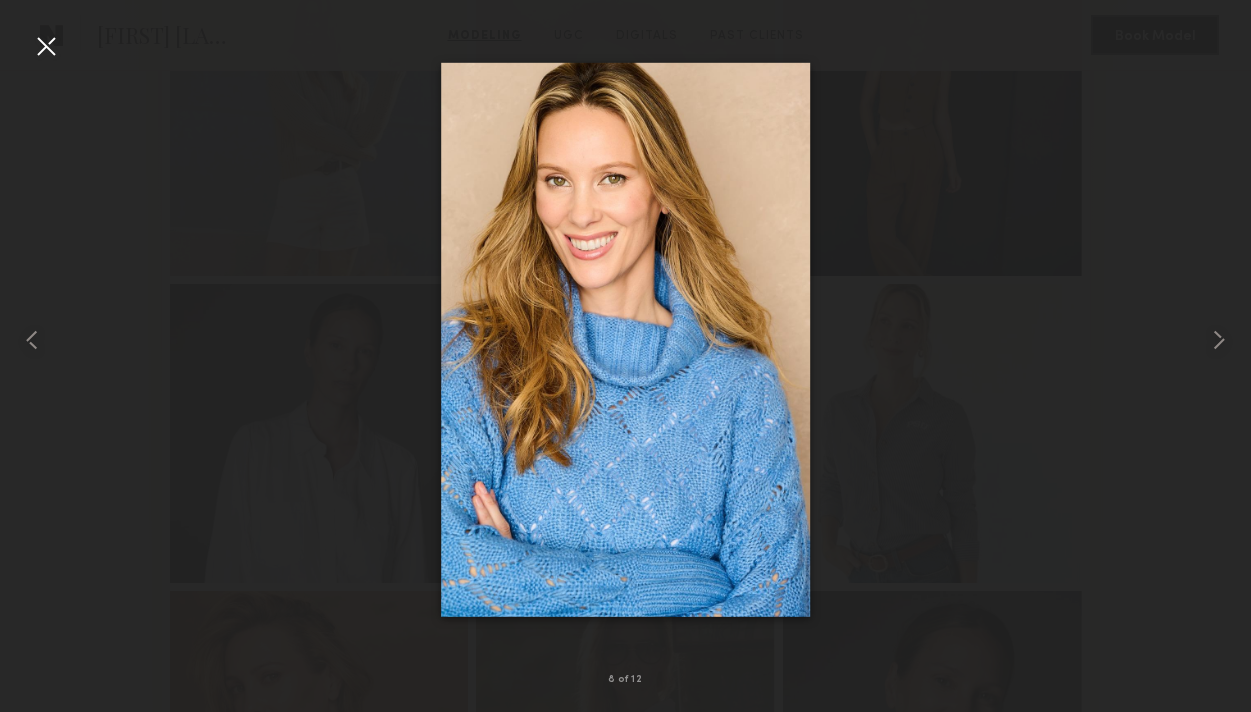 click at bounding box center (46, 46) 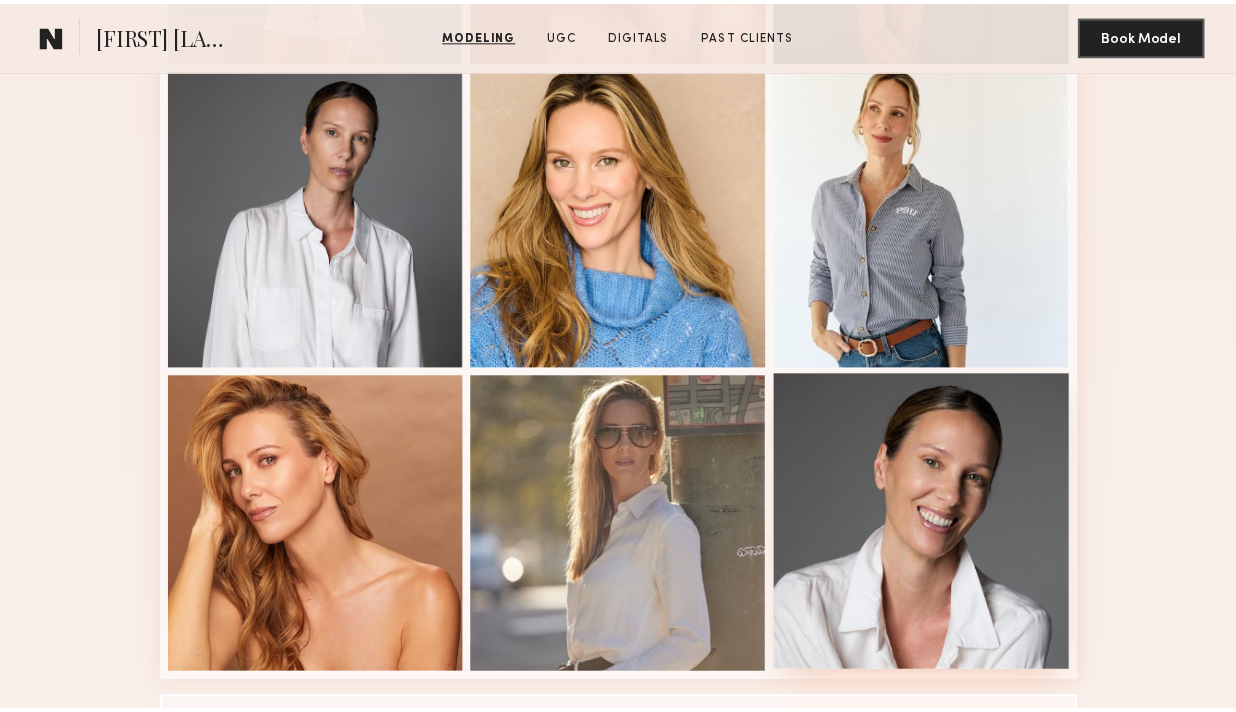 scroll, scrollTop: 1424, scrollLeft: 0, axis: vertical 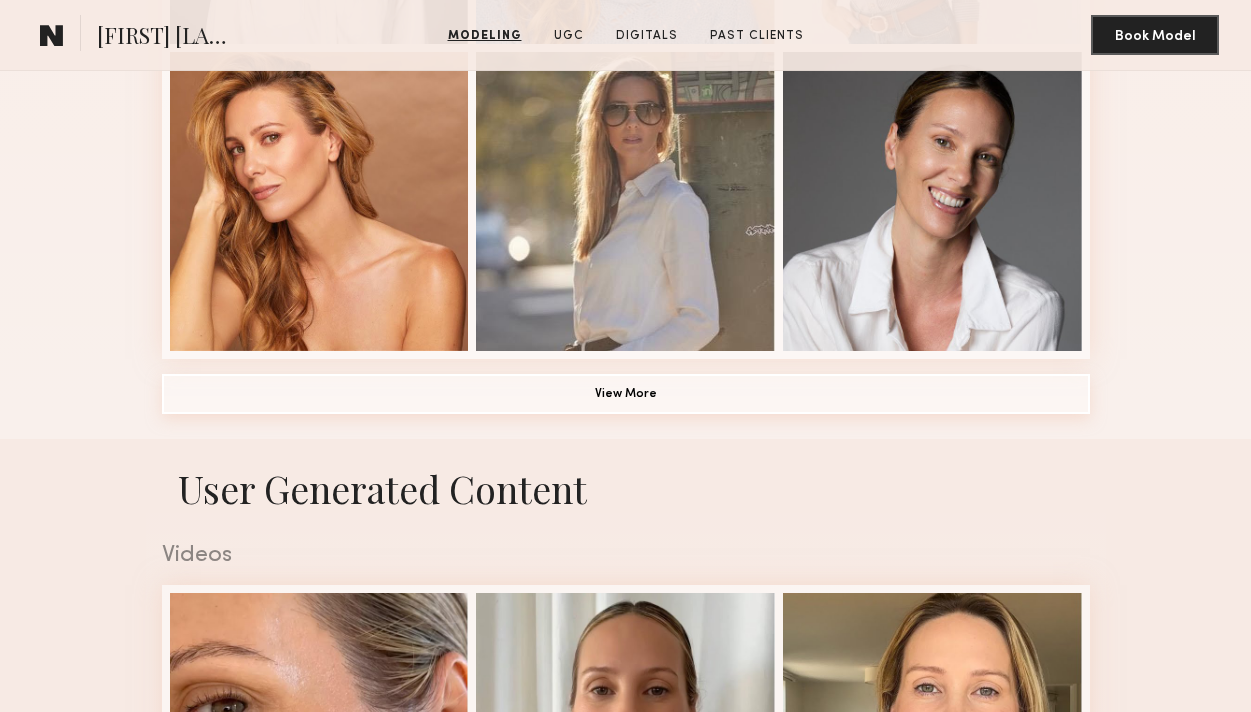 click on "View More" 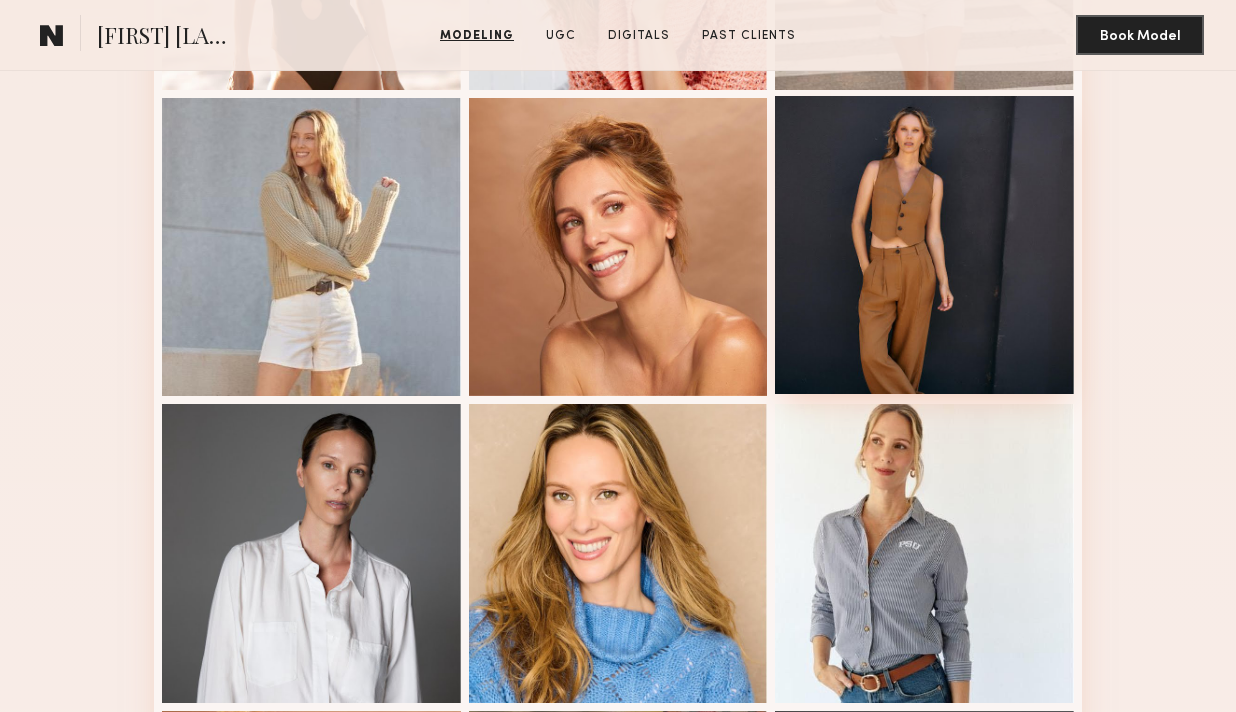 scroll, scrollTop: 666, scrollLeft: 0, axis: vertical 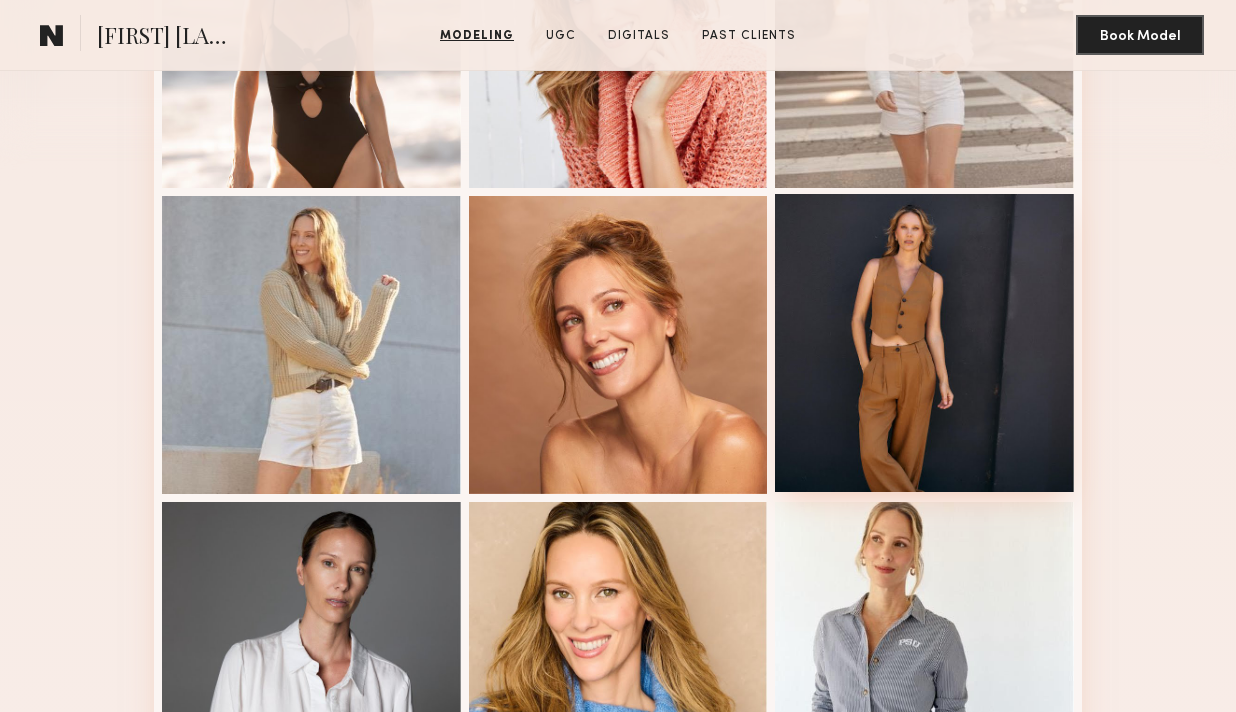 click at bounding box center [924, 343] 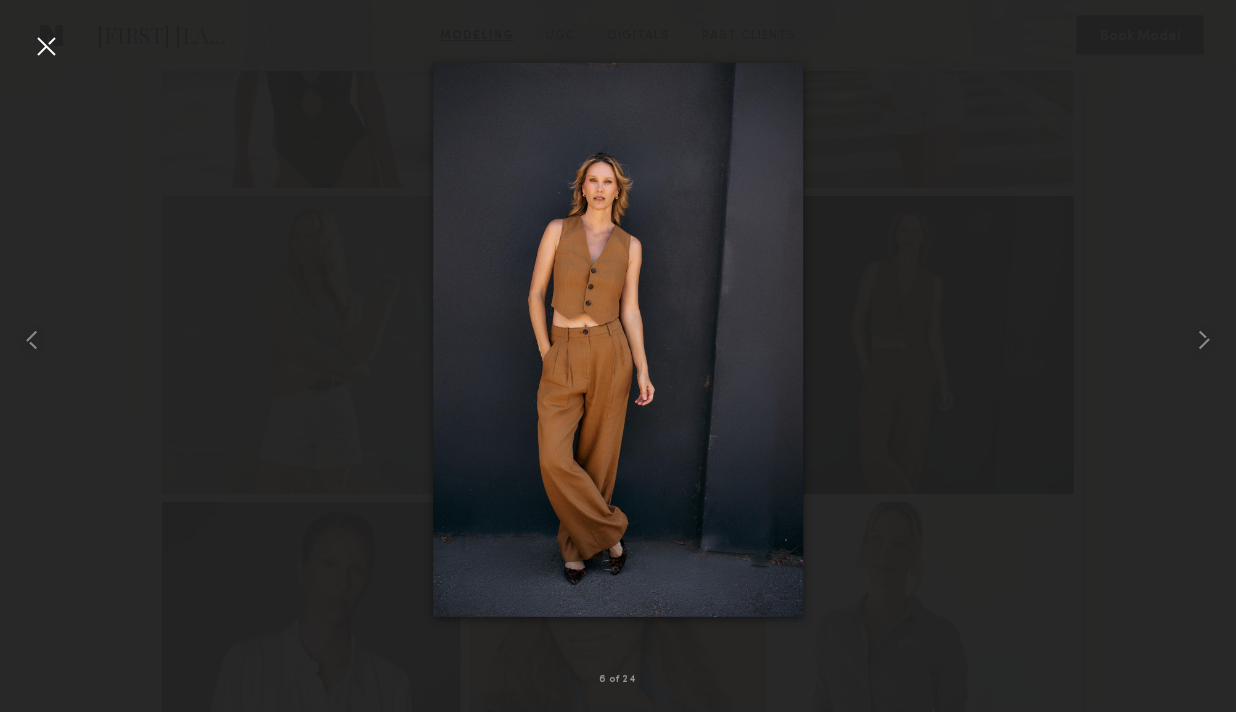 click at bounding box center (46, 46) 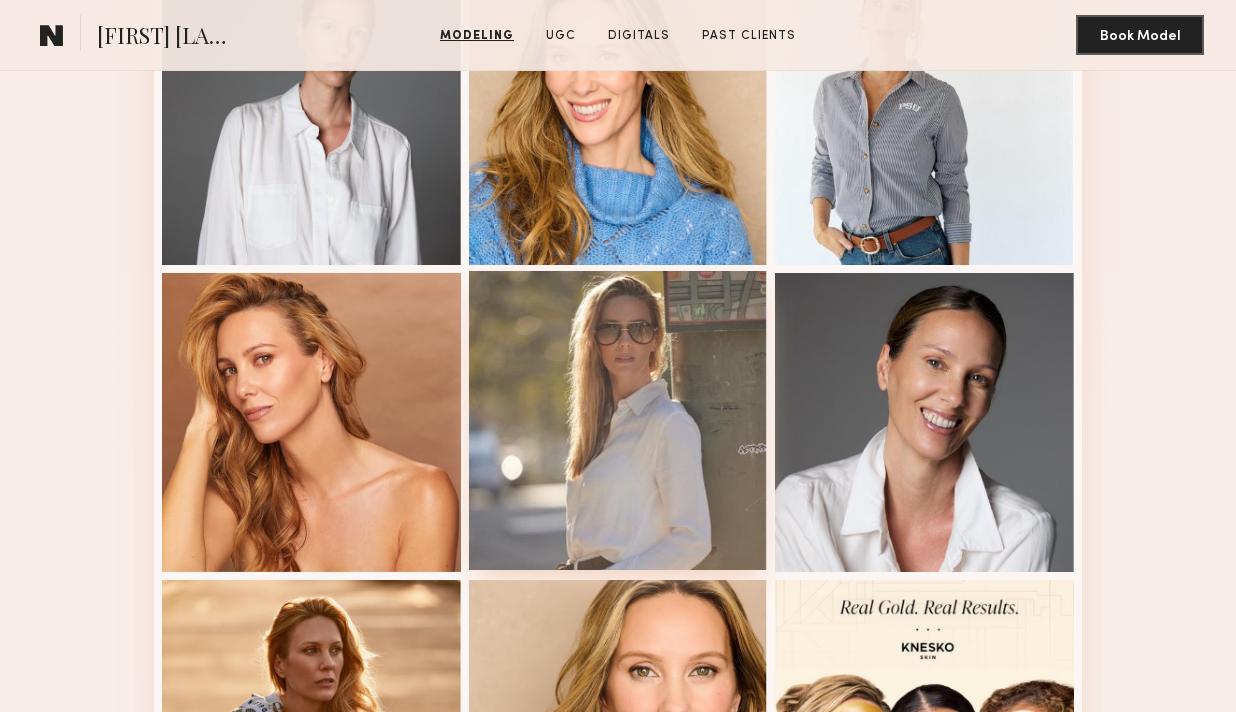 scroll, scrollTop: 1380, scrollLeft: 0, axis: vertical 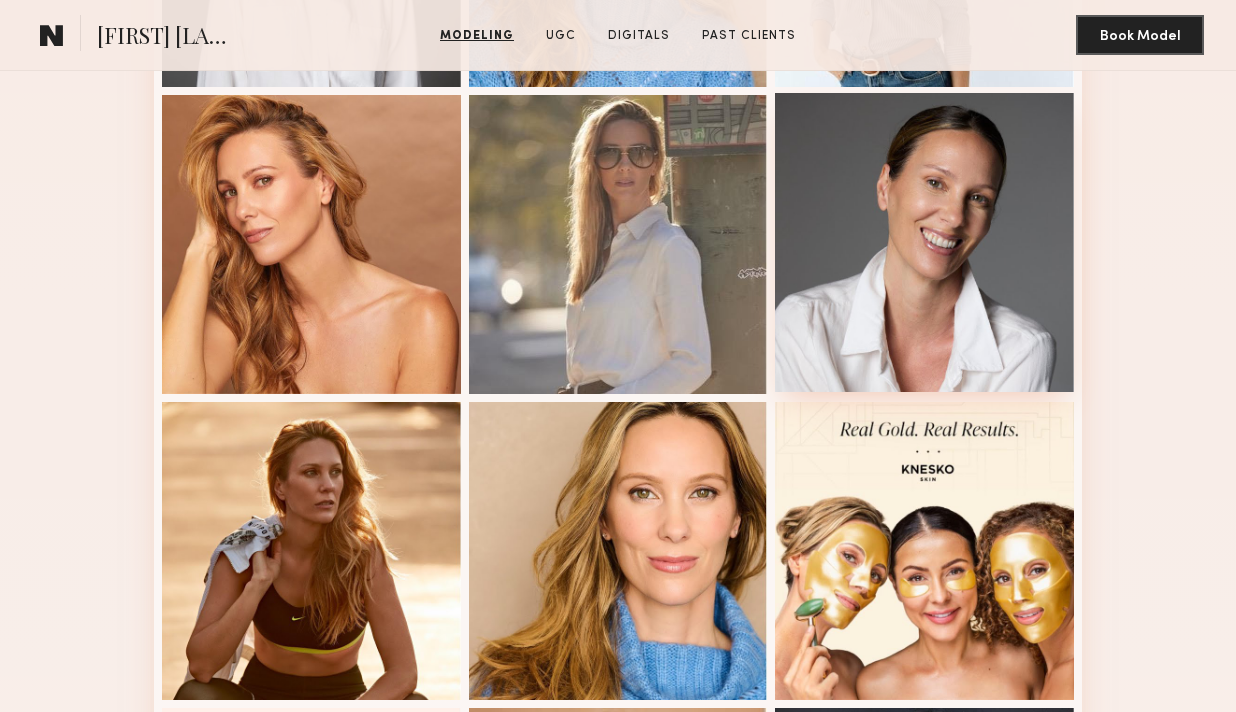 click at bounding box center (924, 242) 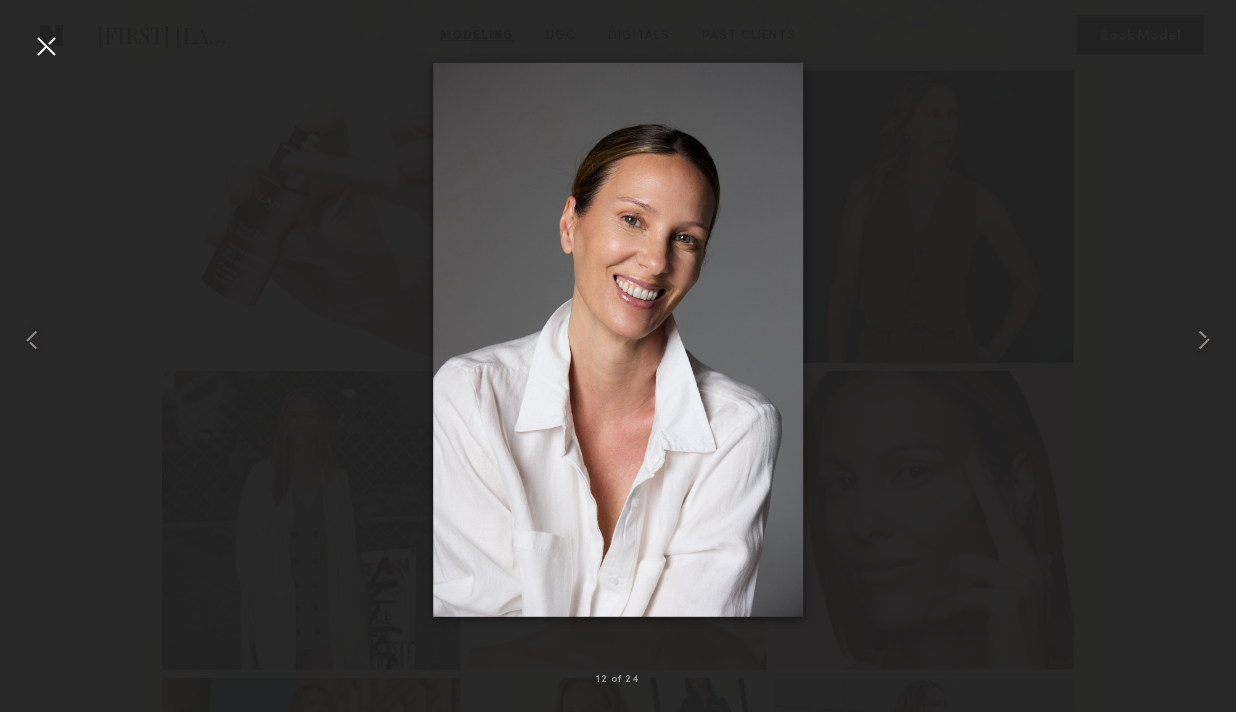 scroll, scrollTop: 2072, scrollLeft: 0, axis: vertical 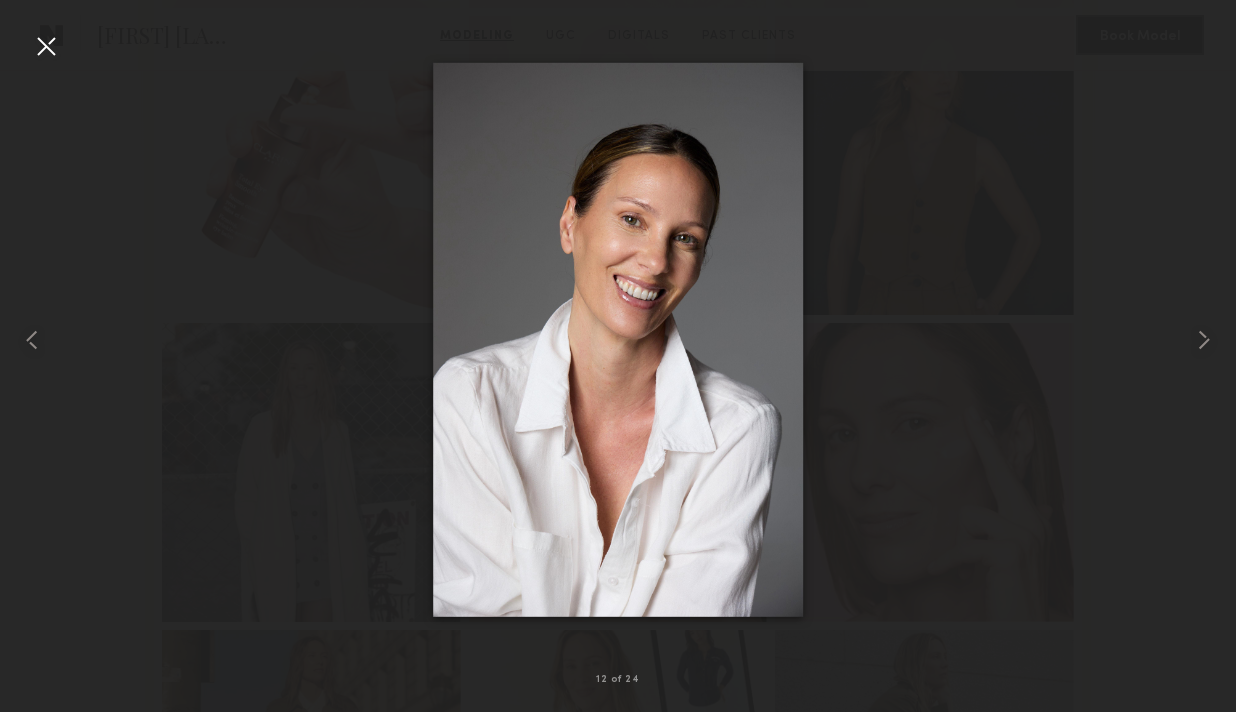 click at bounding box center (46, 46) 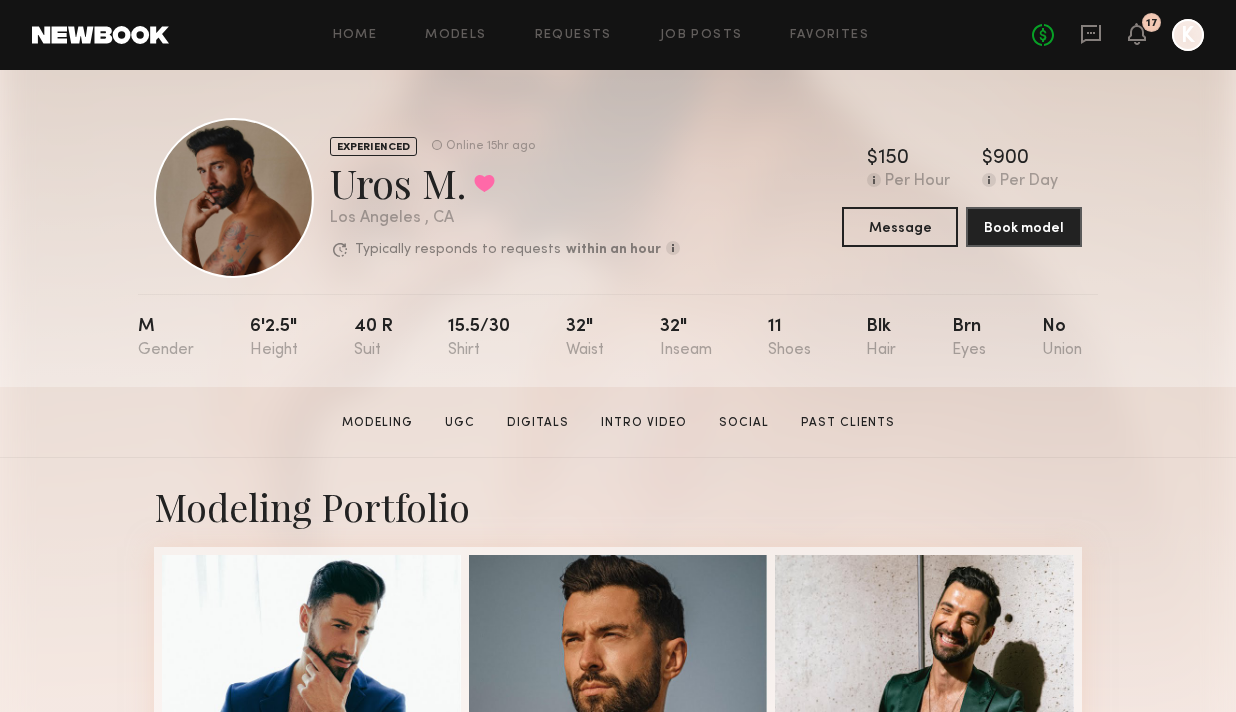 scroll, scrollTop: 257, scrollLeft: 0, axis: vertical 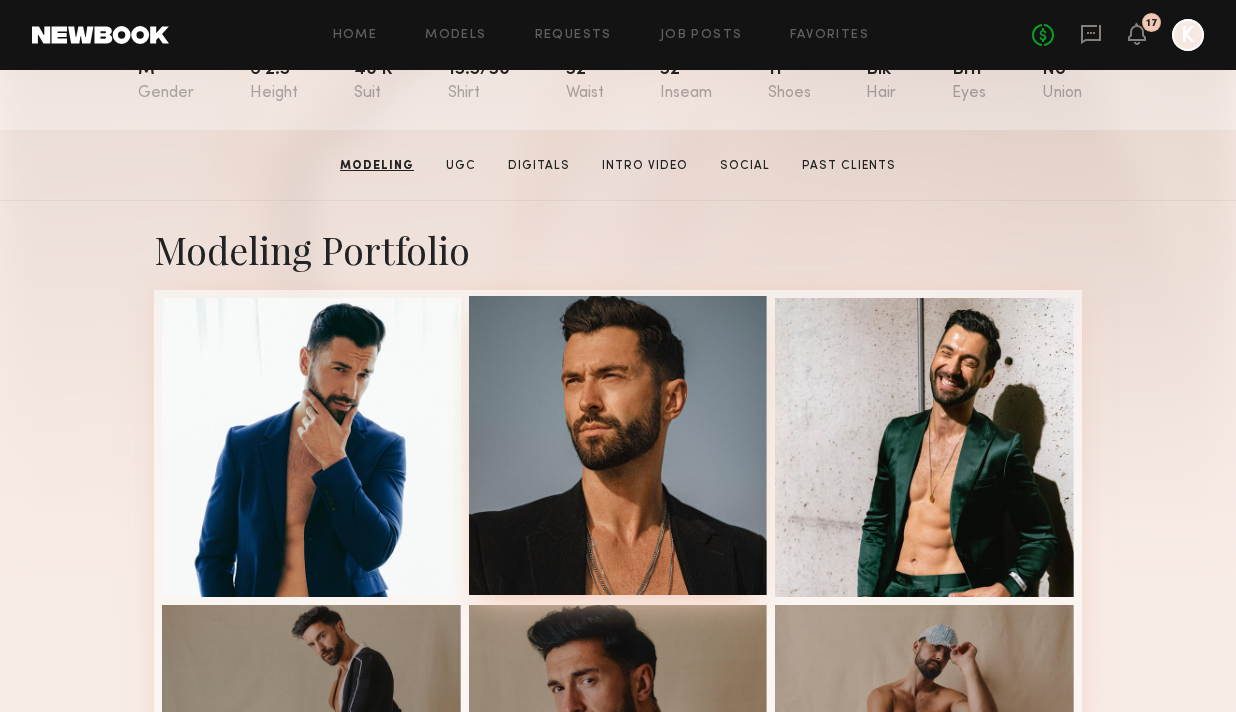 click at bounding box center (618, 445) 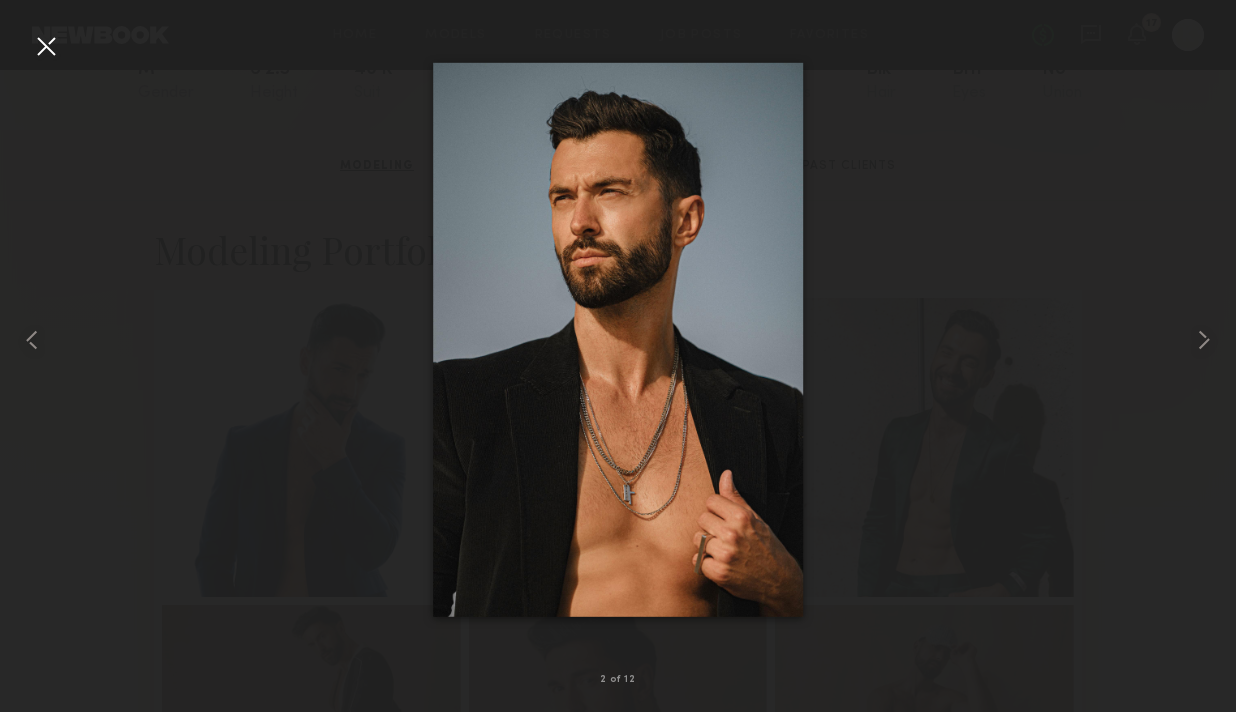 click at bounding box center [46, 46] 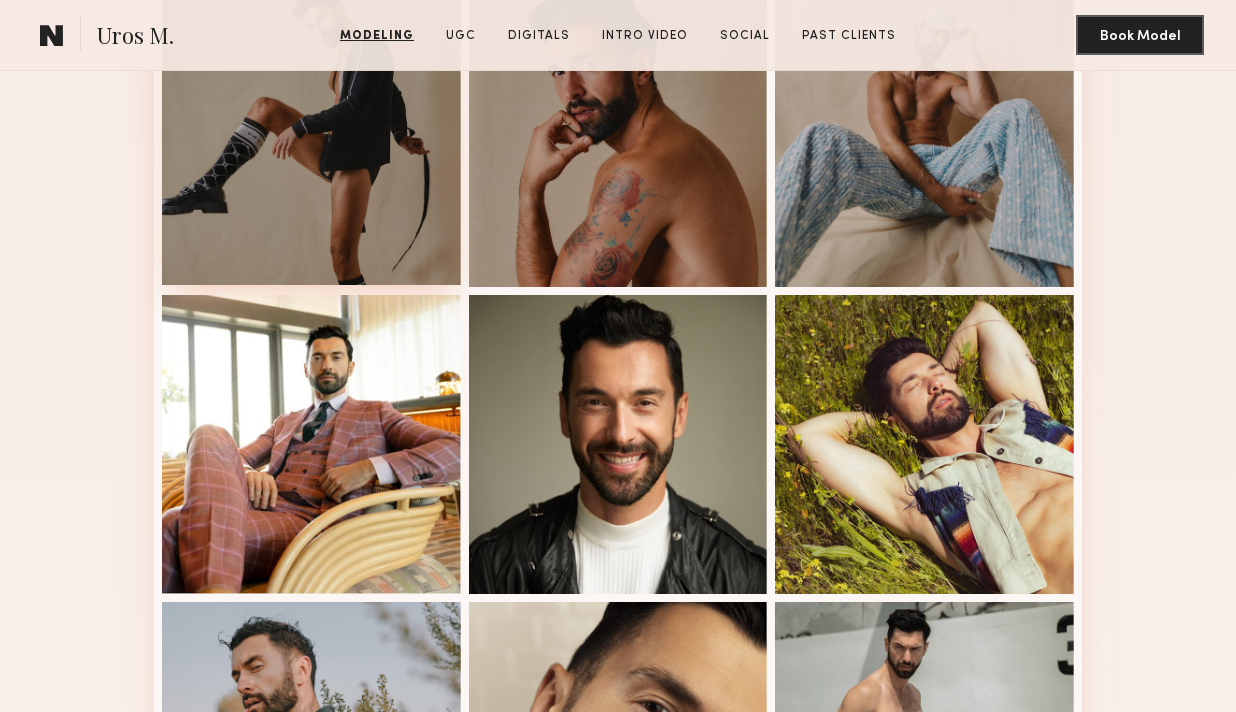 scroll, scrollTop: 1010, scrollLeft: 0, axis: vertical 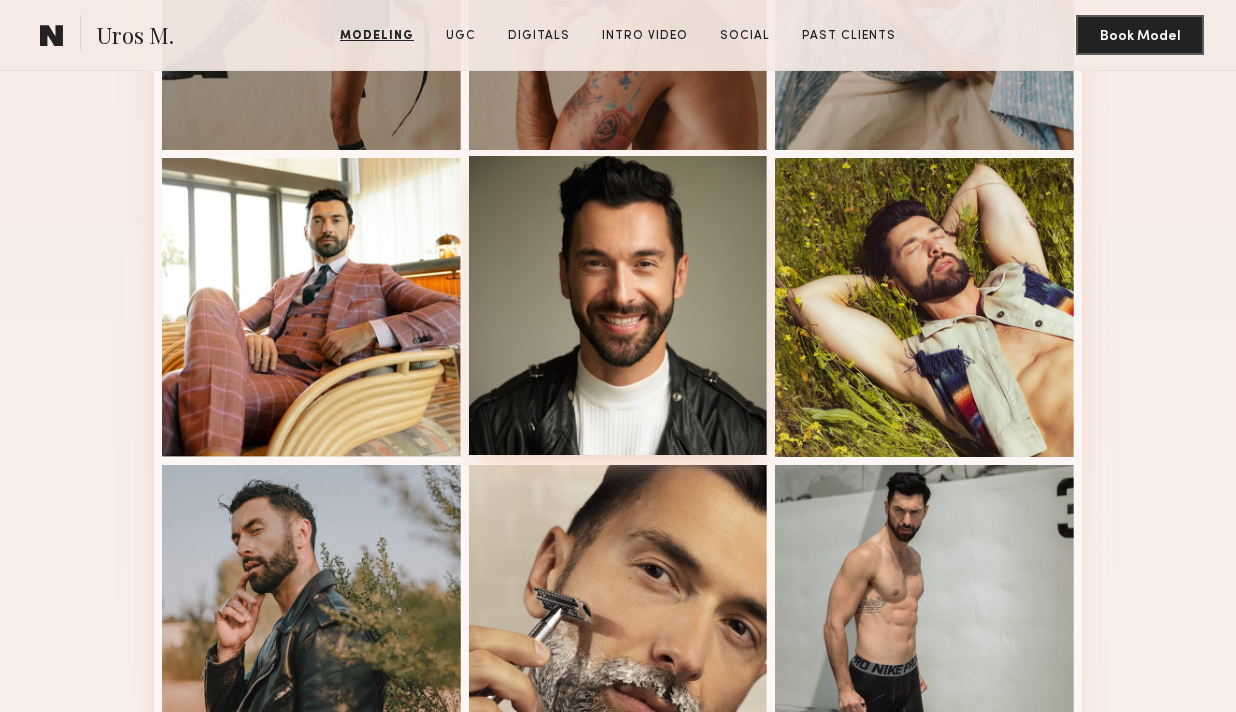 click at bounding box center [618, 305] 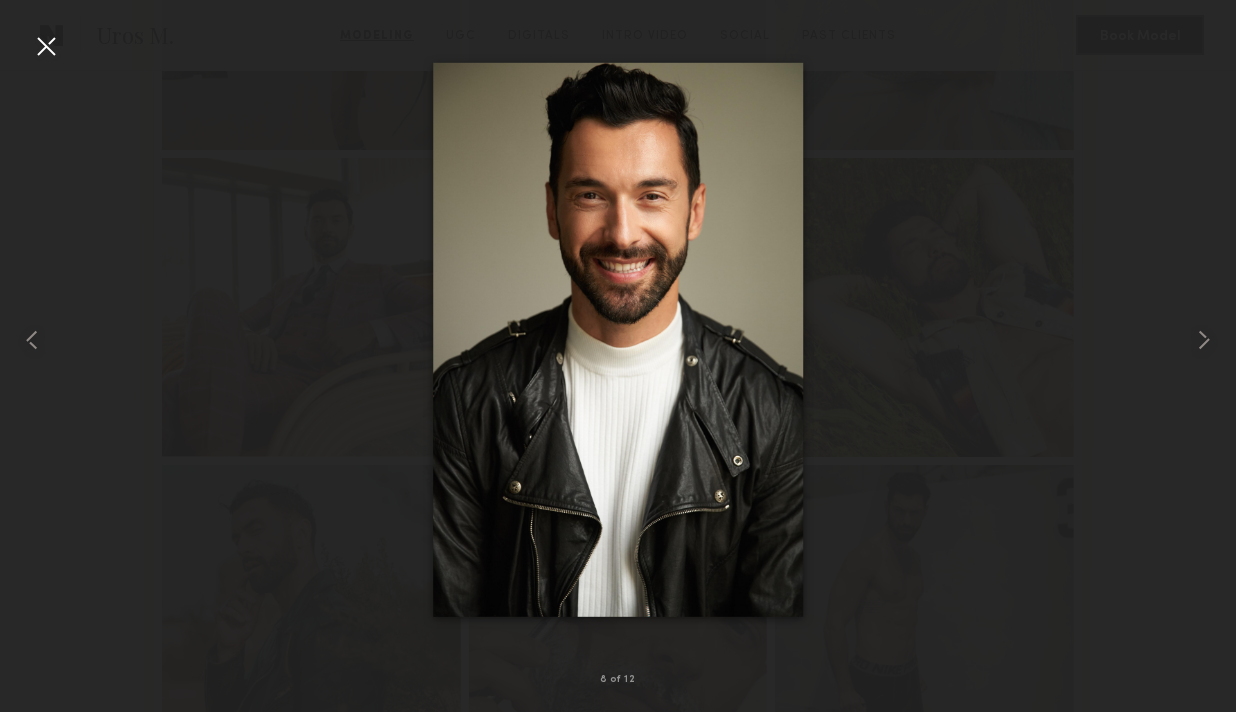 click at bounding box center [46, 46] 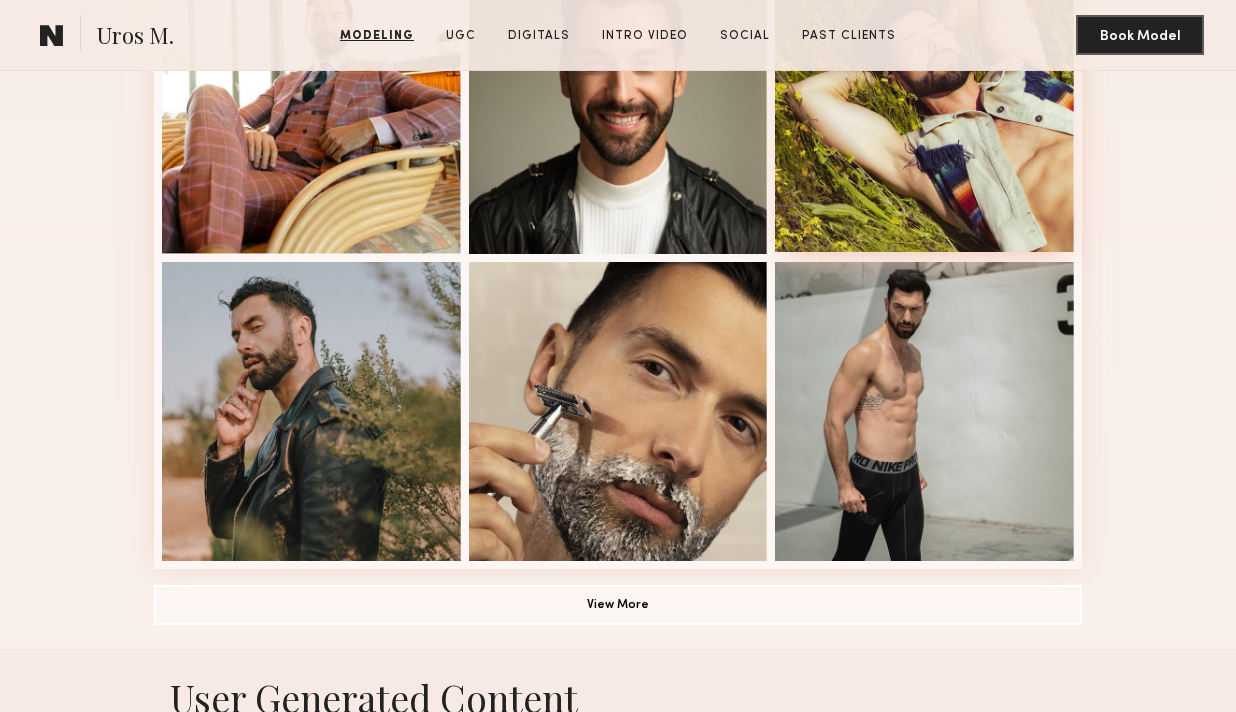 scroll, scrollTop: 1287, scrollLeft: 0, axis: vertical 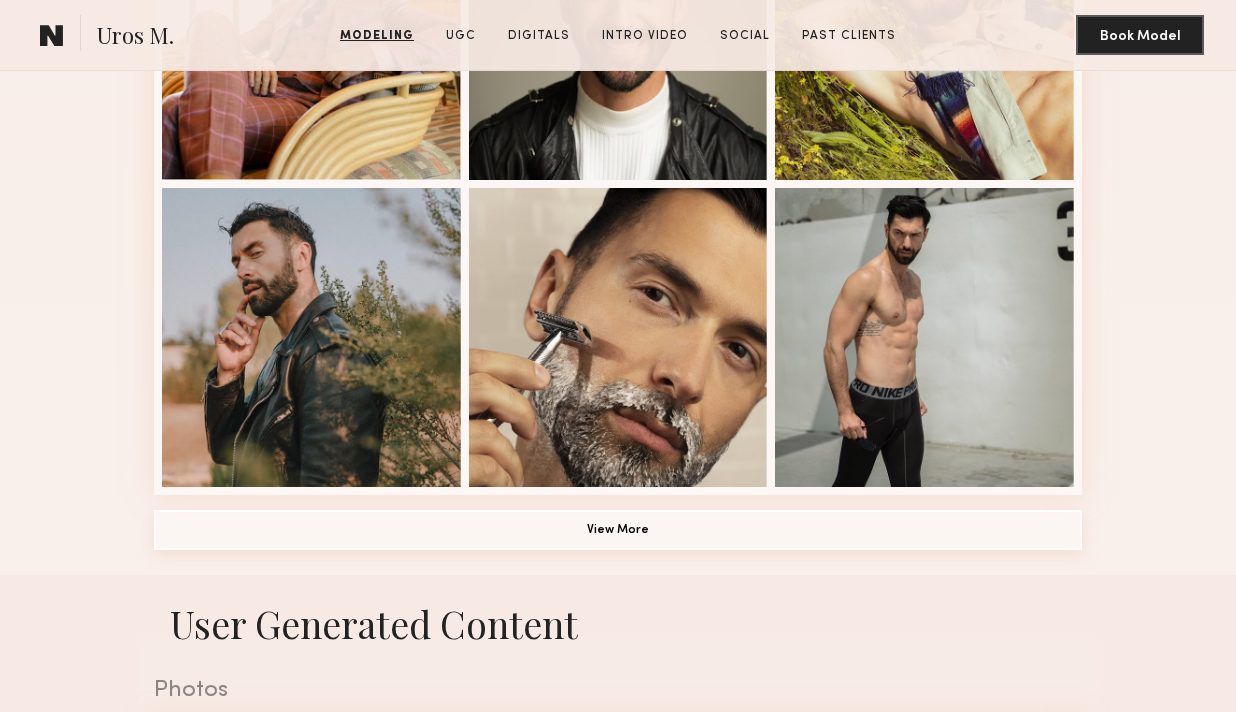 click on "View More" 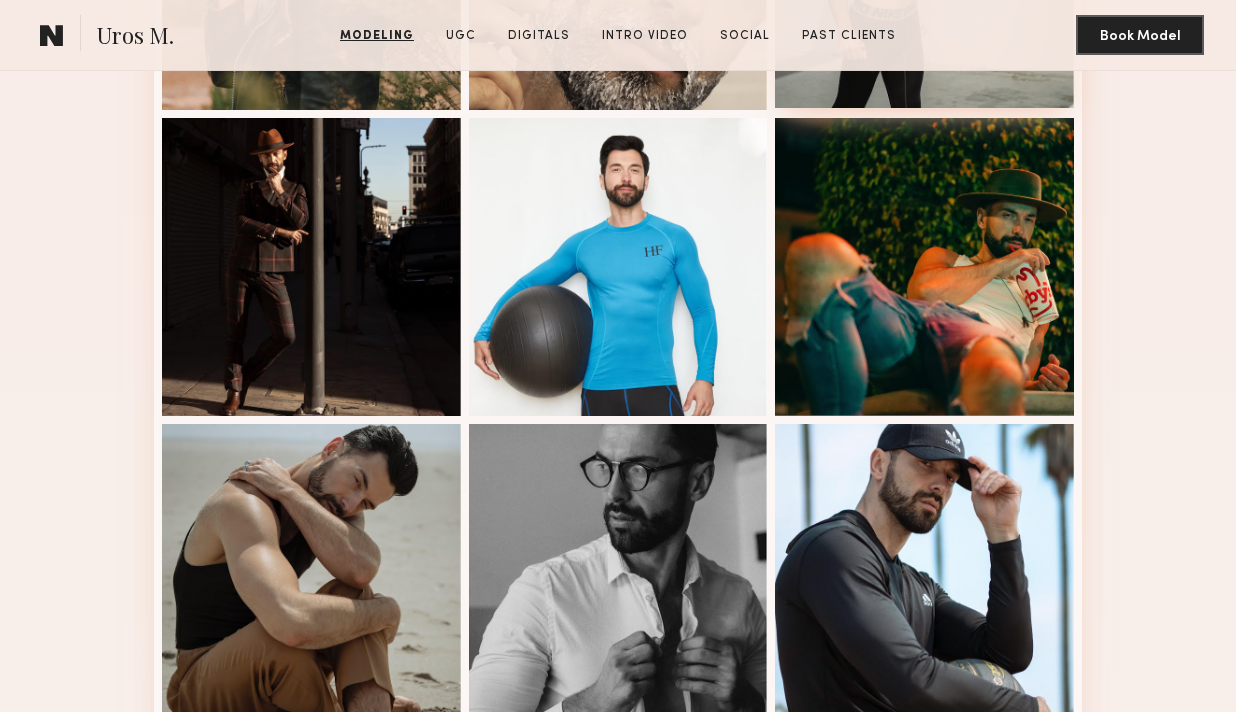 scroll, scrollTop: 1758, scrollLeft: 0, axis: vertical 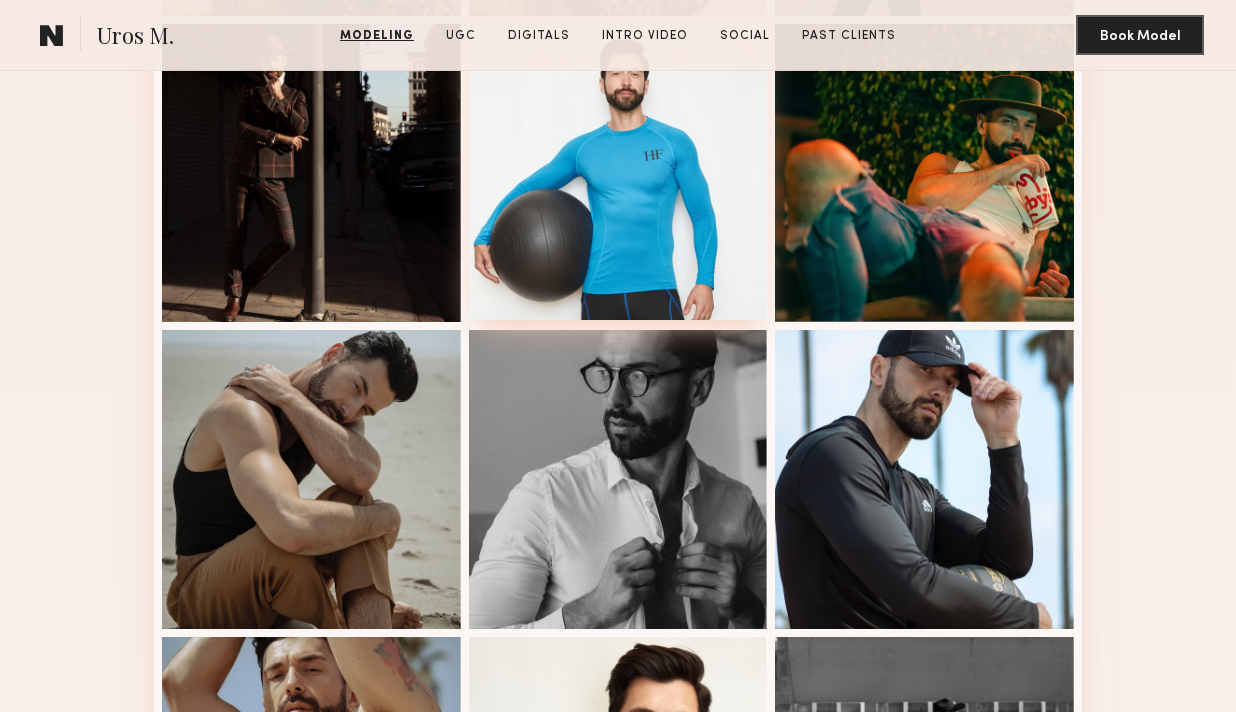 click at bounding box center (618, 171) 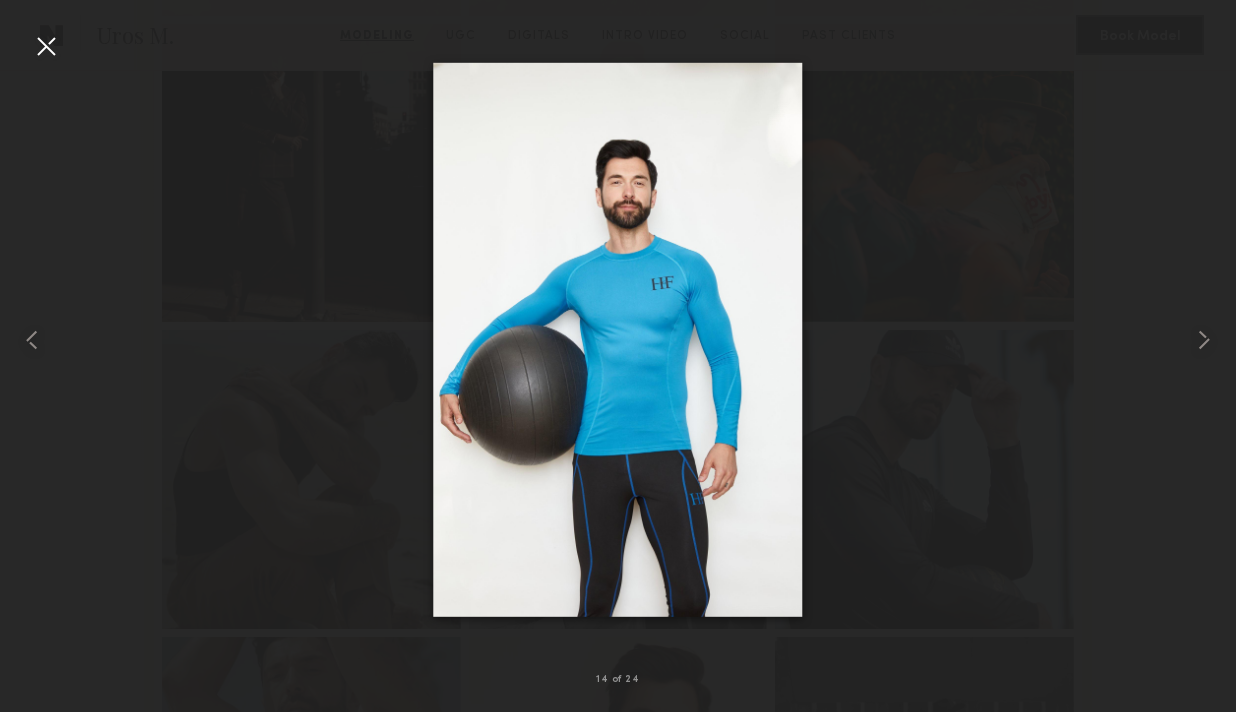 click at bounding box center [46, 46] 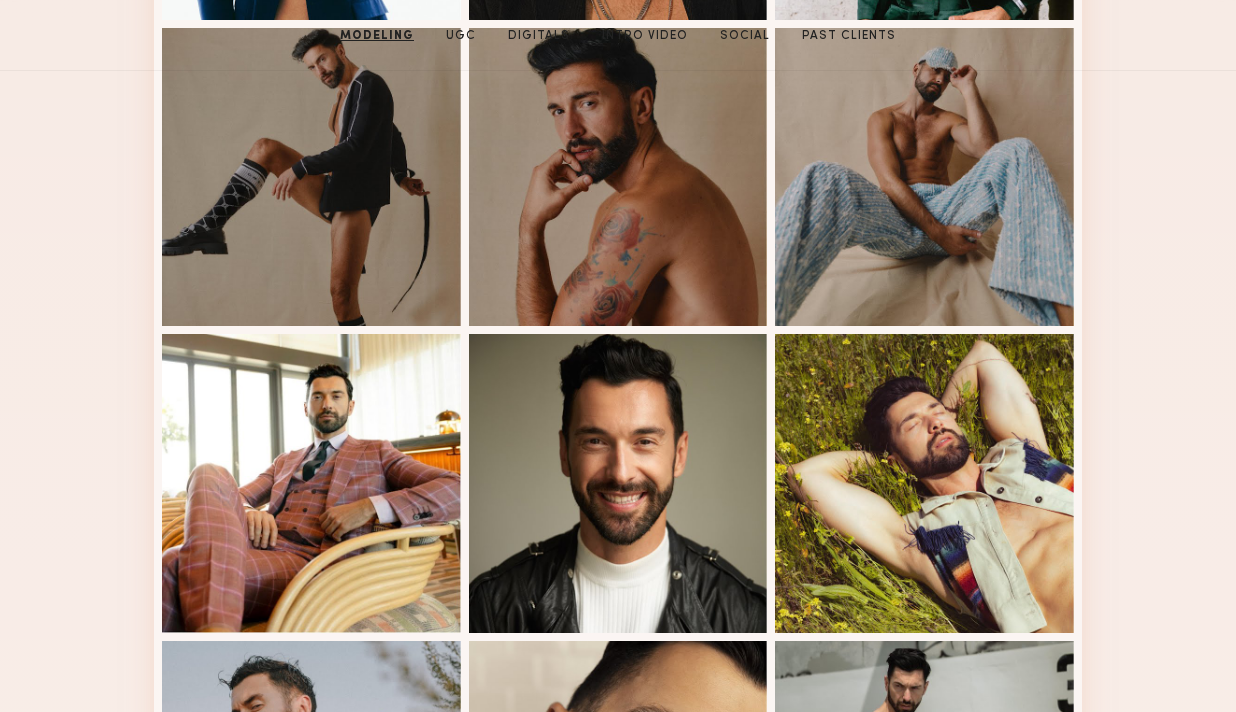 scroll, scrollTop: 335, scrollLeft: 0, axis: vertical 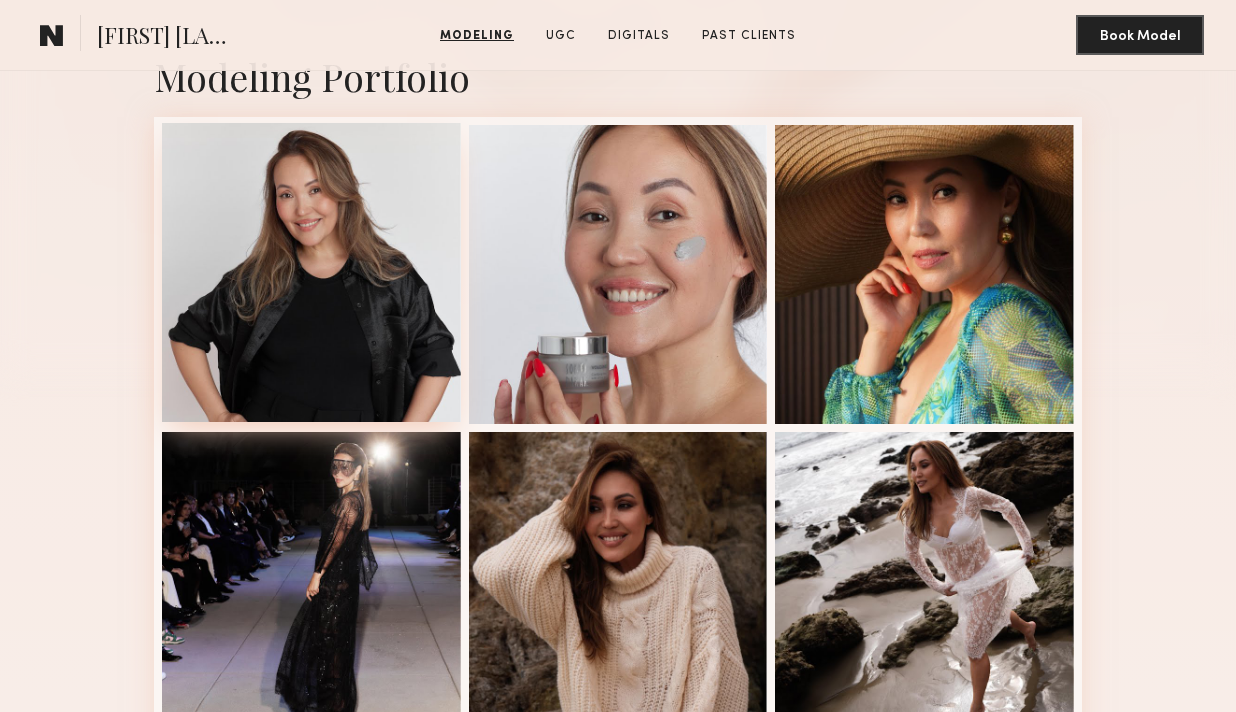 click at bounding box center [311, 272] 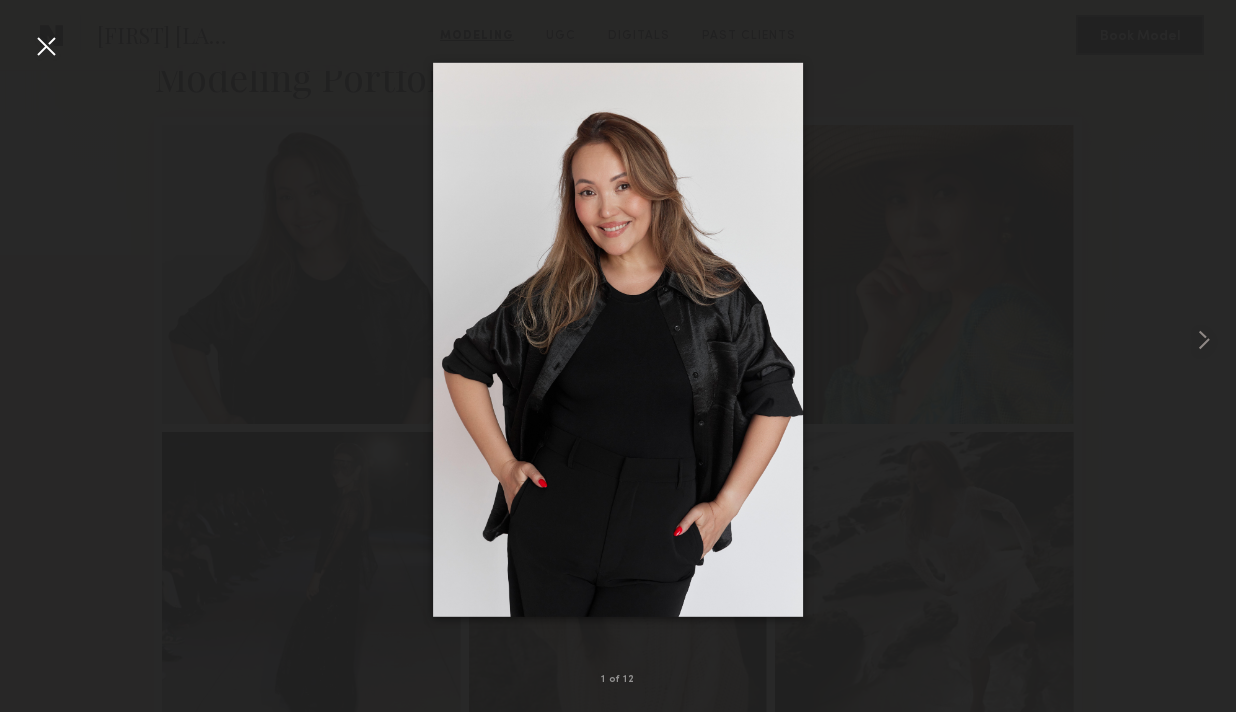 click at bounding box center [46, 46] 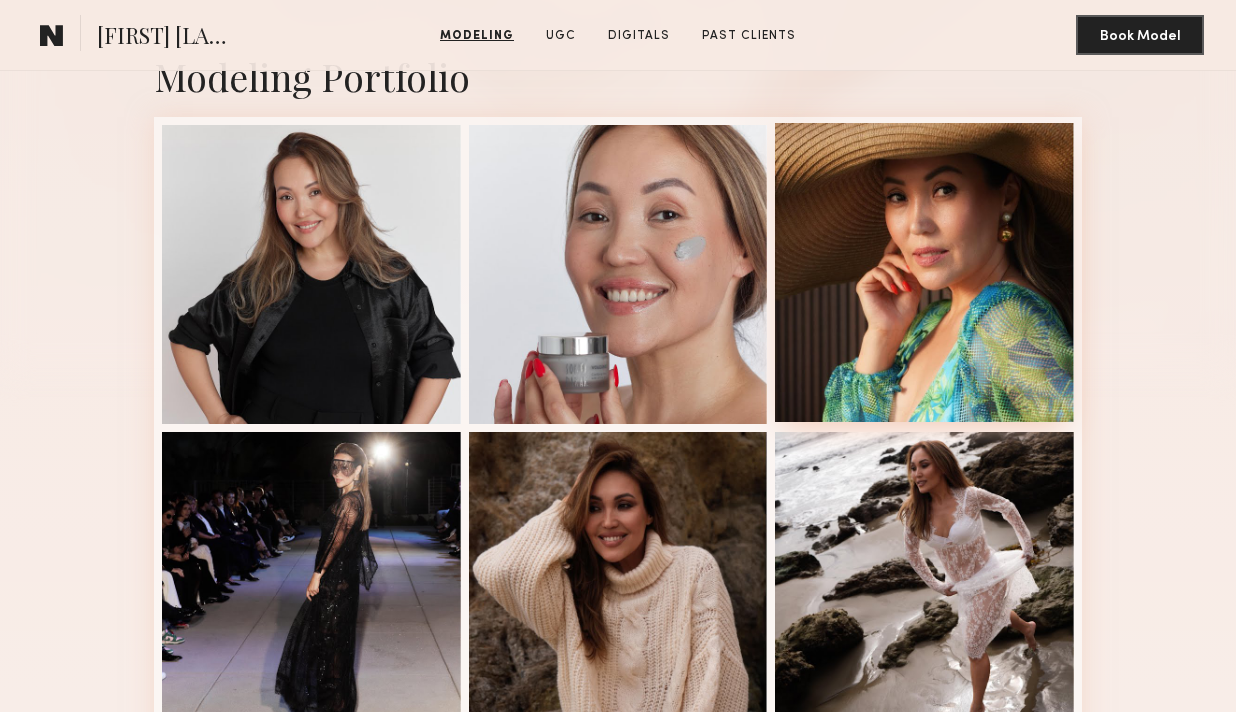 click at bounding box center [924, 272] 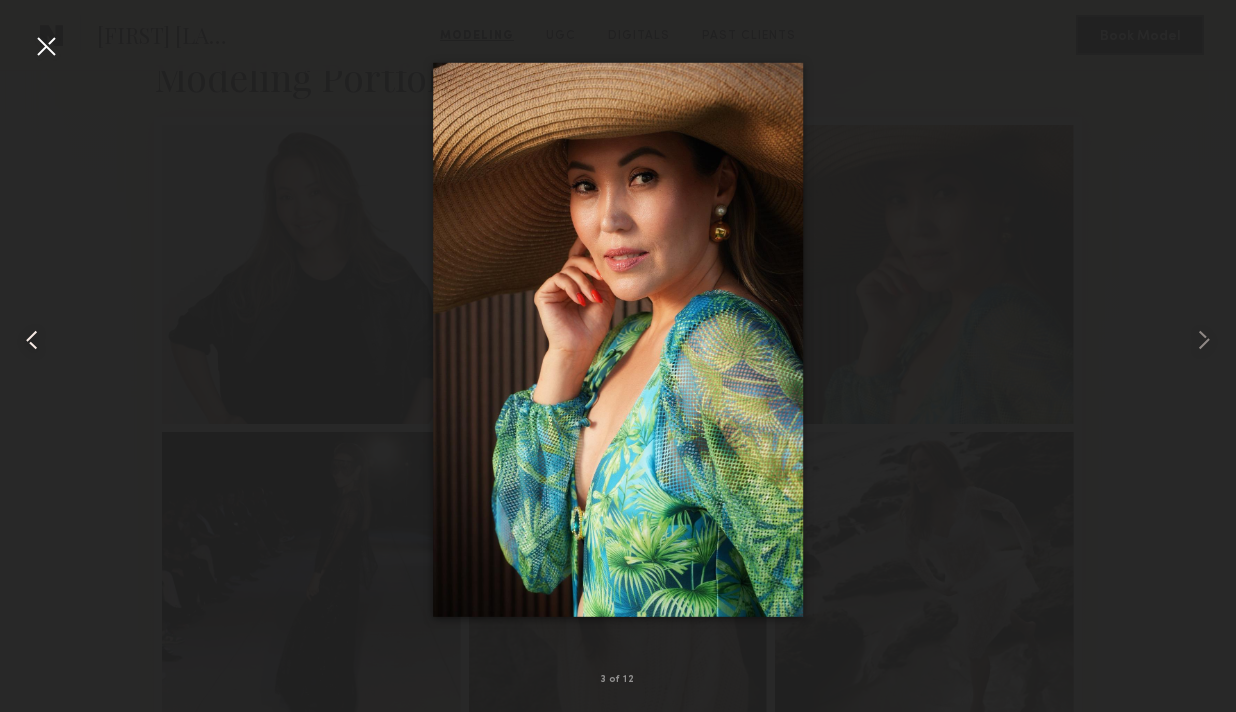 click at bounding box center (24, 340) 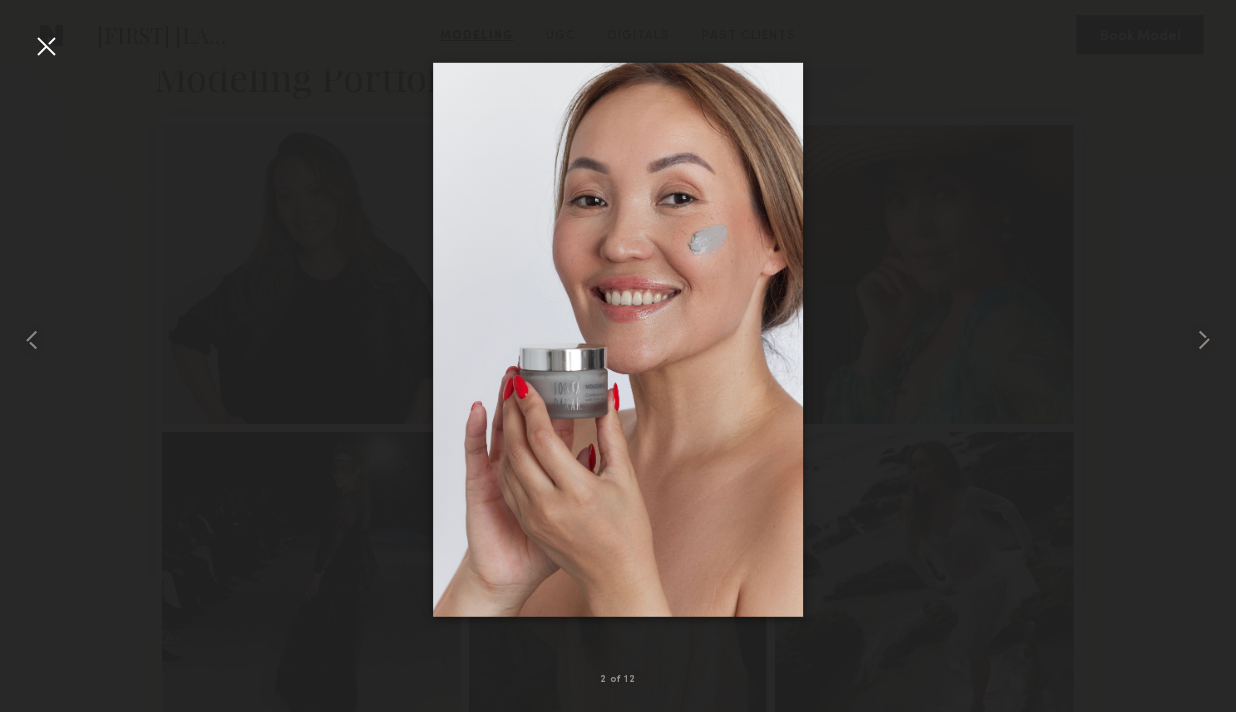 click at bounding box center (46, 46) 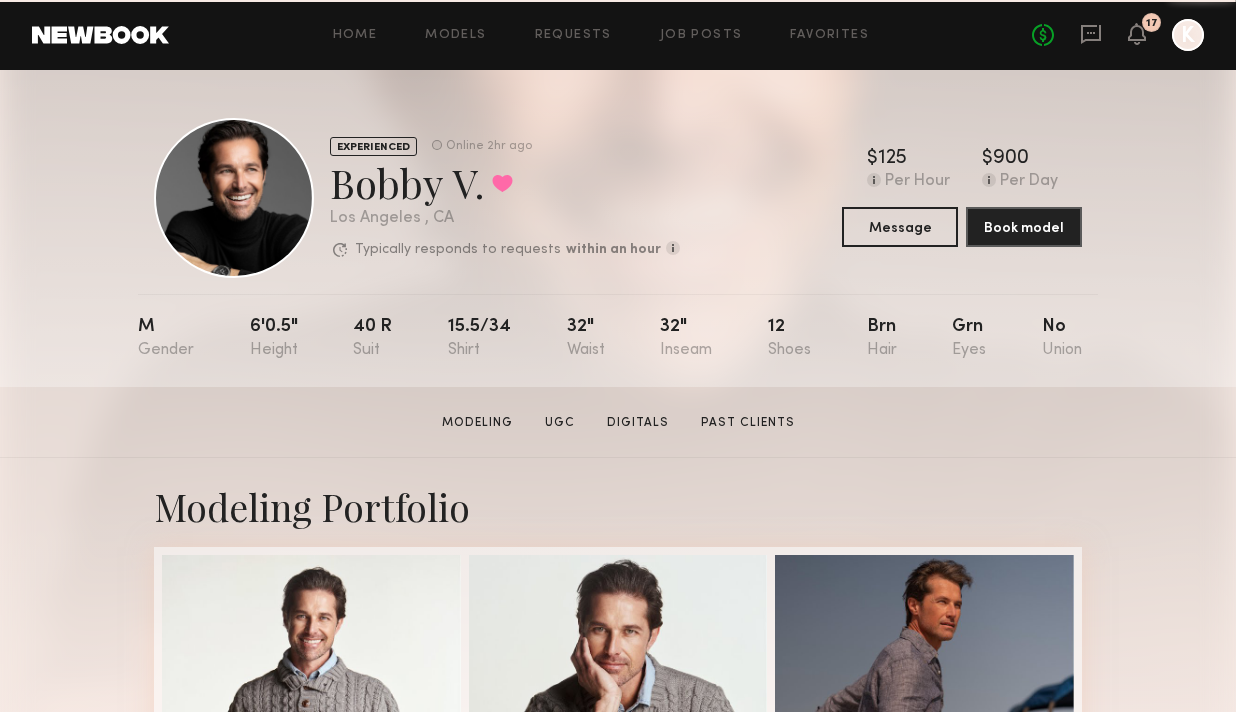 scroll, scrollTop: 331, scrollLeft: 0, axis: vertical 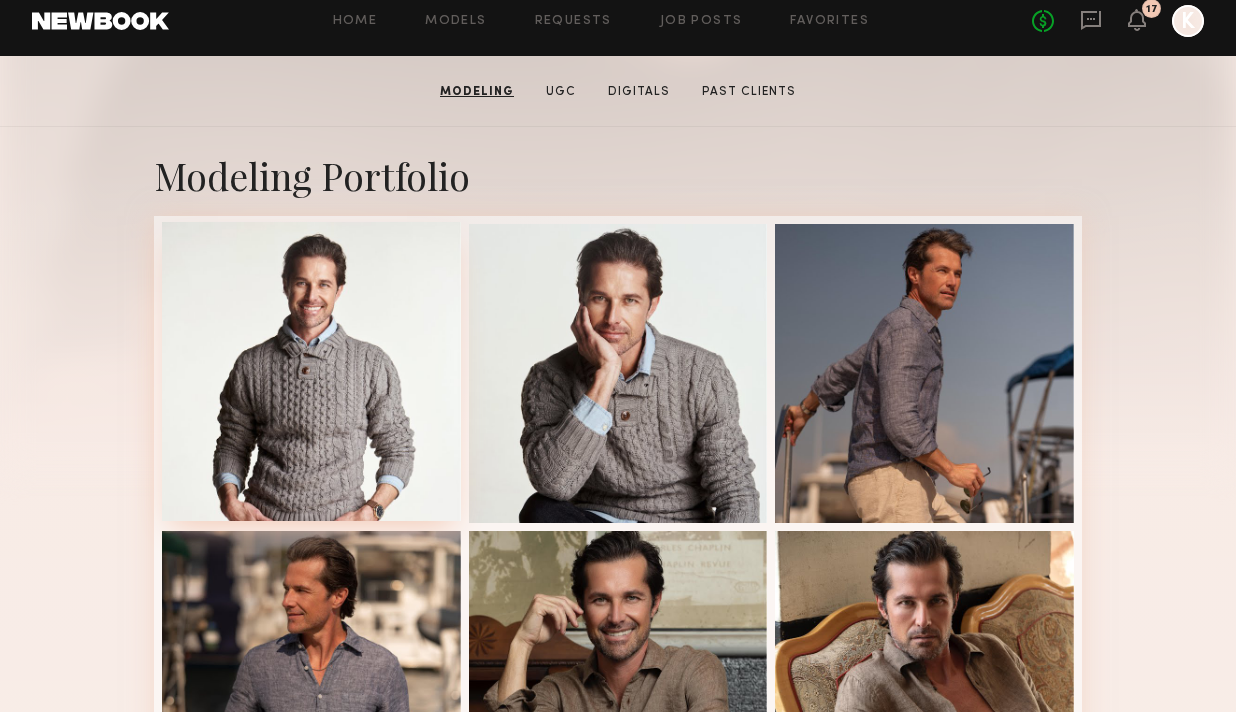click at bounding box center [311, 371] 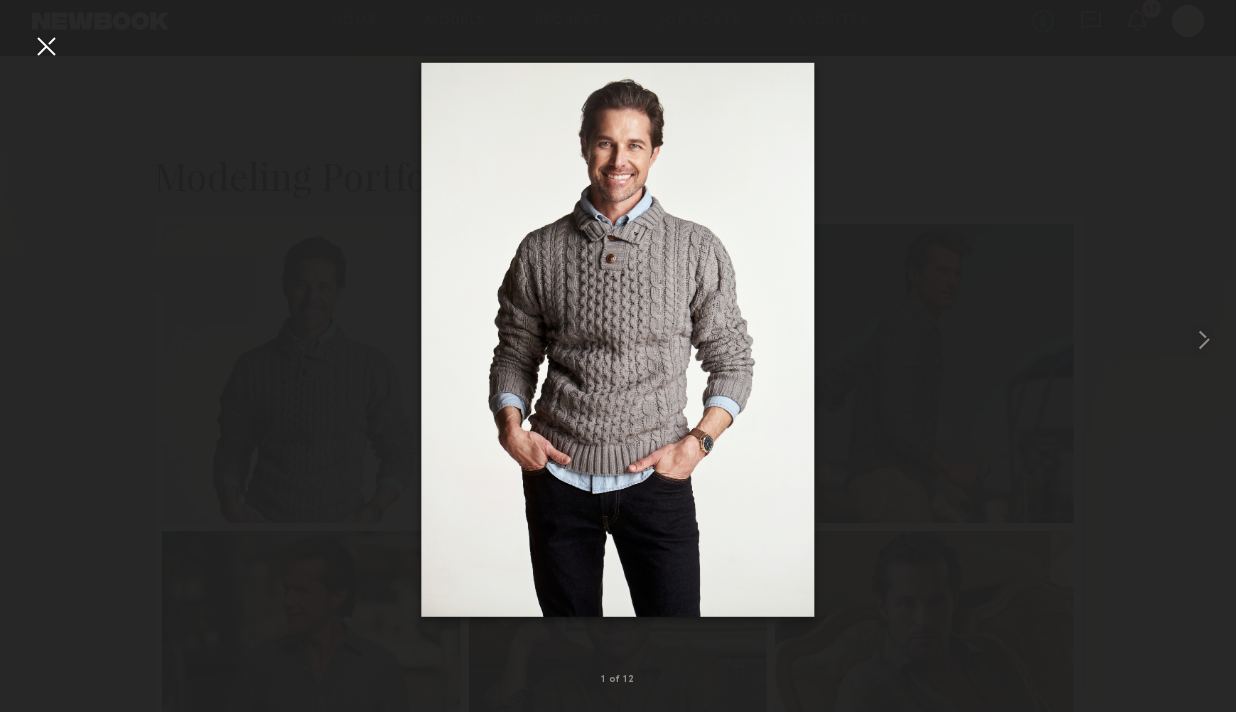 click at bounding box center [46, 46] 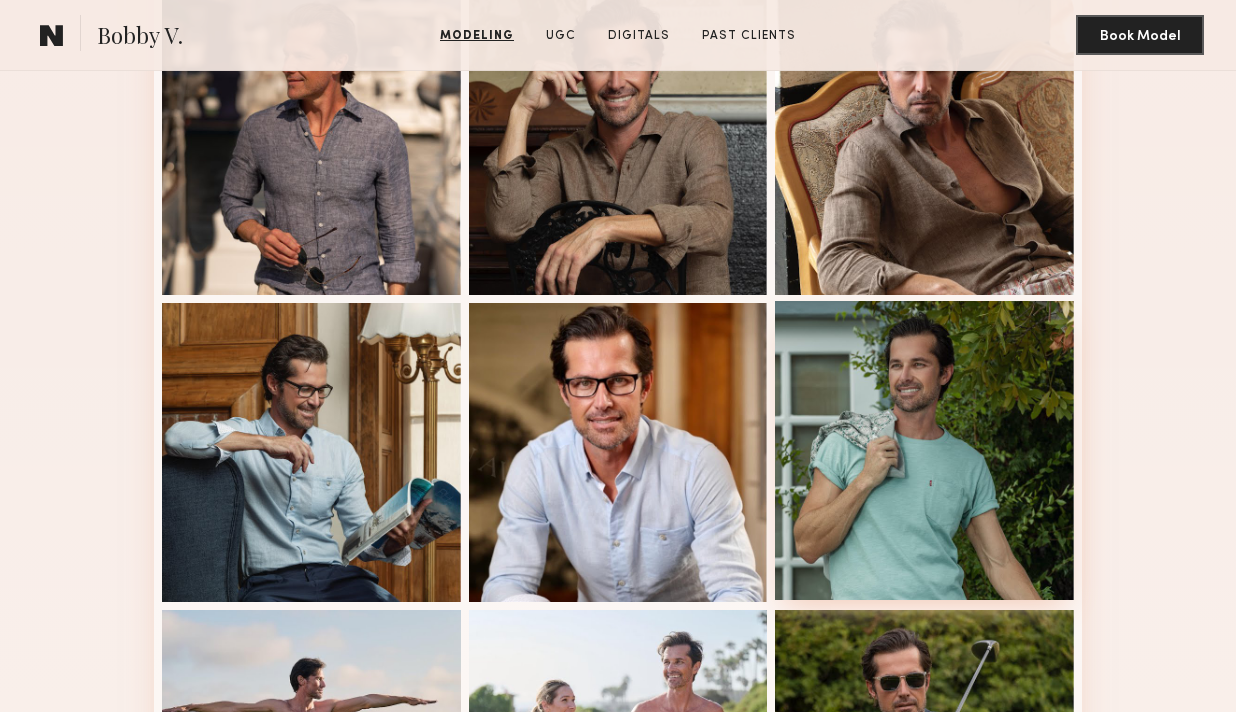 scroll, scrollTop: 640, scrollLeft: 0, axis: vertical 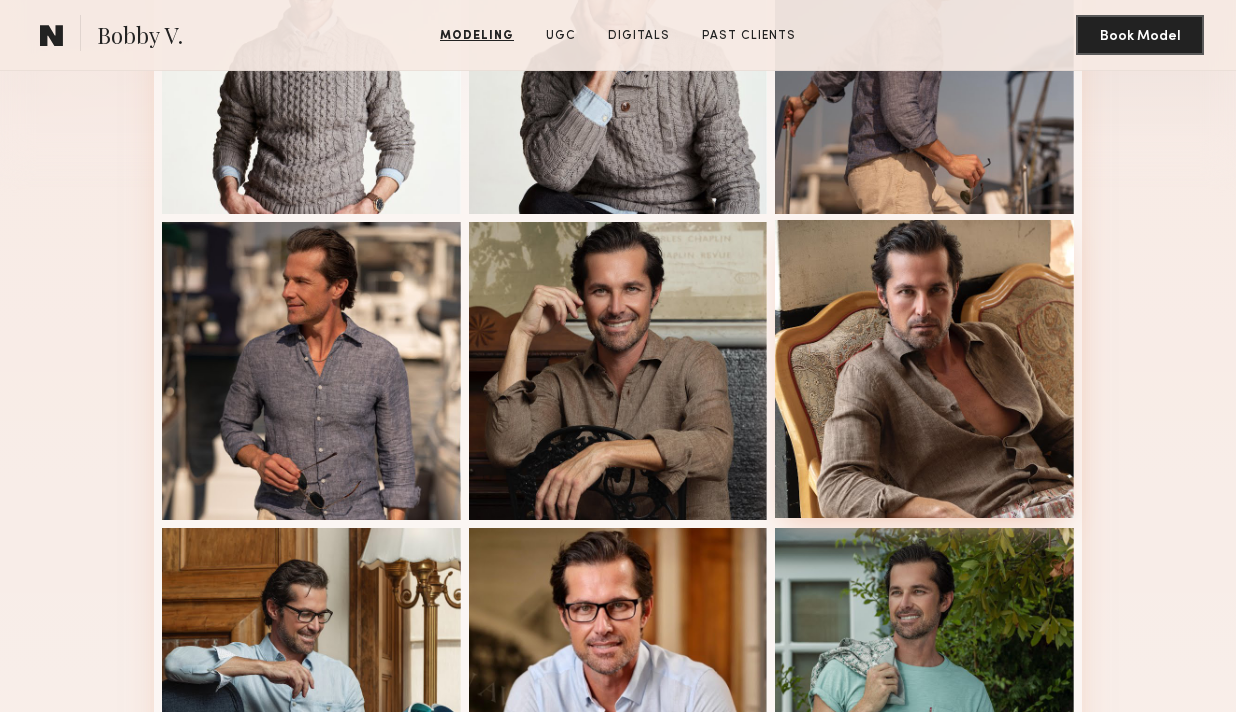 click at bounding box center (924, 369) 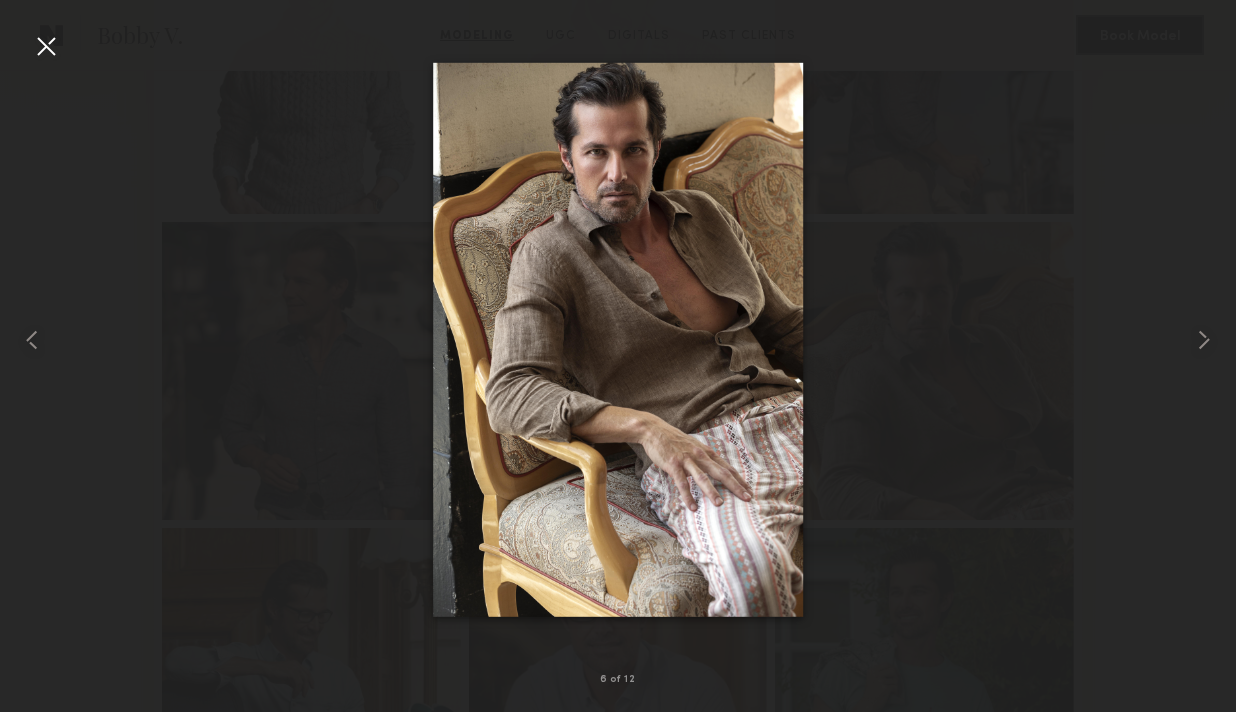 click at bounding box center (46, 46) 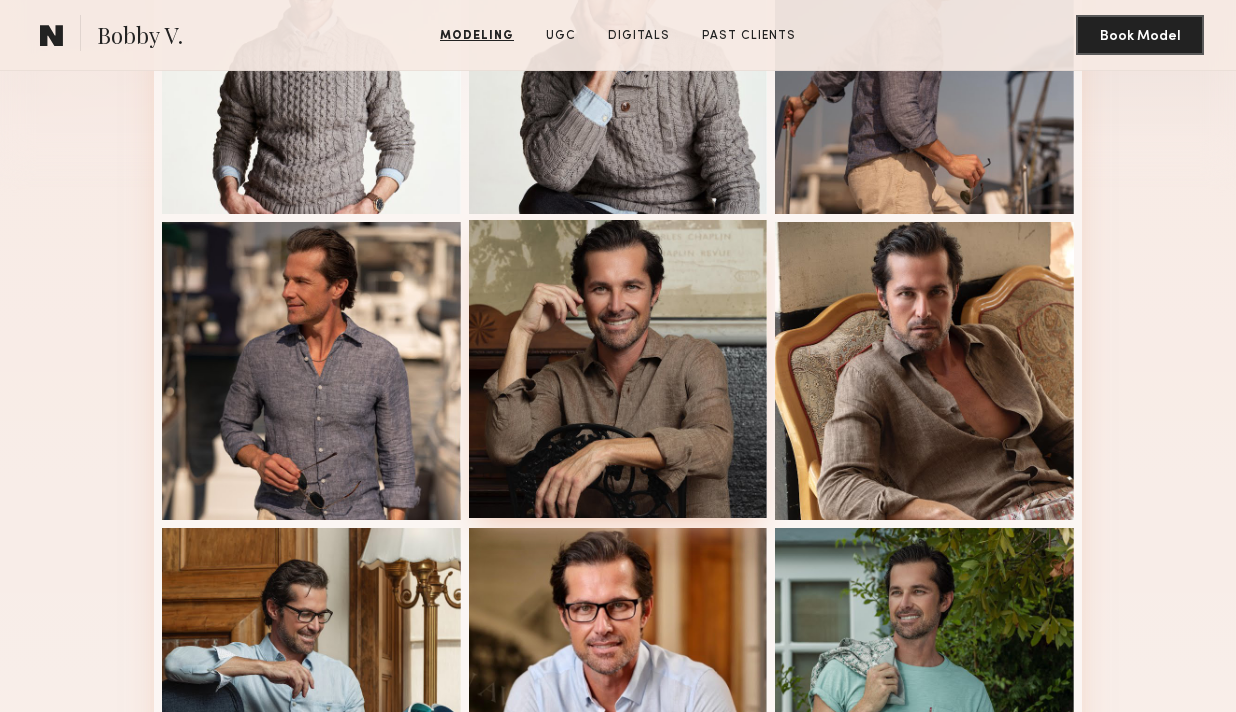 click at bounding box center [618, 369] 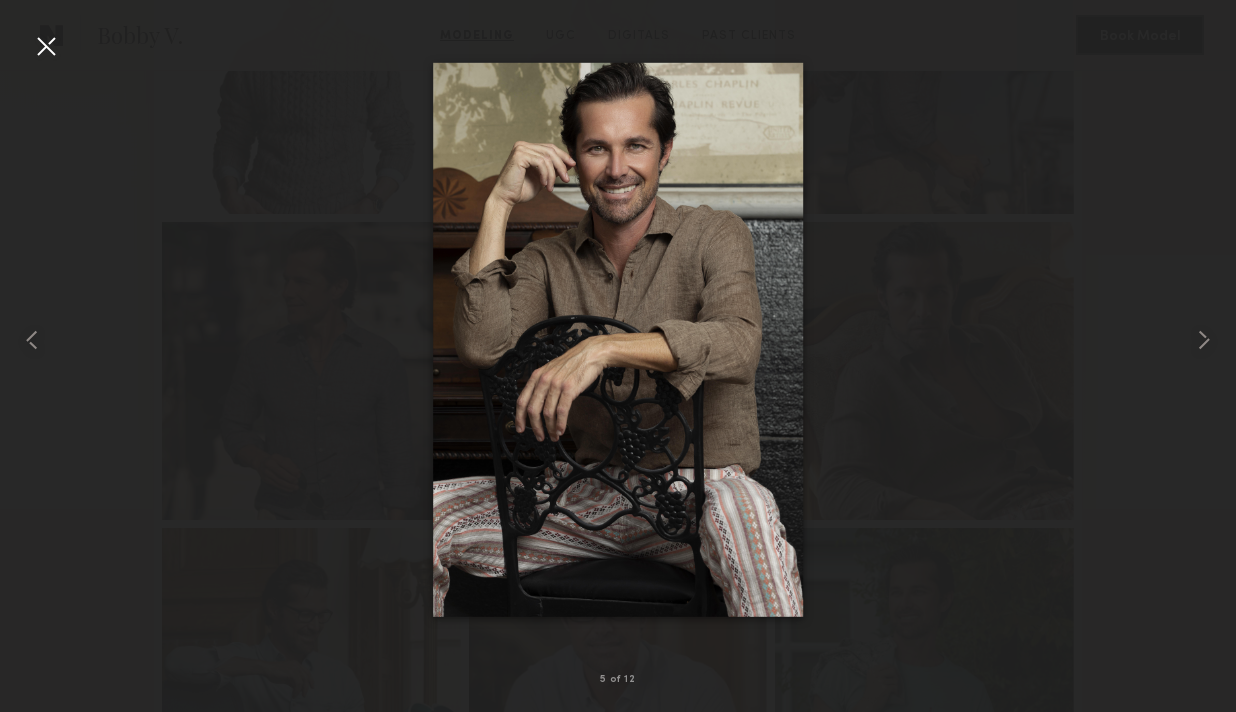 click at bounding box center (618, 340) 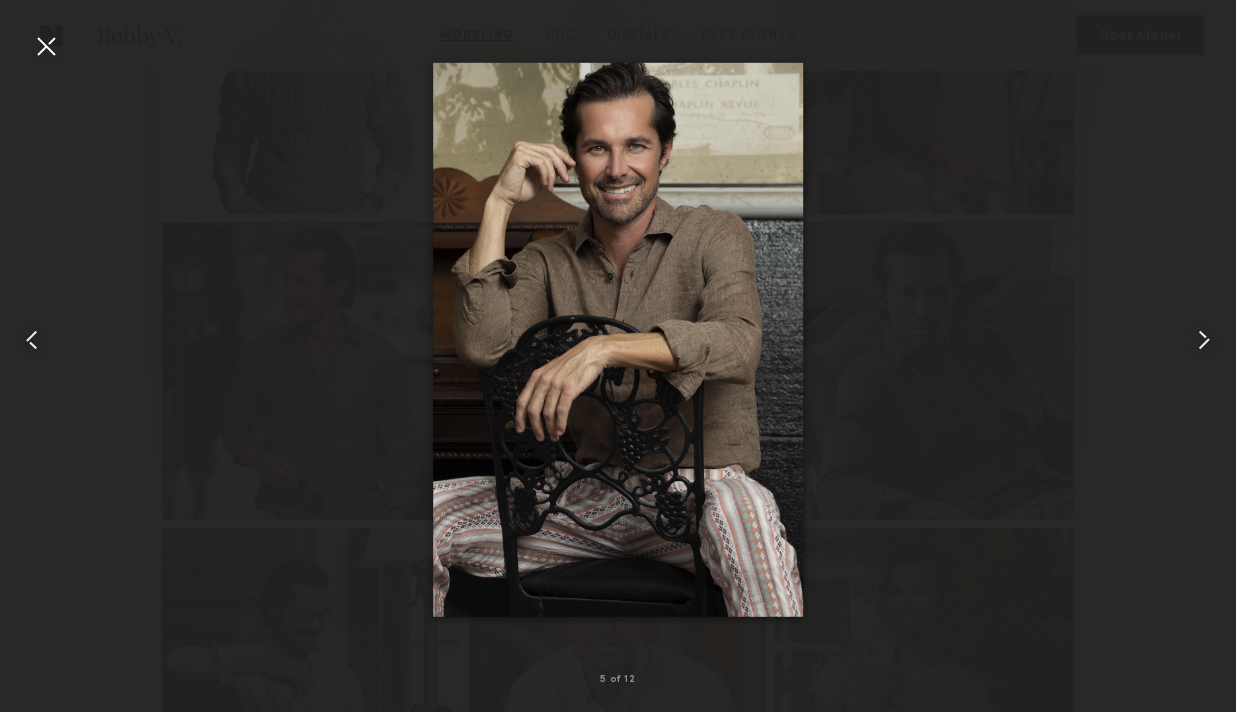 click at bounding box center [46, 46] 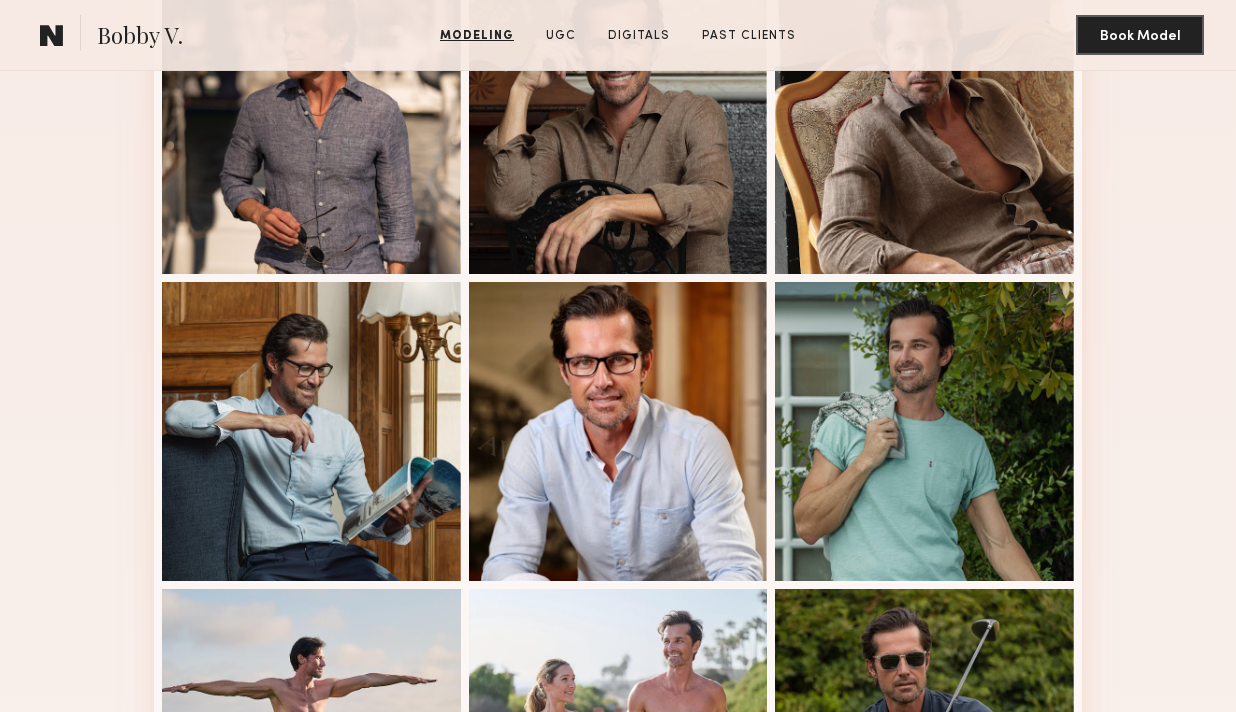 scroll, scrollTop: 1167, scrollLeft: 0, axis: vertical 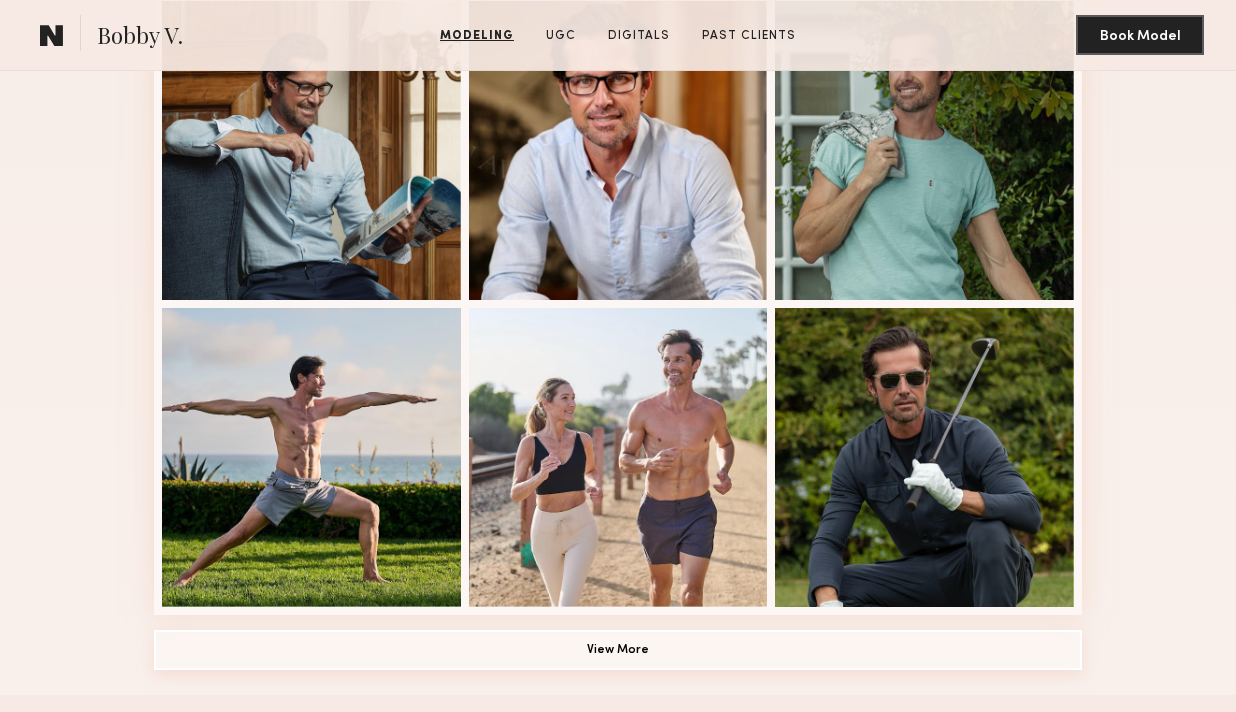 click on "View More" 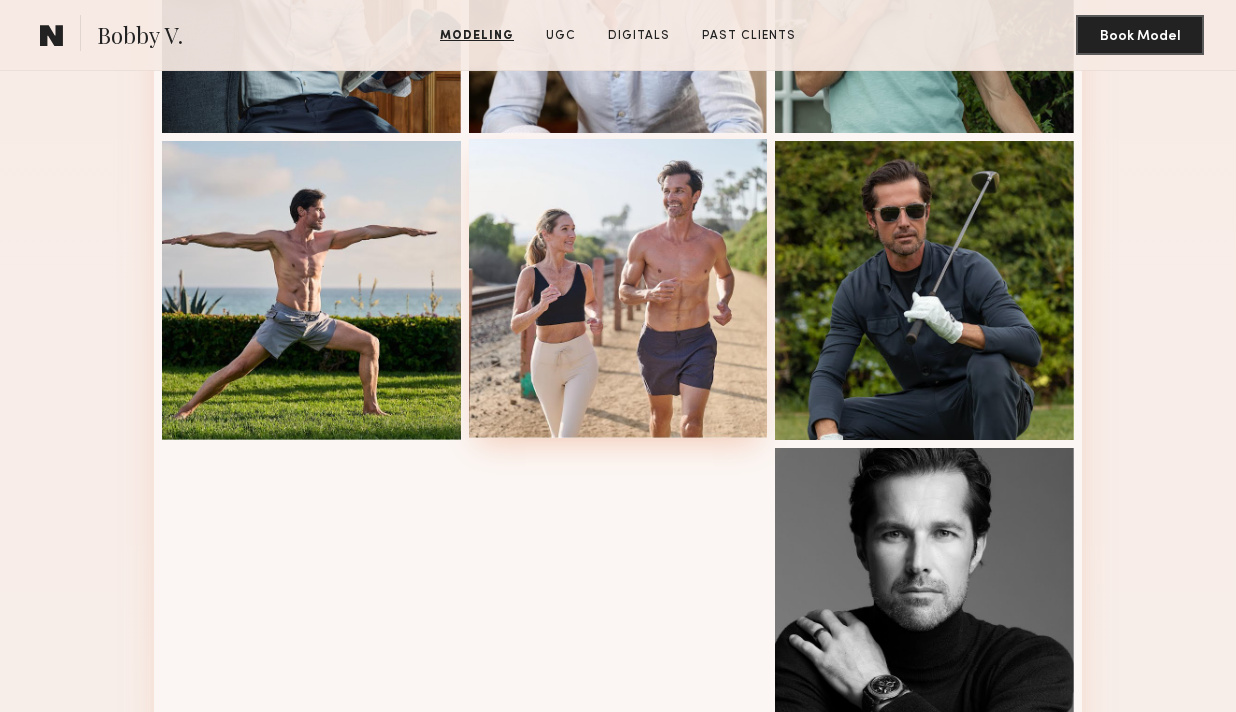 scroll, scrollTop: 1394, scrollLeft: 0, axis: vertical 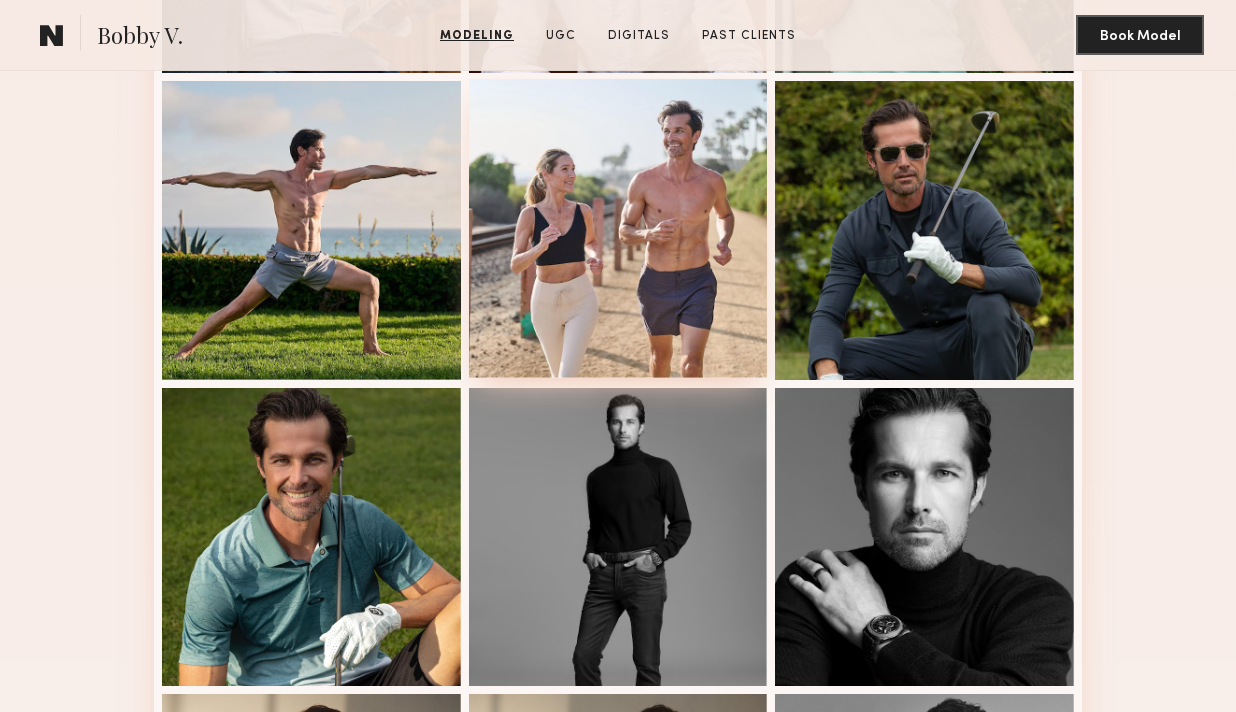 click at bounding box center (618, 228) 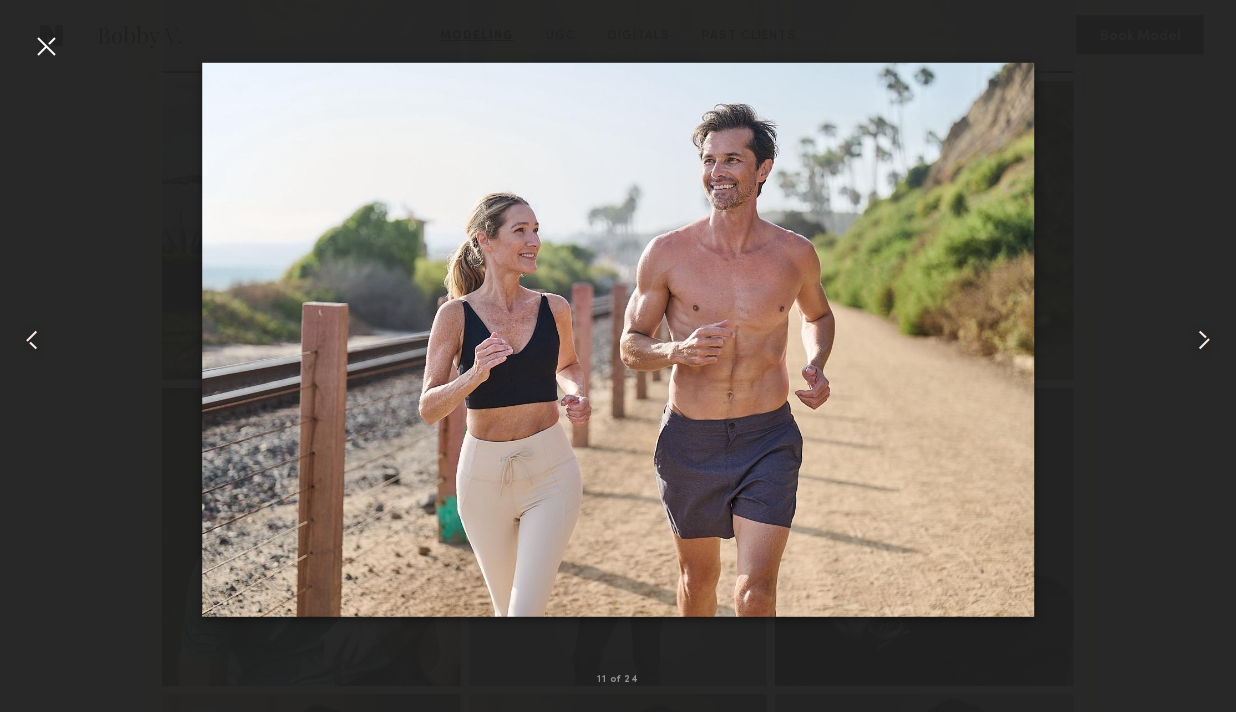 click at bounding box center [46, 46] 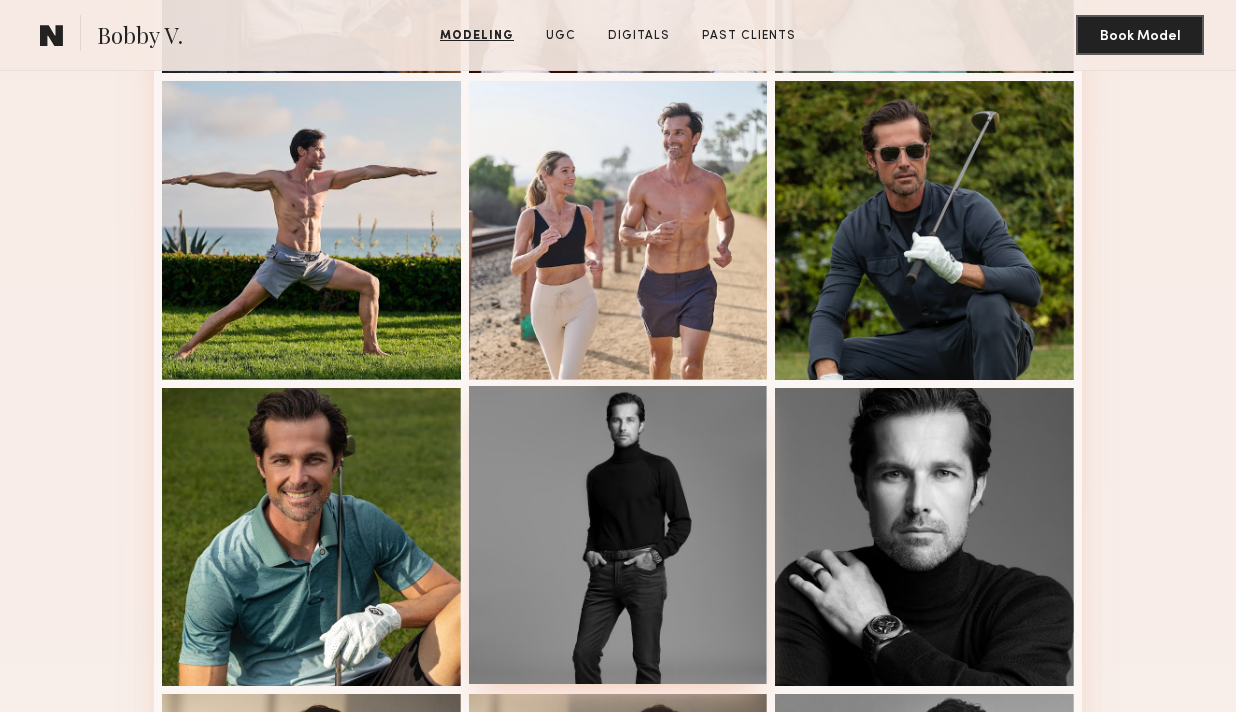 scroll, scrollTop: 1628, scrollLeft: 0, axis: vertical 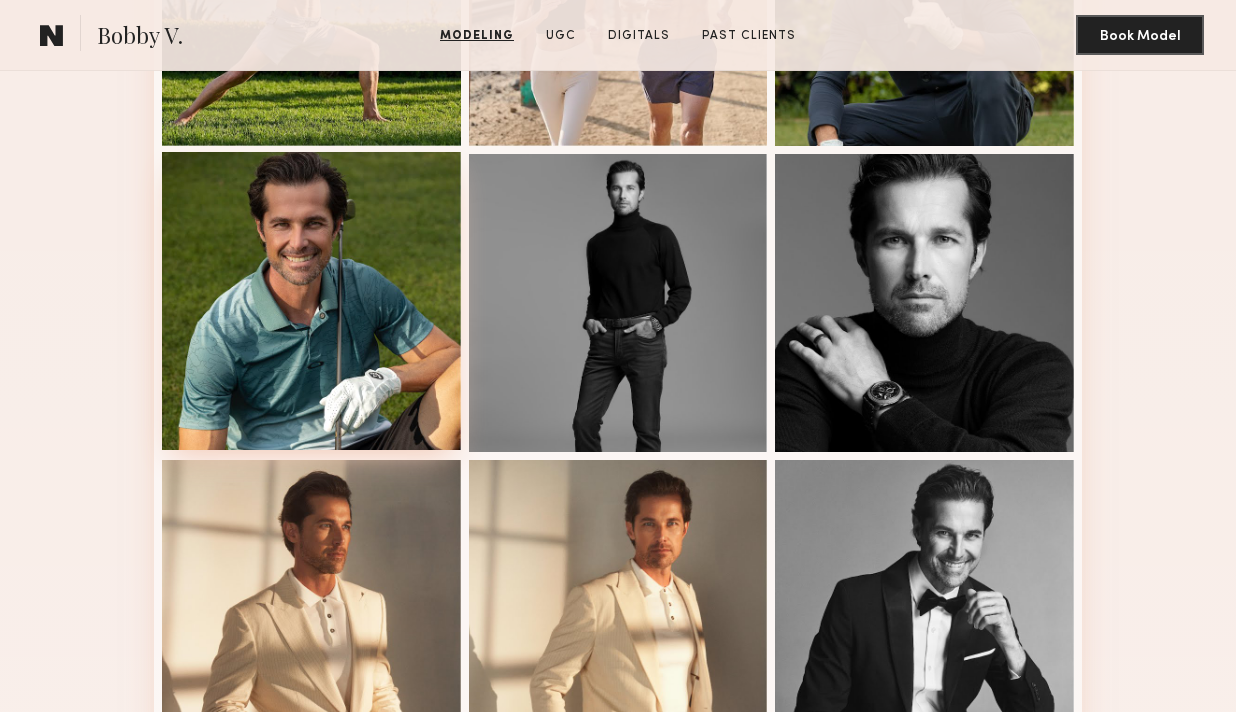 click at bounding box center [311, 301] 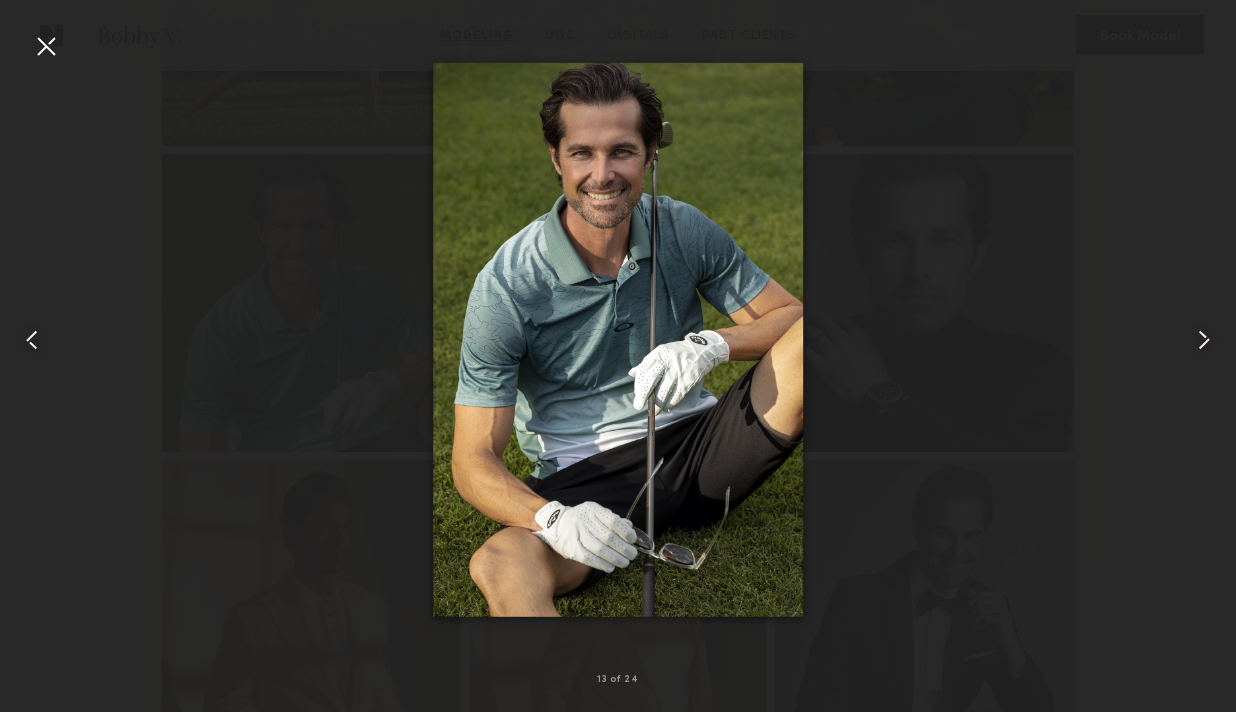 click at bounding box center (46, 46) 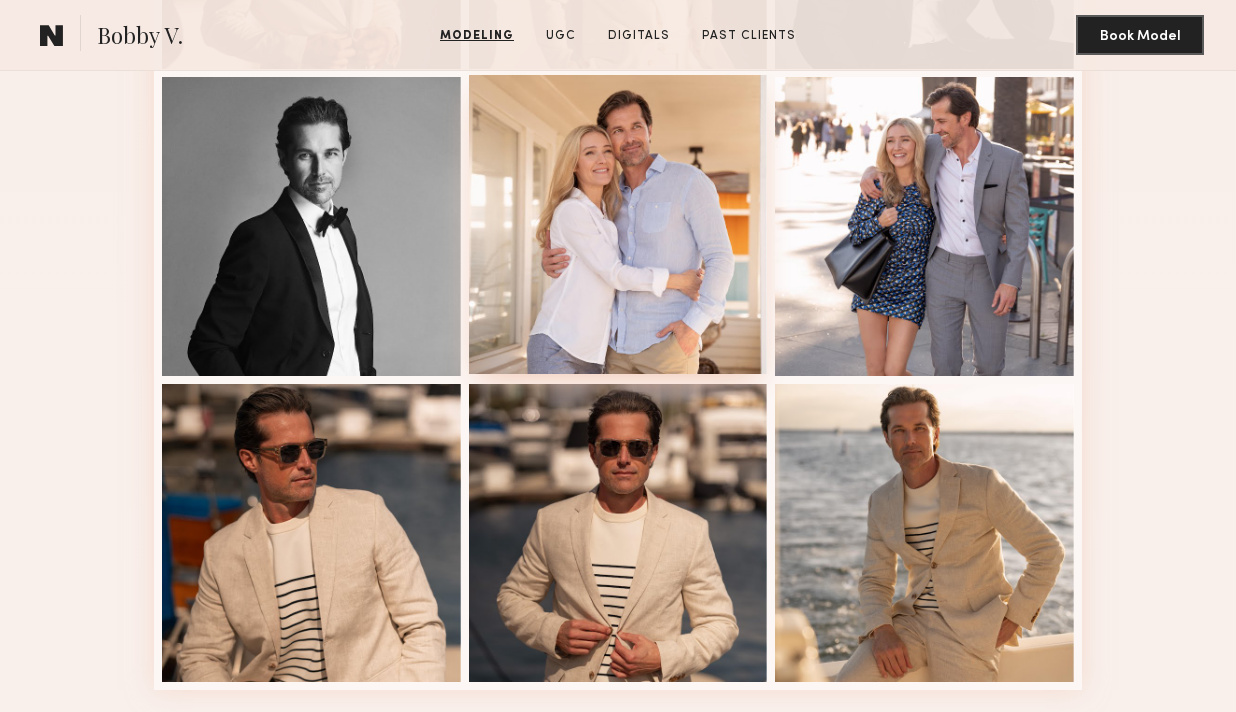 scroll, scrollTop: 2247, scrollLeft: 0, axis: vertical 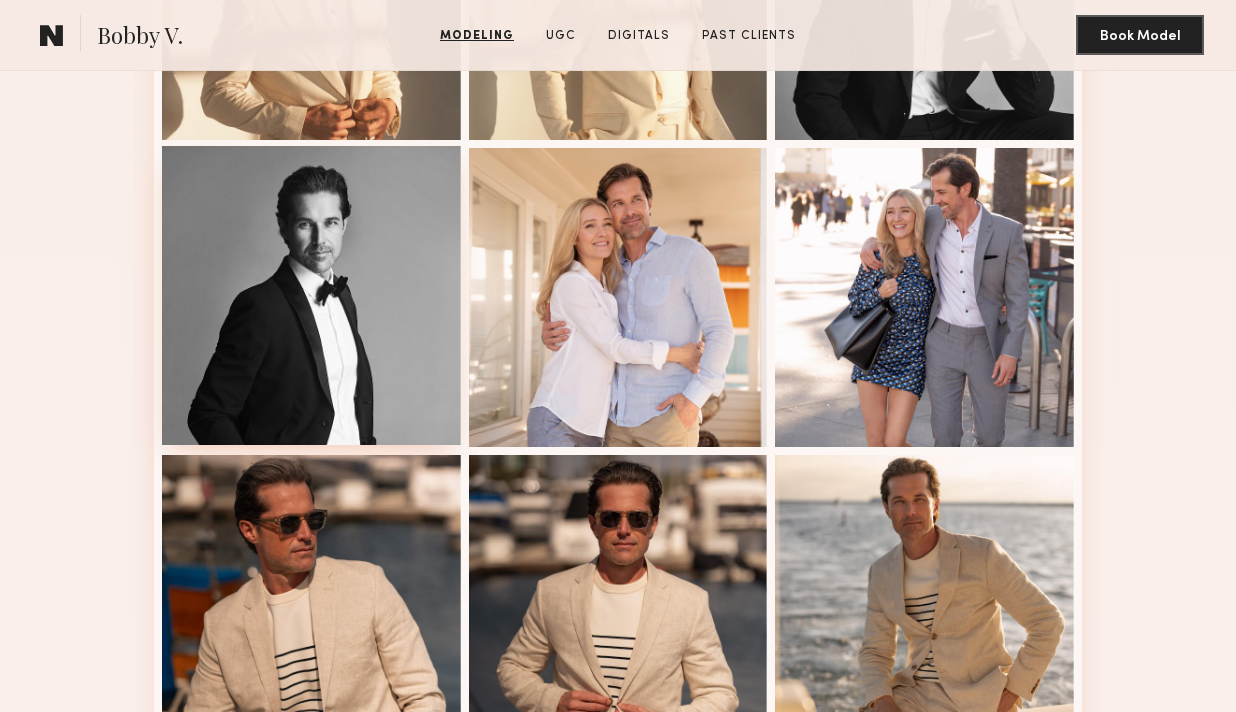 click at bounding box center [311, 295] 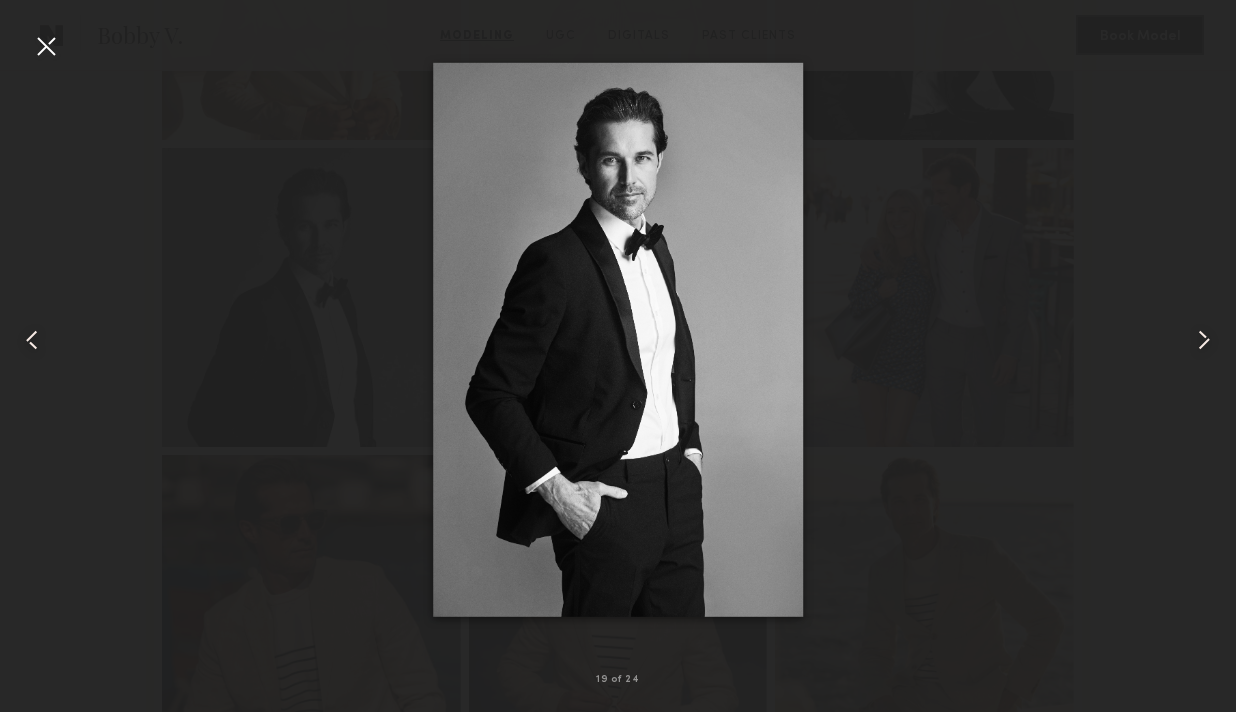click at bounding box center [46, 46] 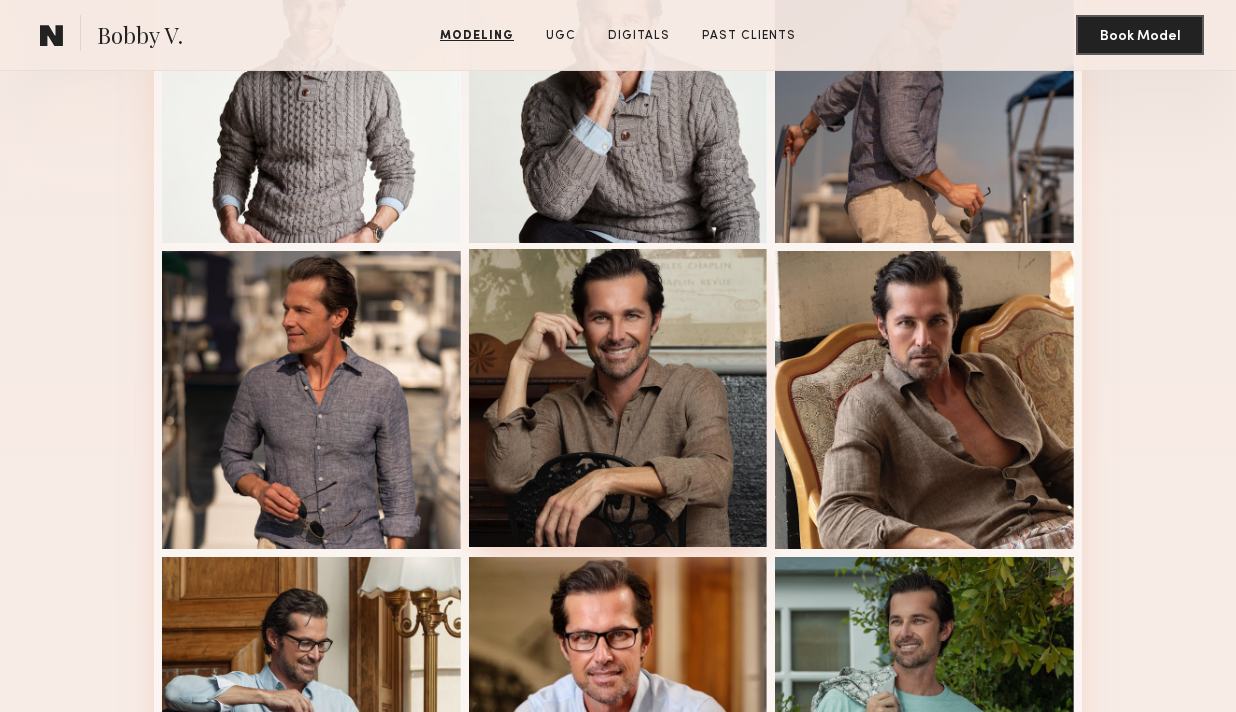 scroll, scrollTop: 599, scrollLeft: 0, axis: vertical 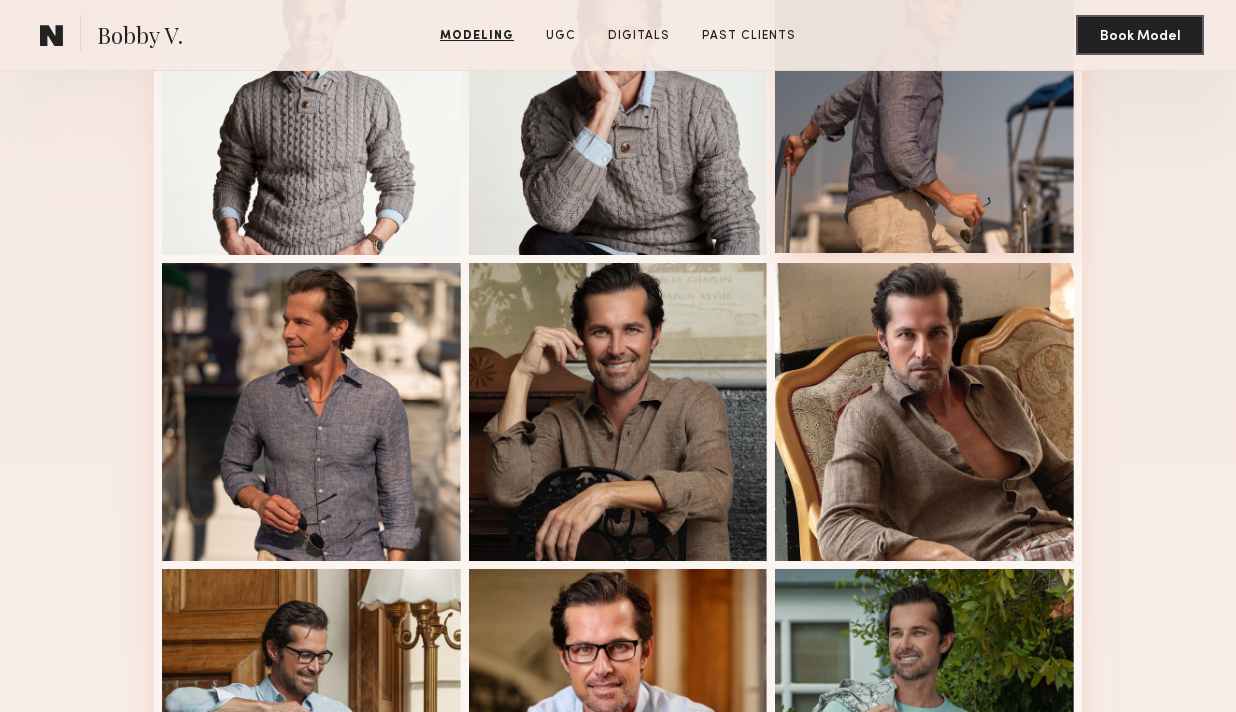 click at bounding box center [924, 103] 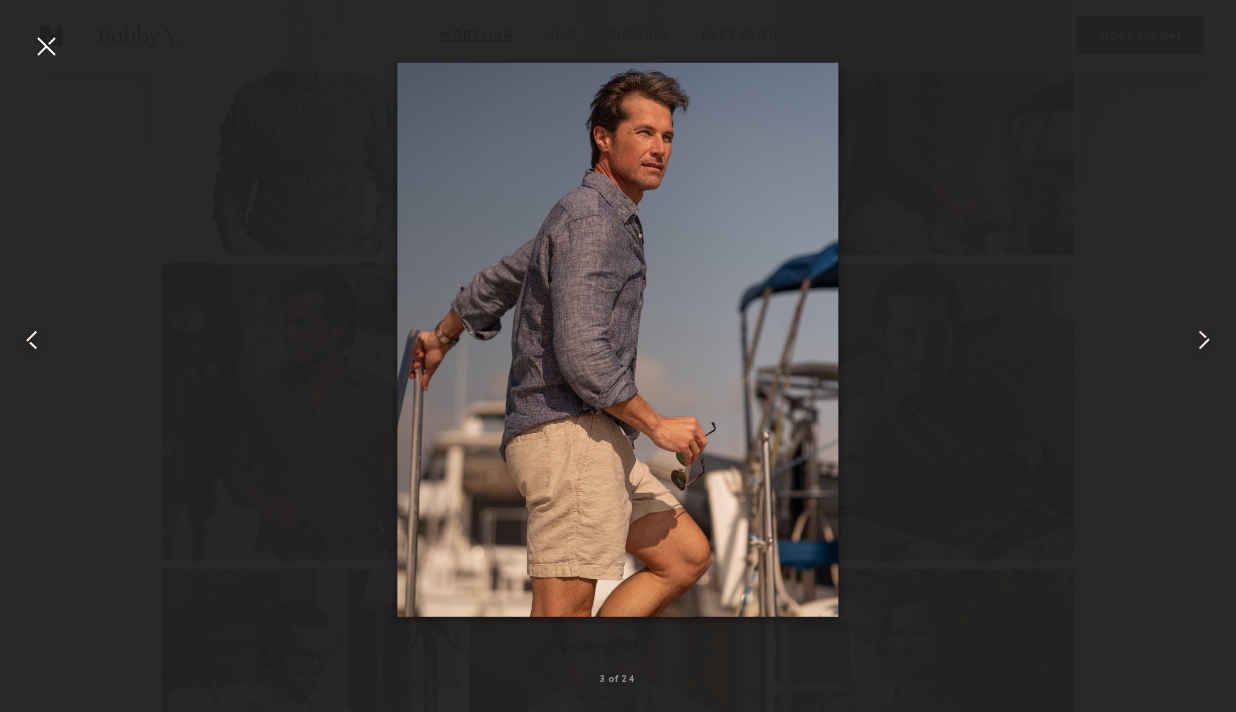 click at bounding box center [46, 46] 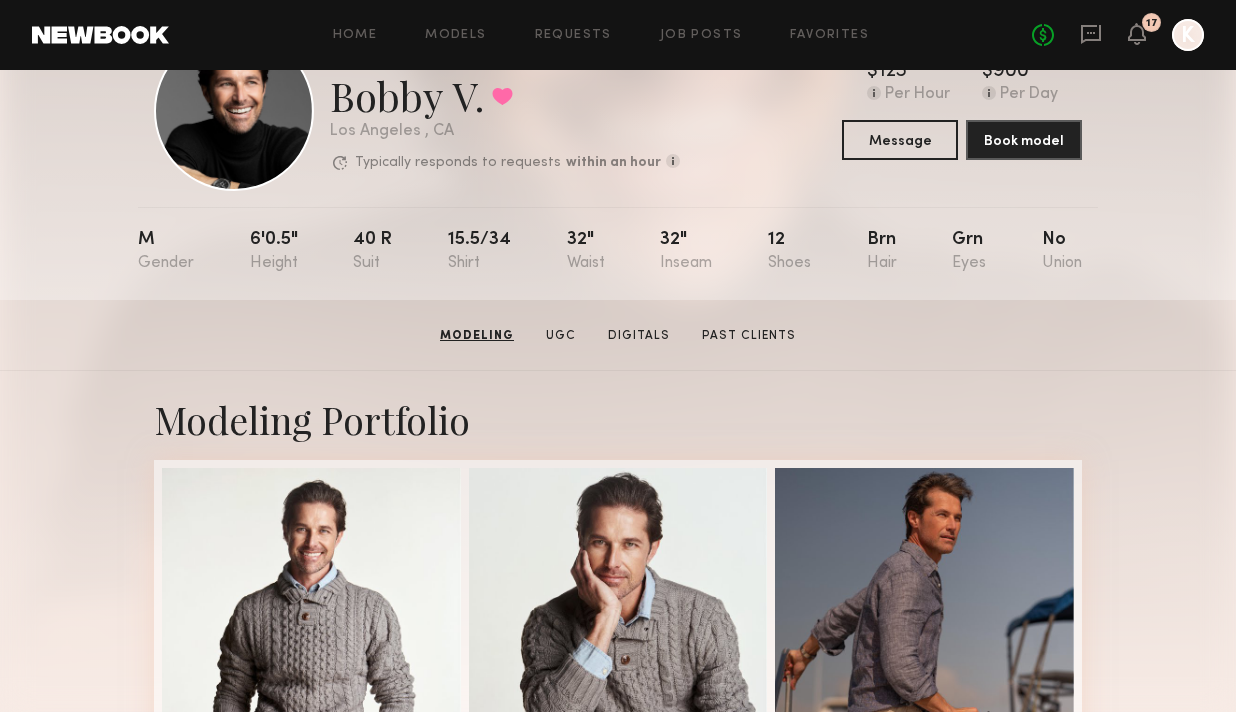 scroll, scrollTop: 0, scrollLeft: 0, axis: both 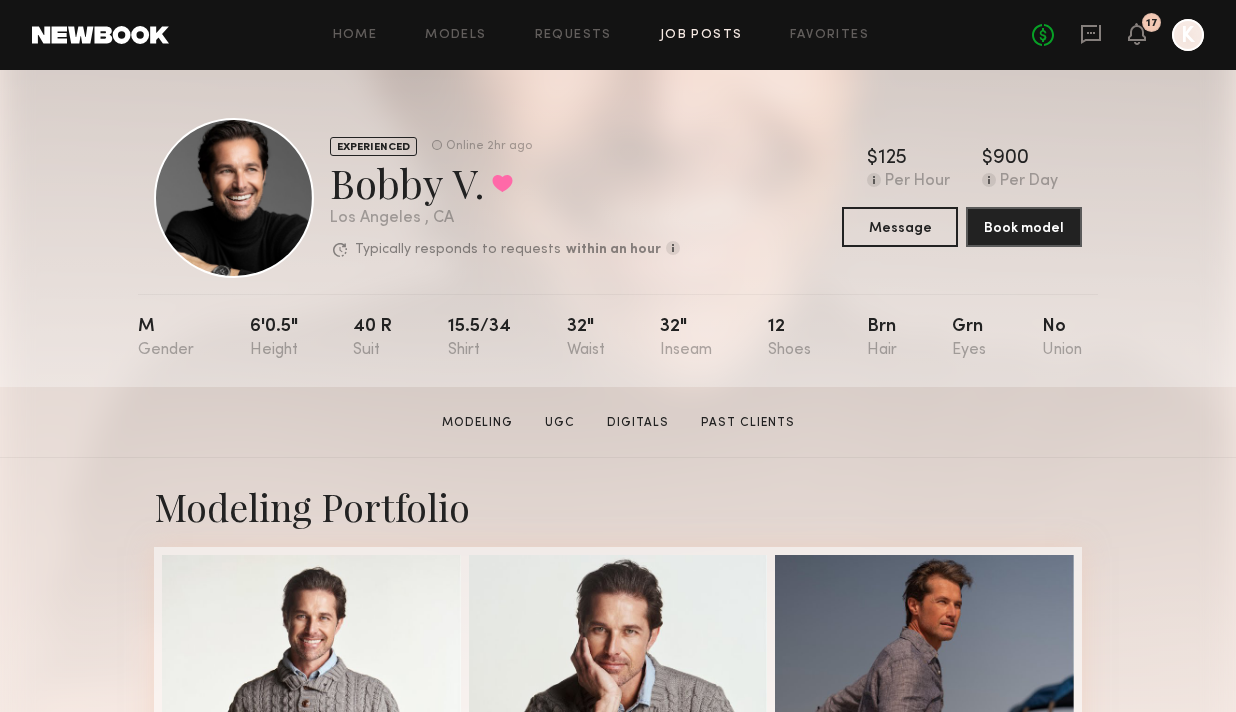 click on "Job Posts" 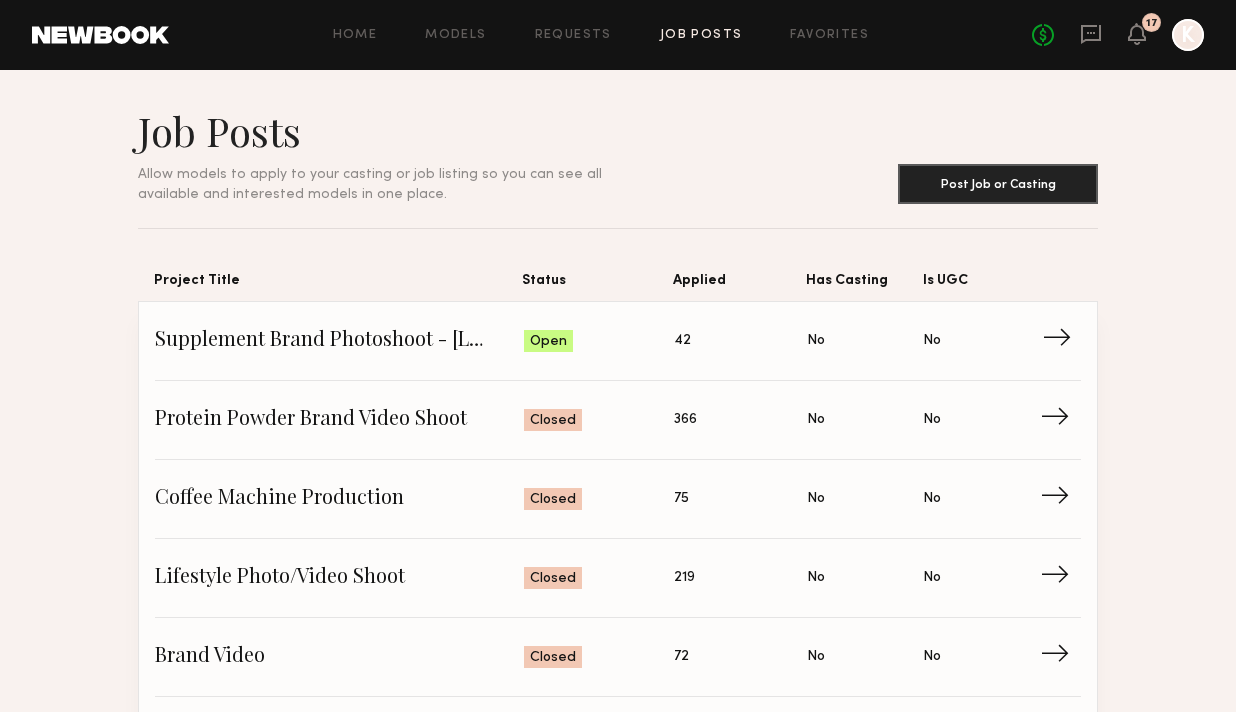 click on "Status: Open" 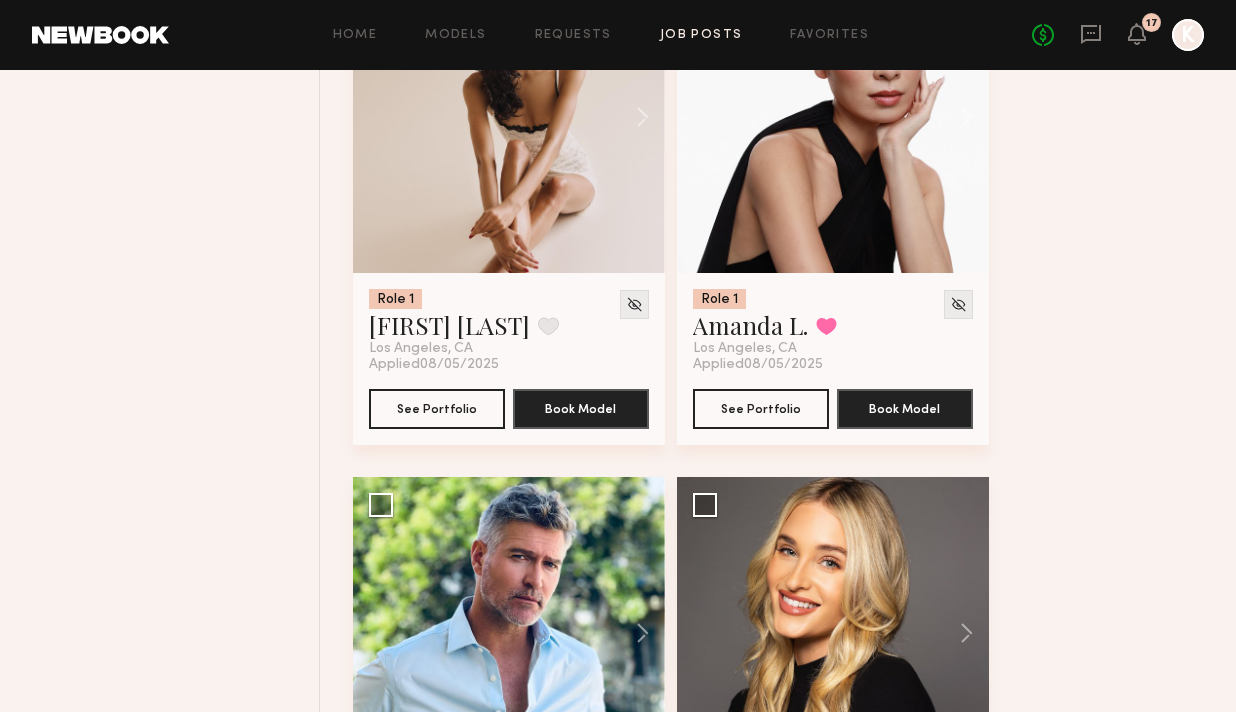 scroll, scrollTop: 4439, scrollLeft: 0, axis: vertical 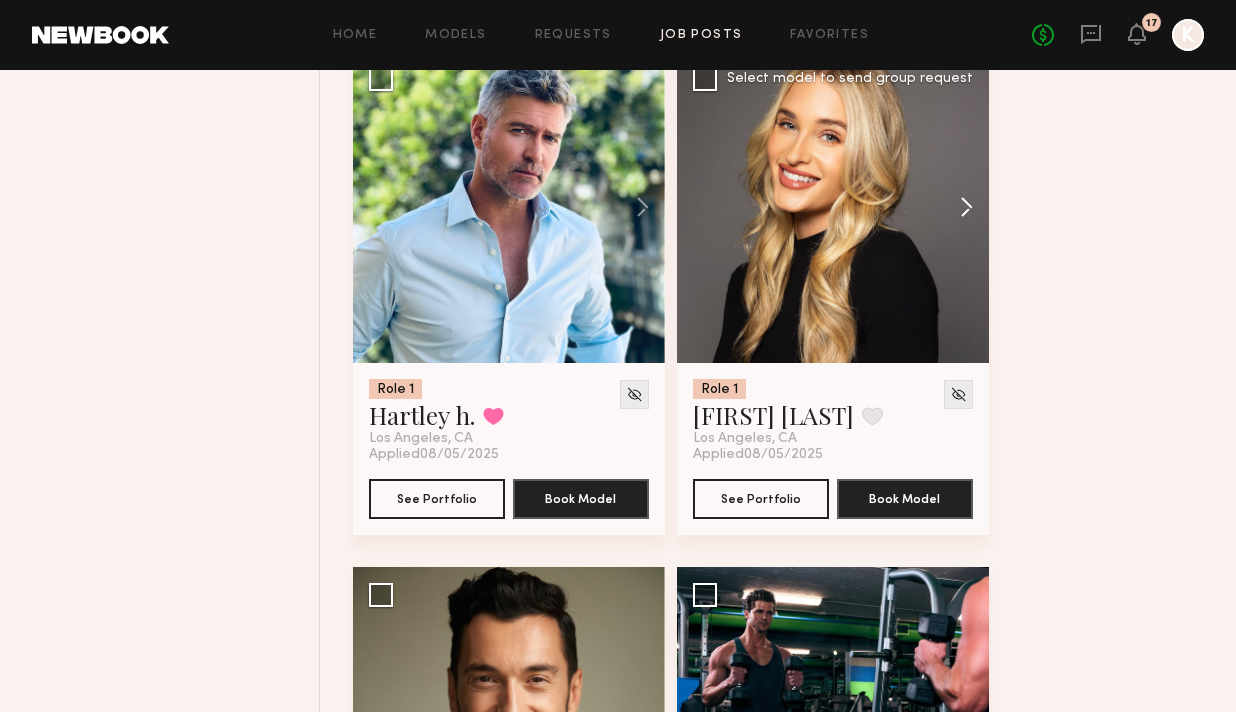 click 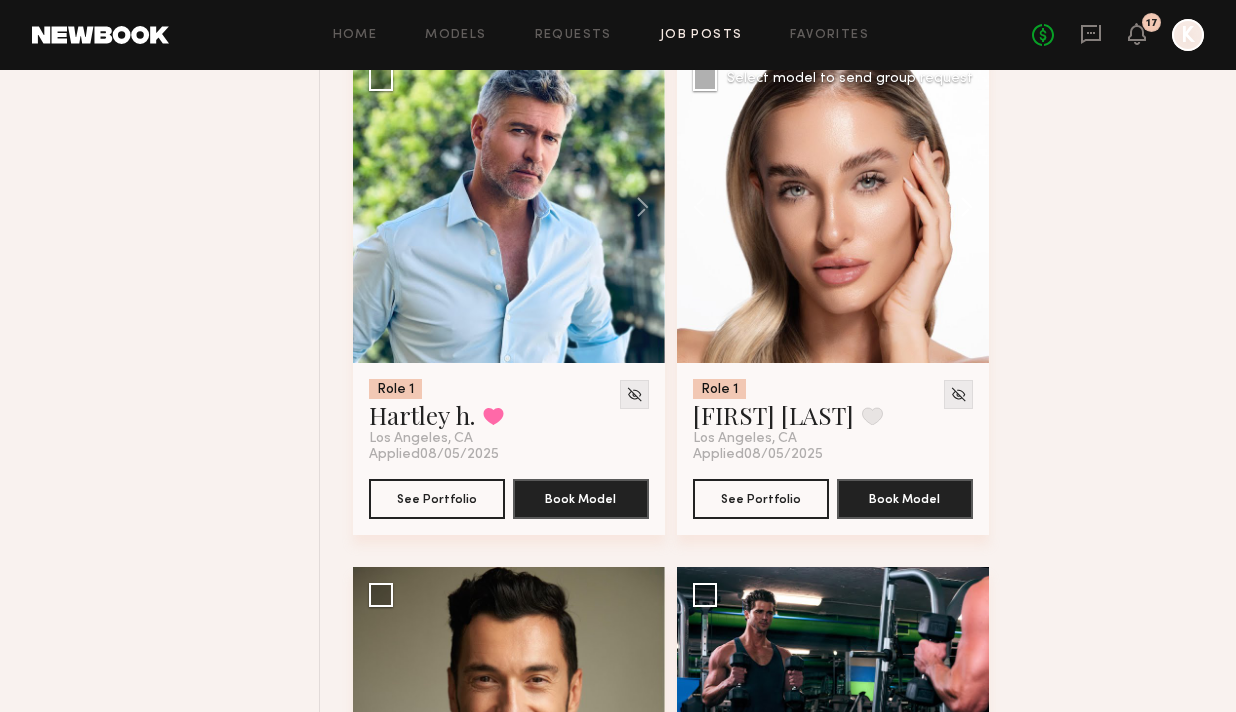 click 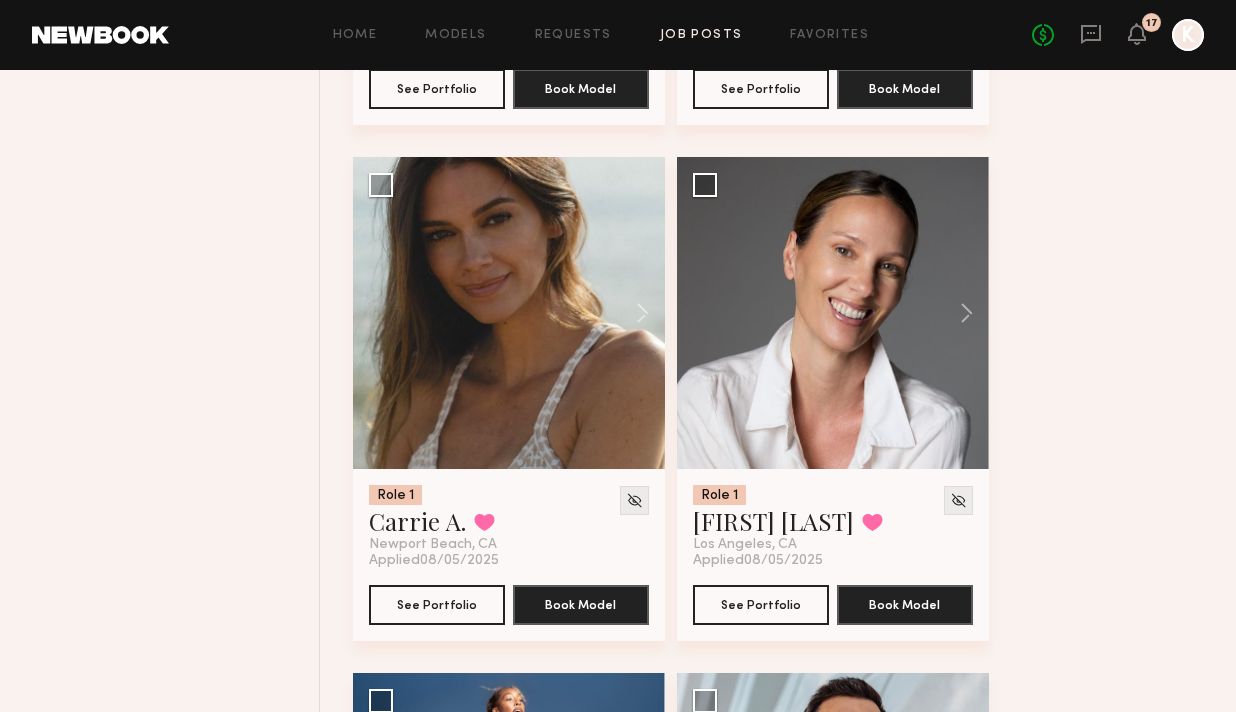 scroll, scrollTop: 5451, scrollLeft: 0, axis: vertical 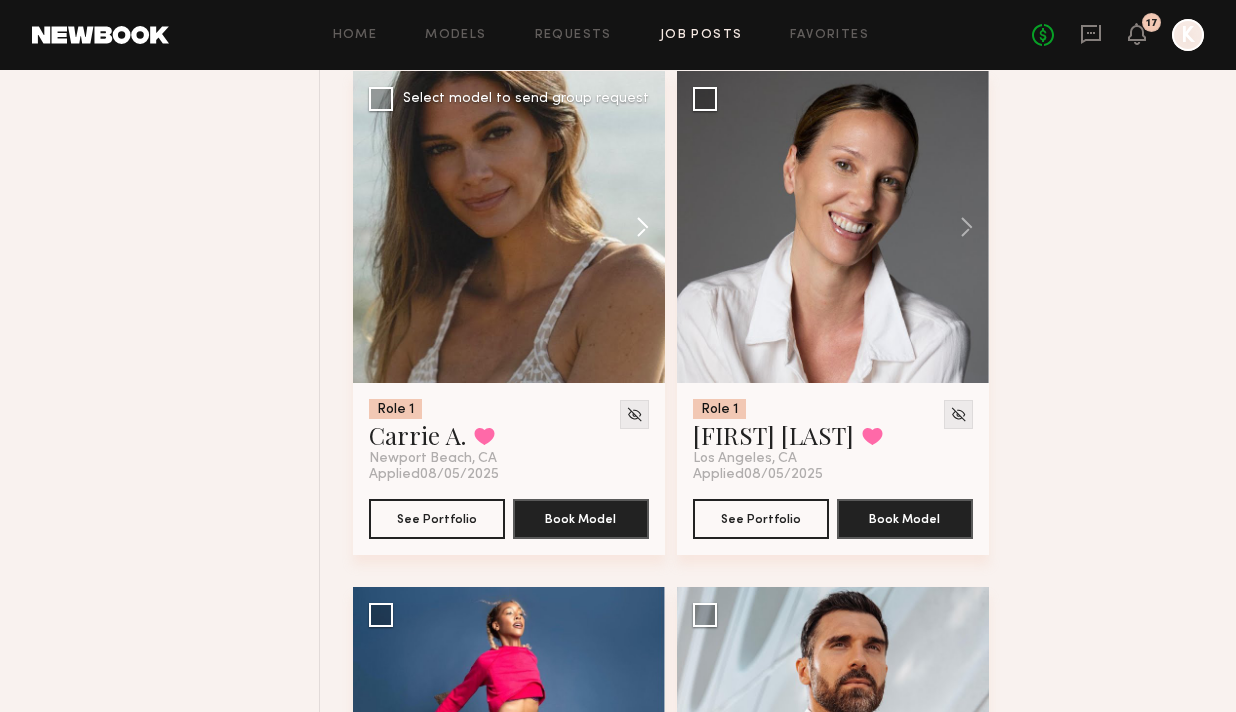 click 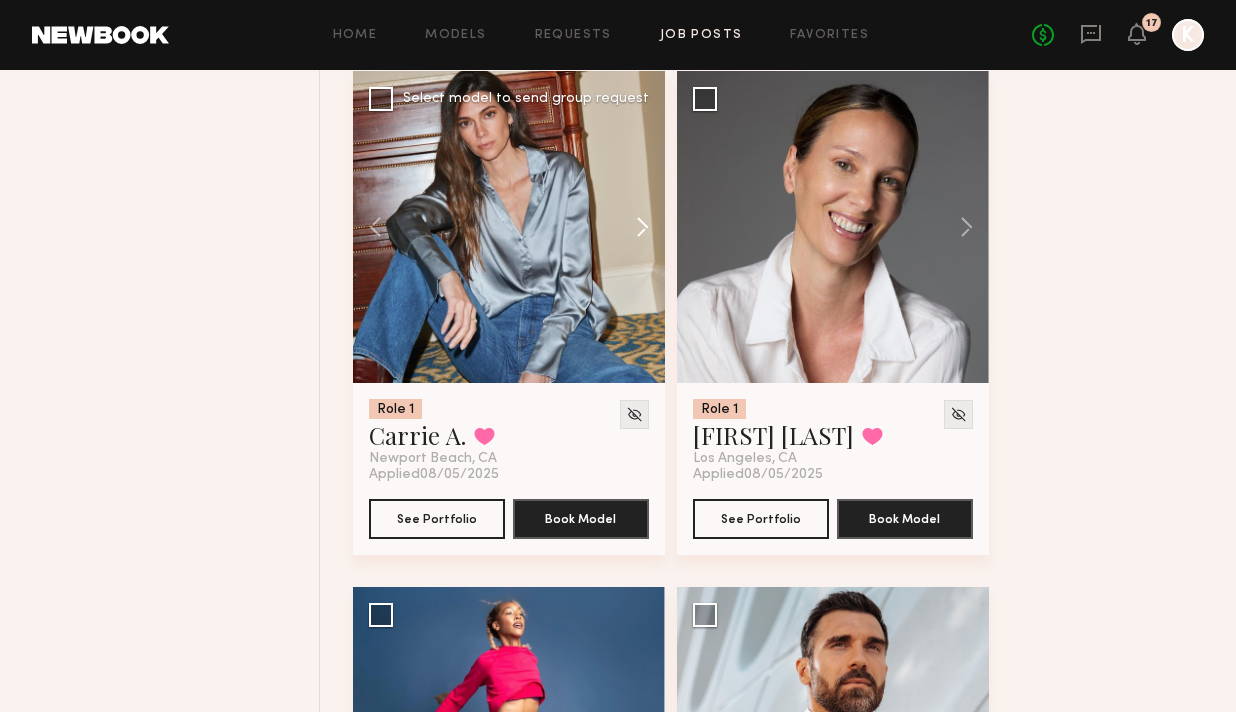 click 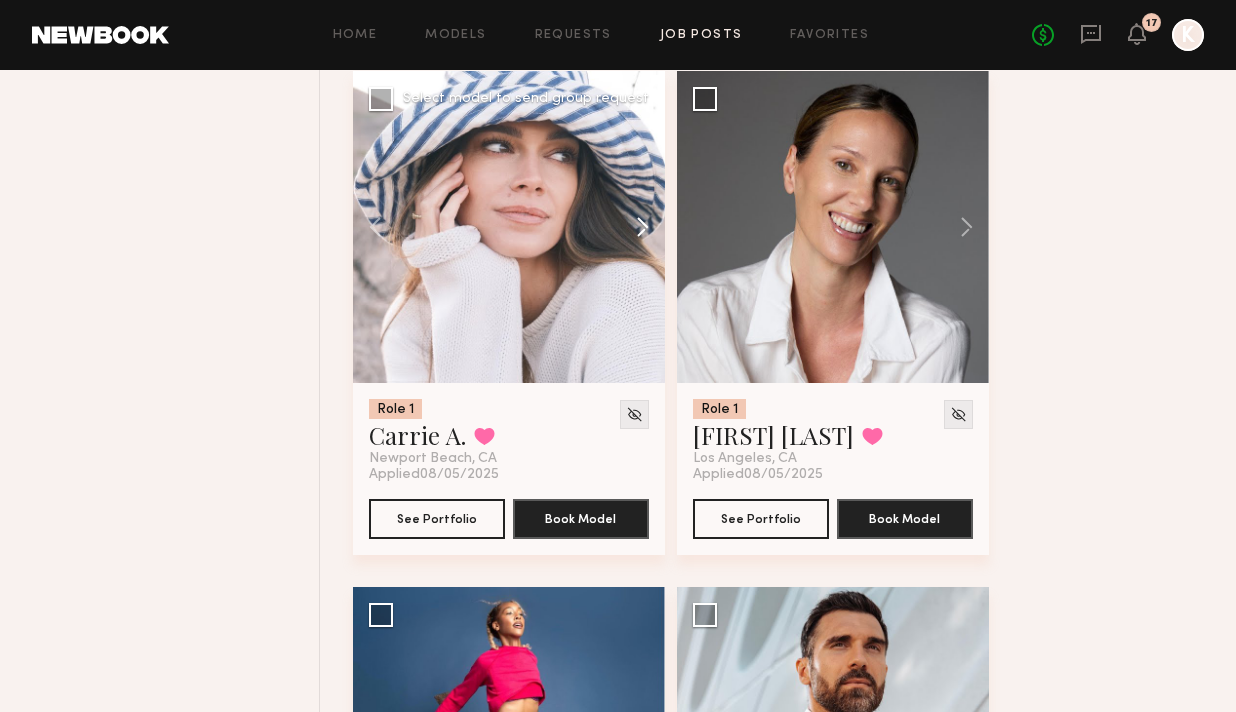 click 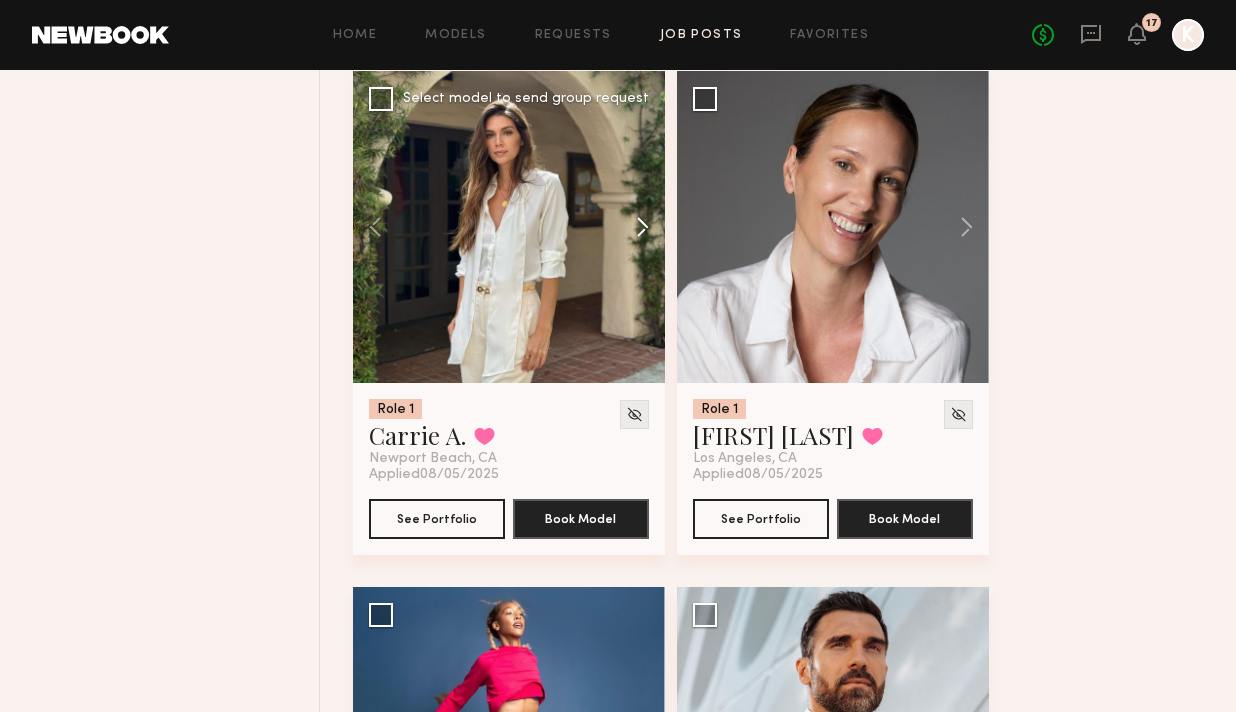 click 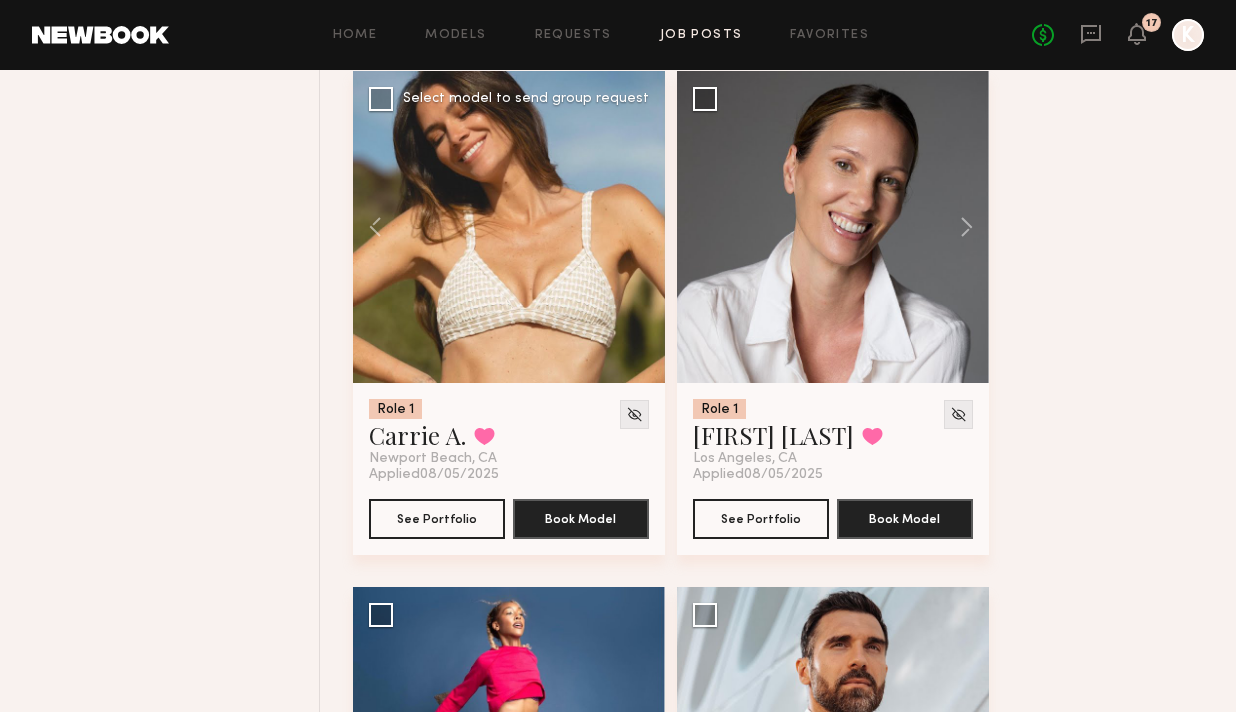 click 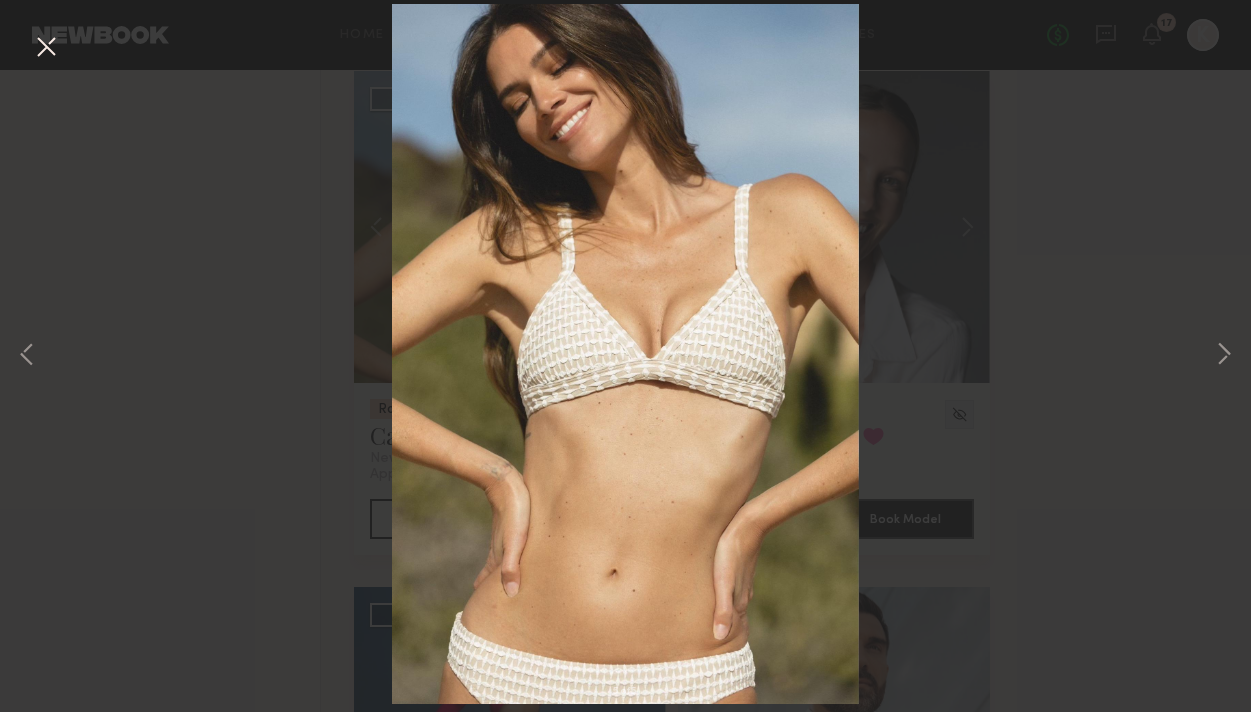 click at bounding box center [46, 48] 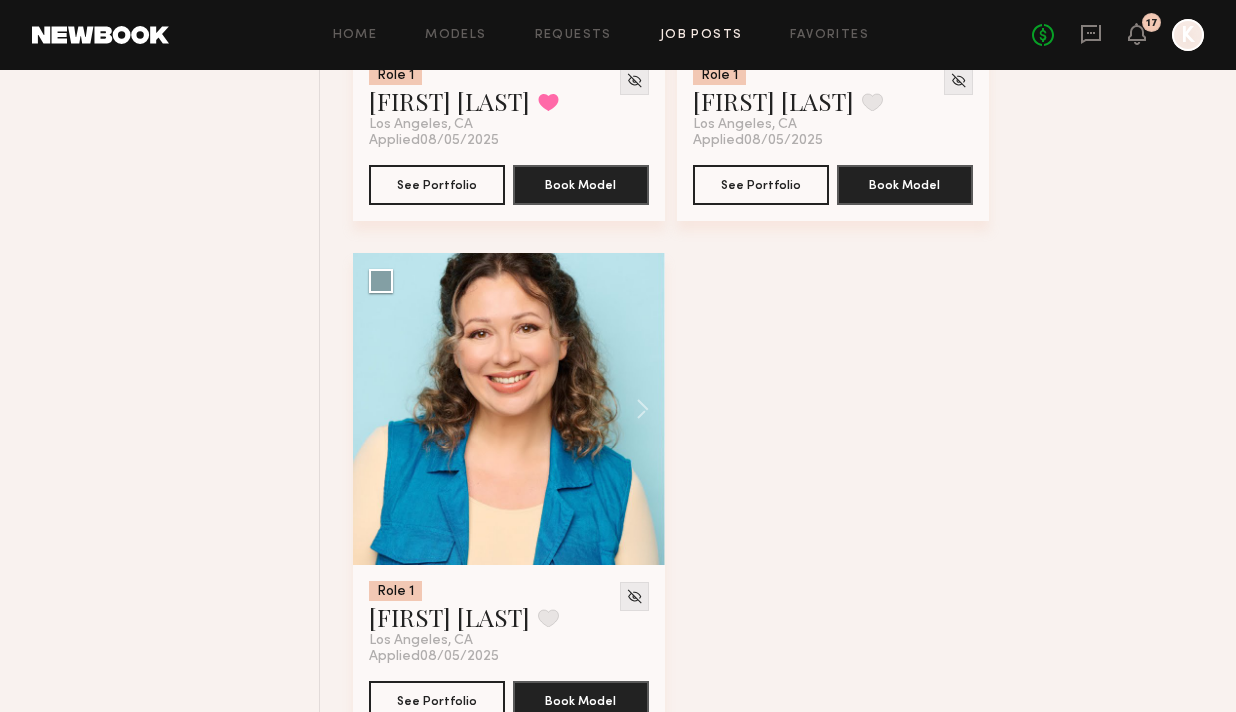 scroll, scrollTop: 7397, scrollLeft: 0, axis: vertical 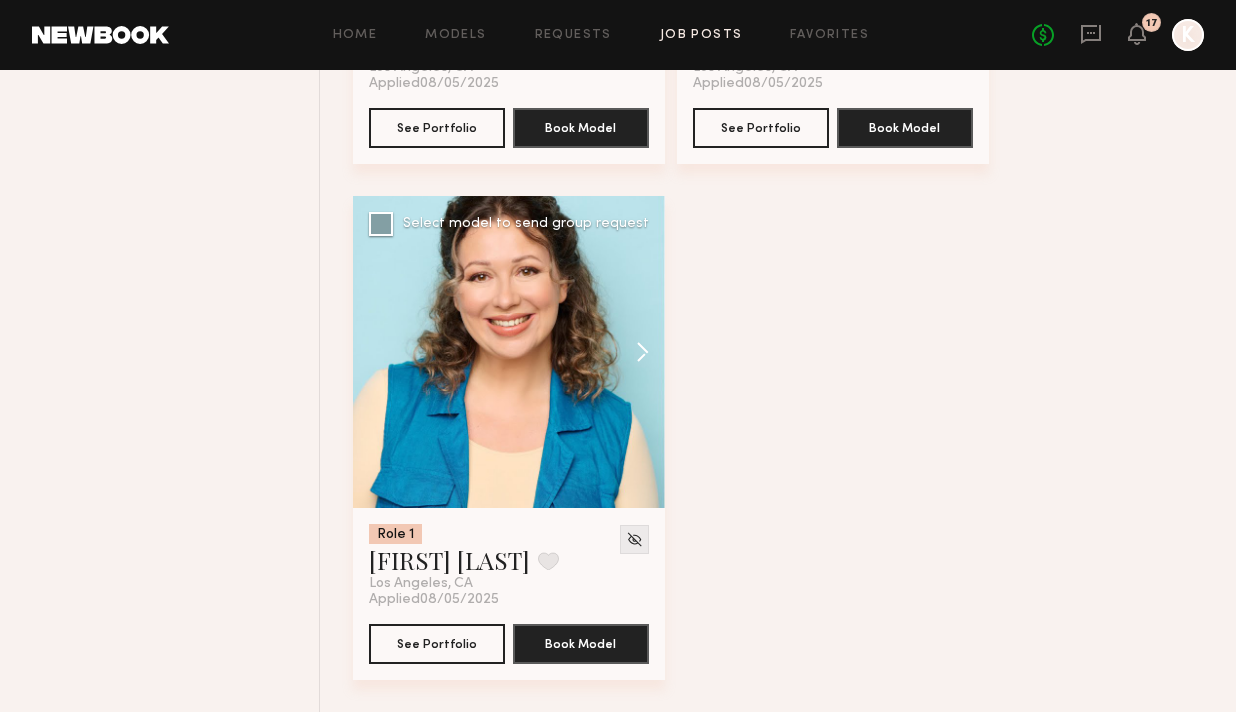 click 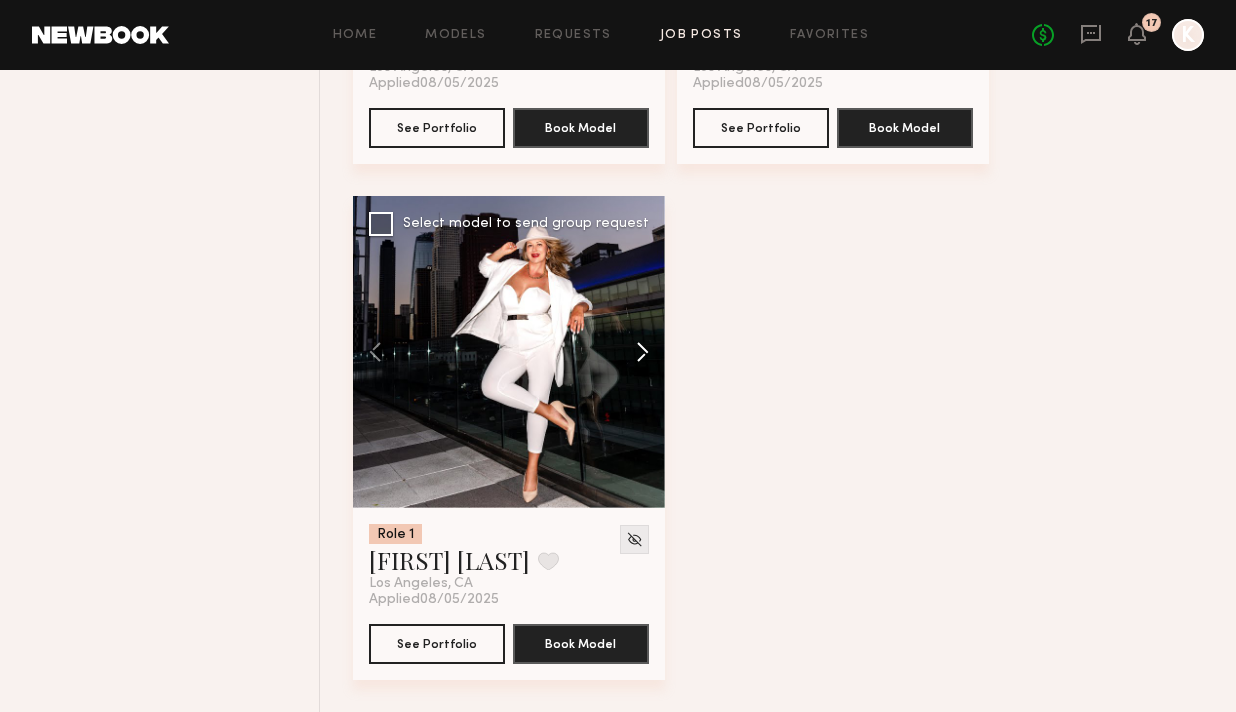 click 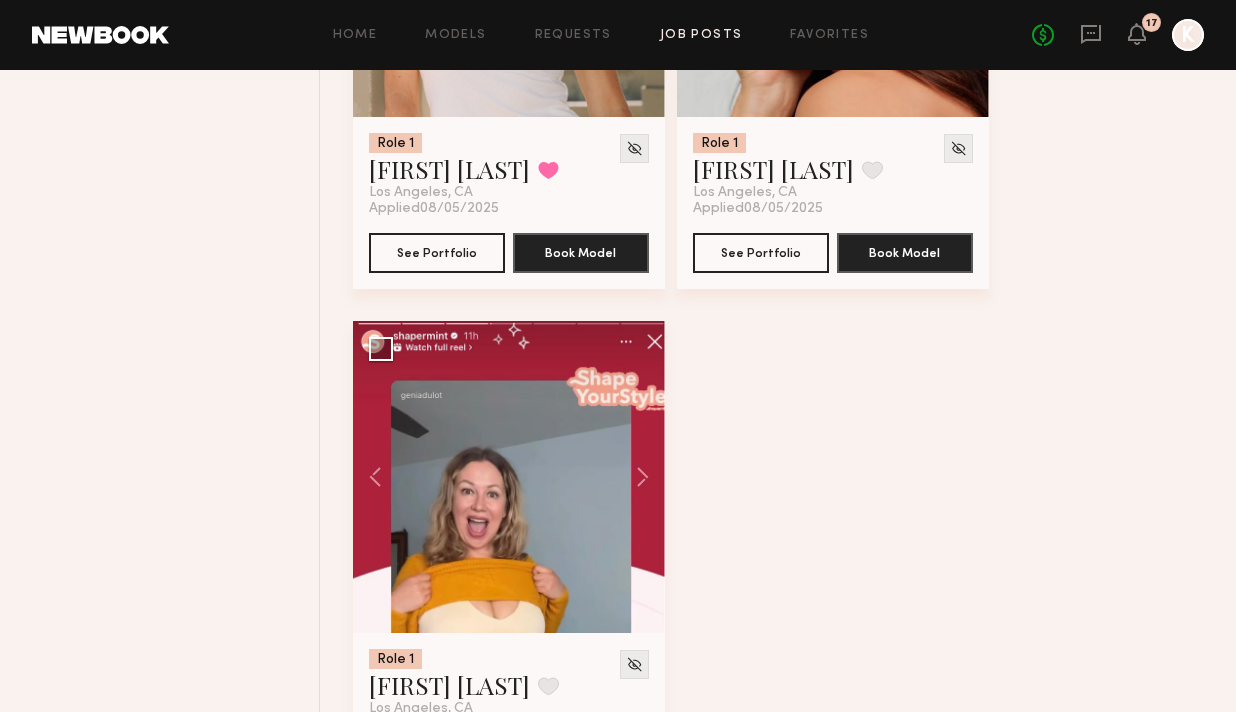 scroll, scrollTop: 6974, scrollLeft: 0, axis: vertical 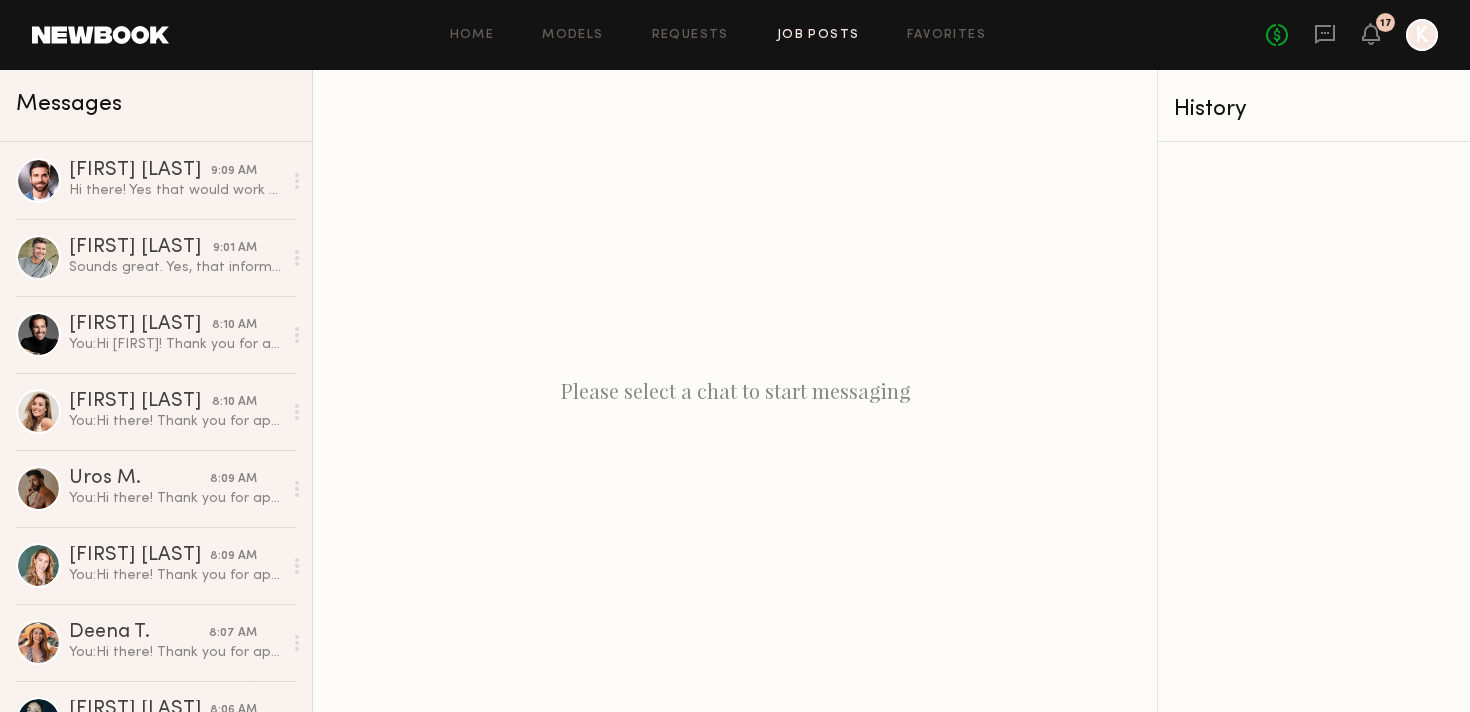 click on "Job Posts" 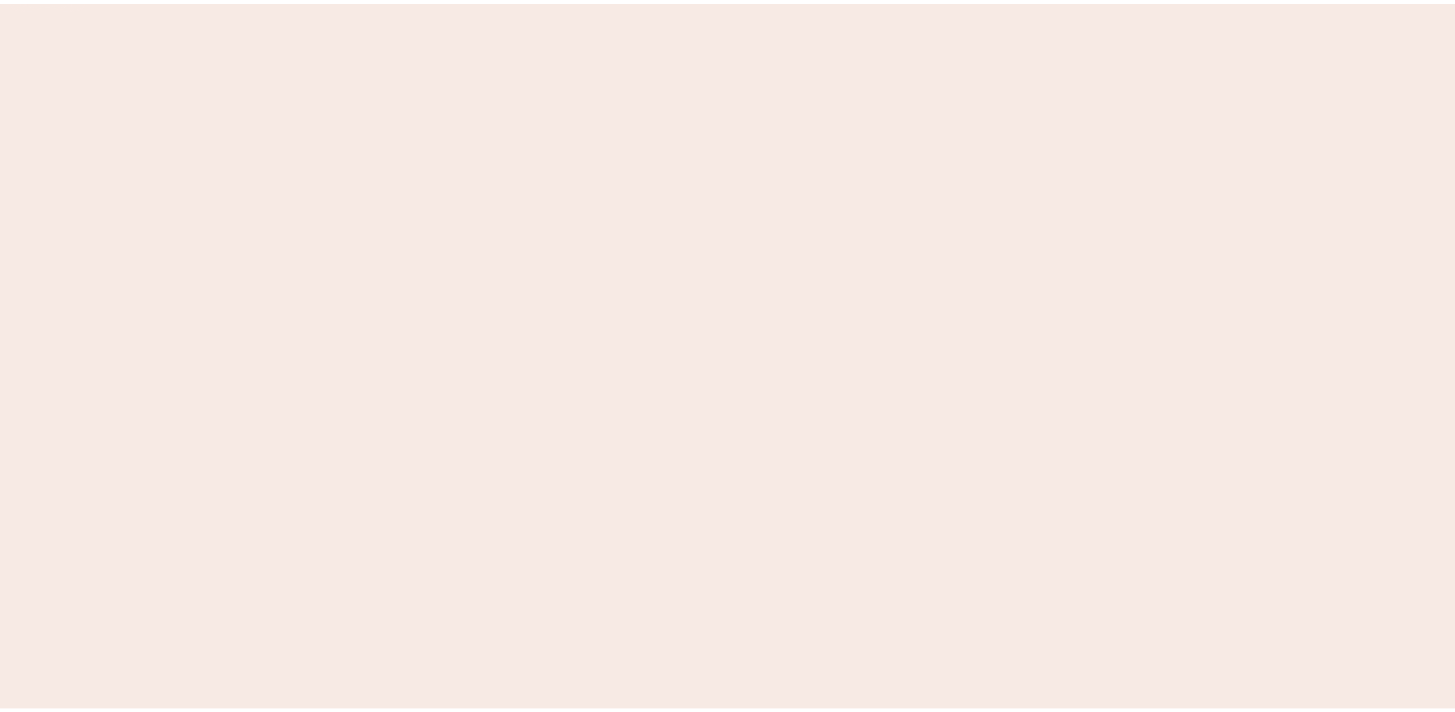 scroll, scrollTop: 0, scrollLeft: 0, axis: both 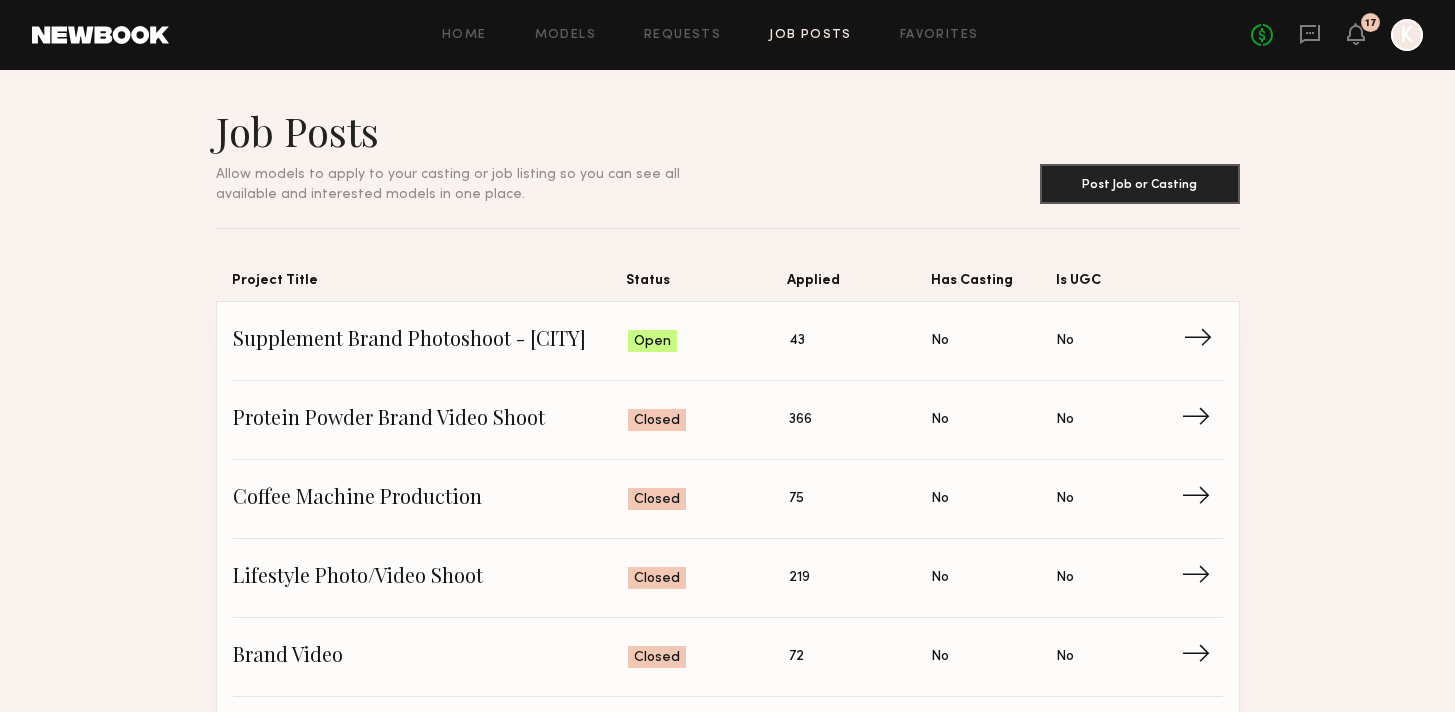 click on "Applied: 43" 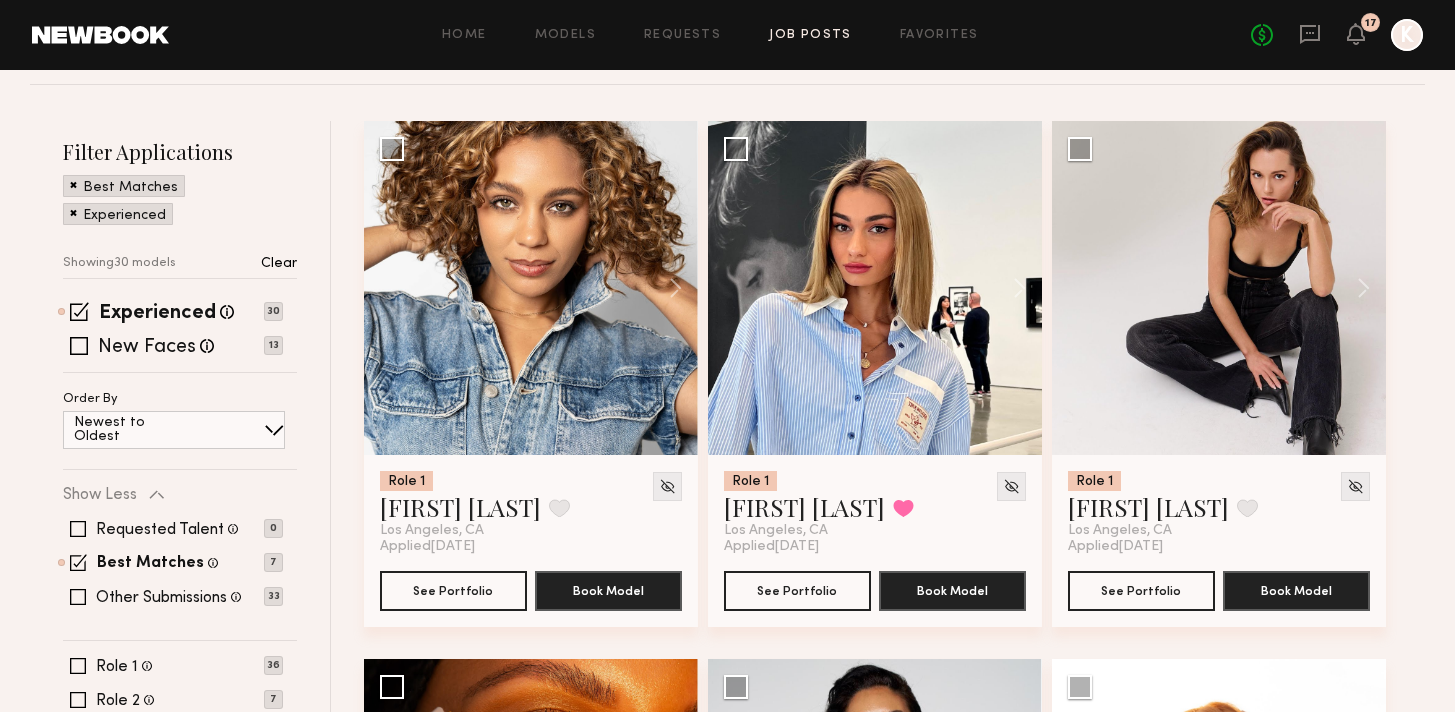 scroll, scrollTop: 190, scrollLeft: 0, axis: vertical 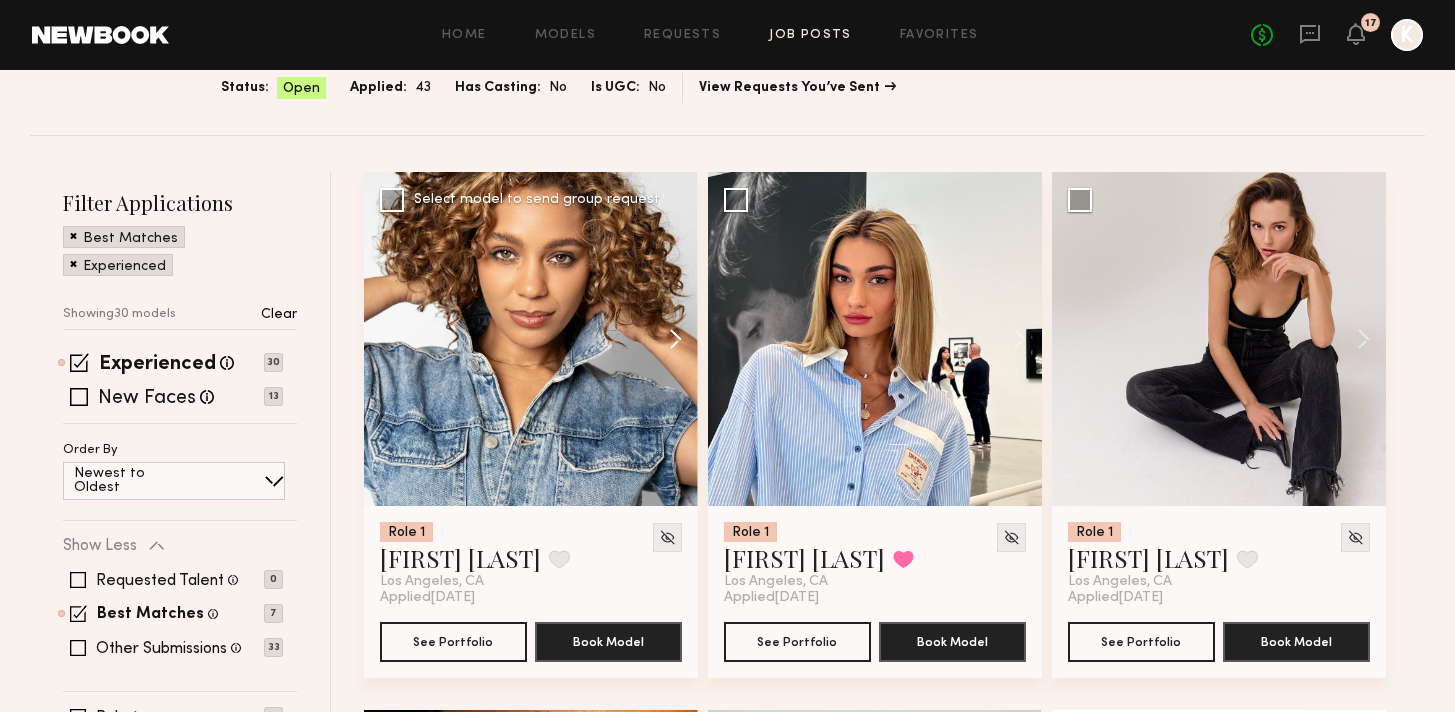 click 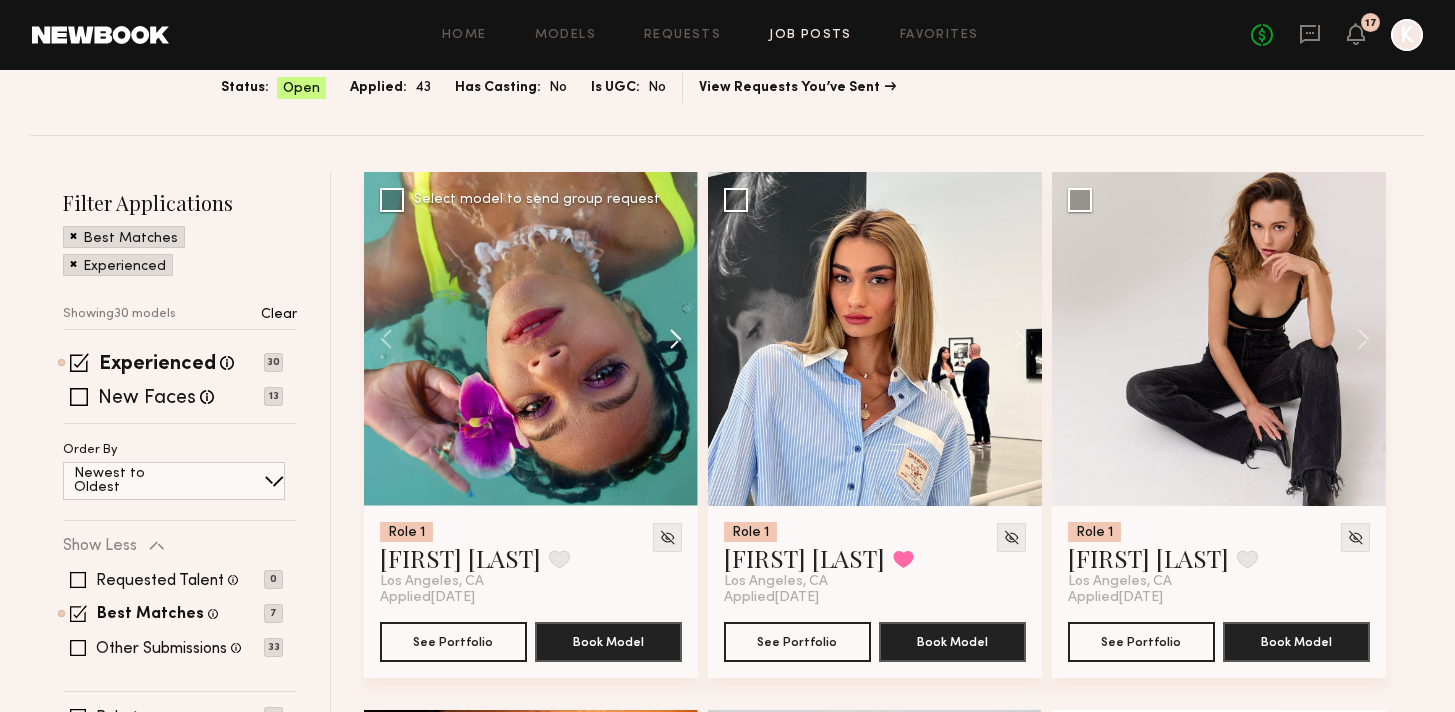 click 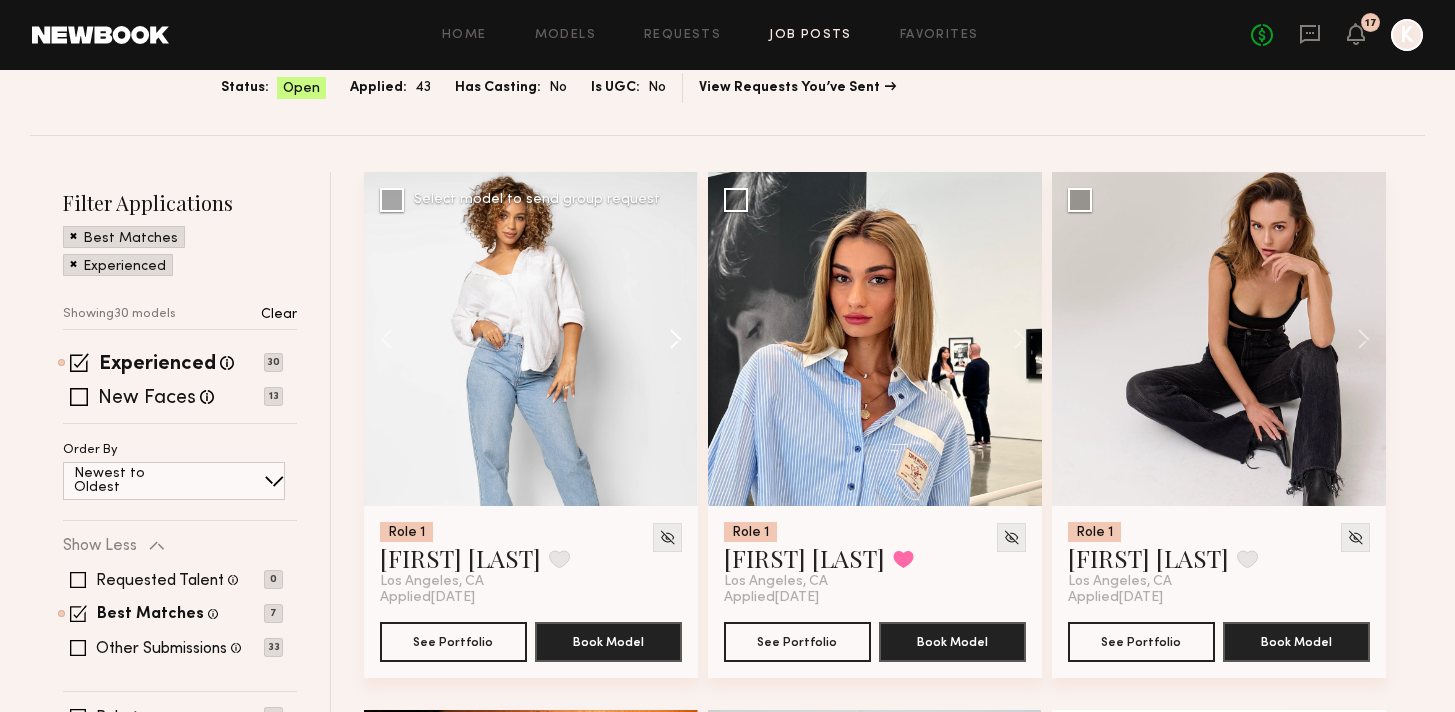 click 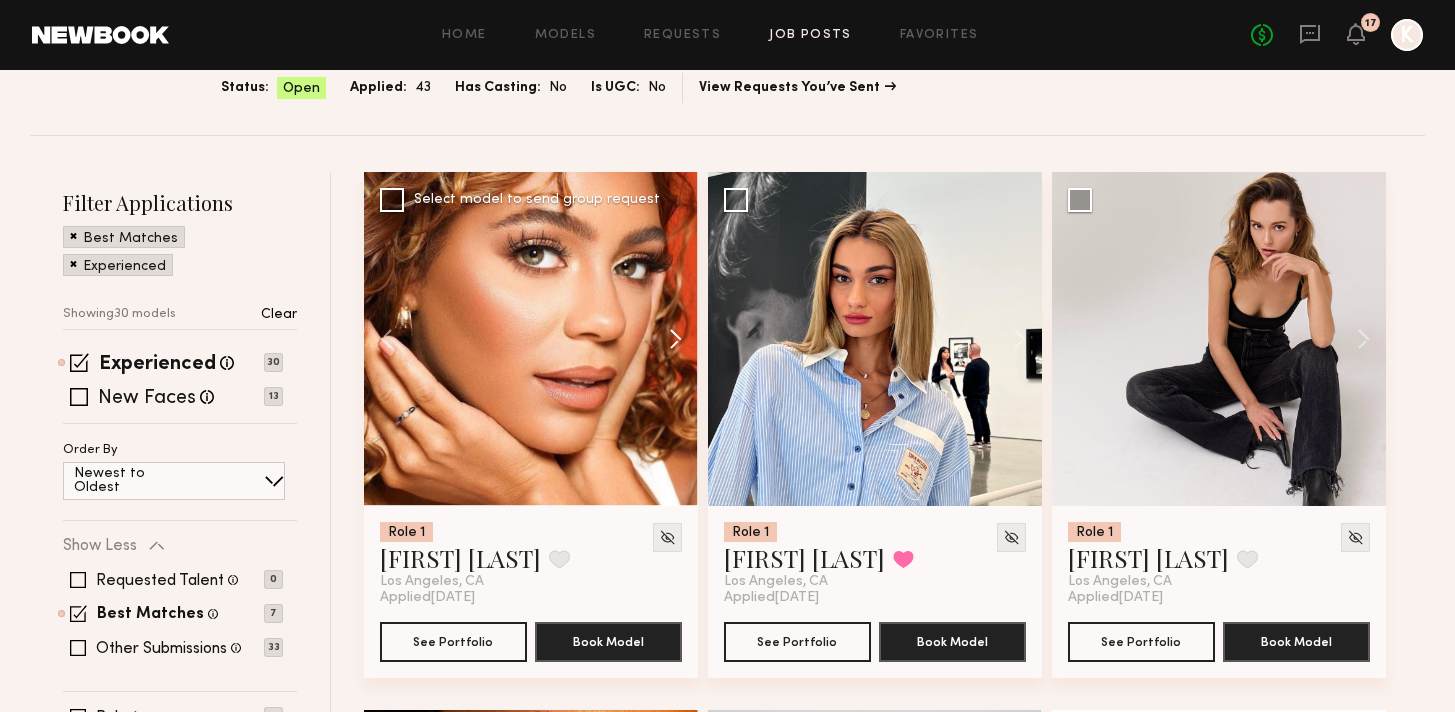 click 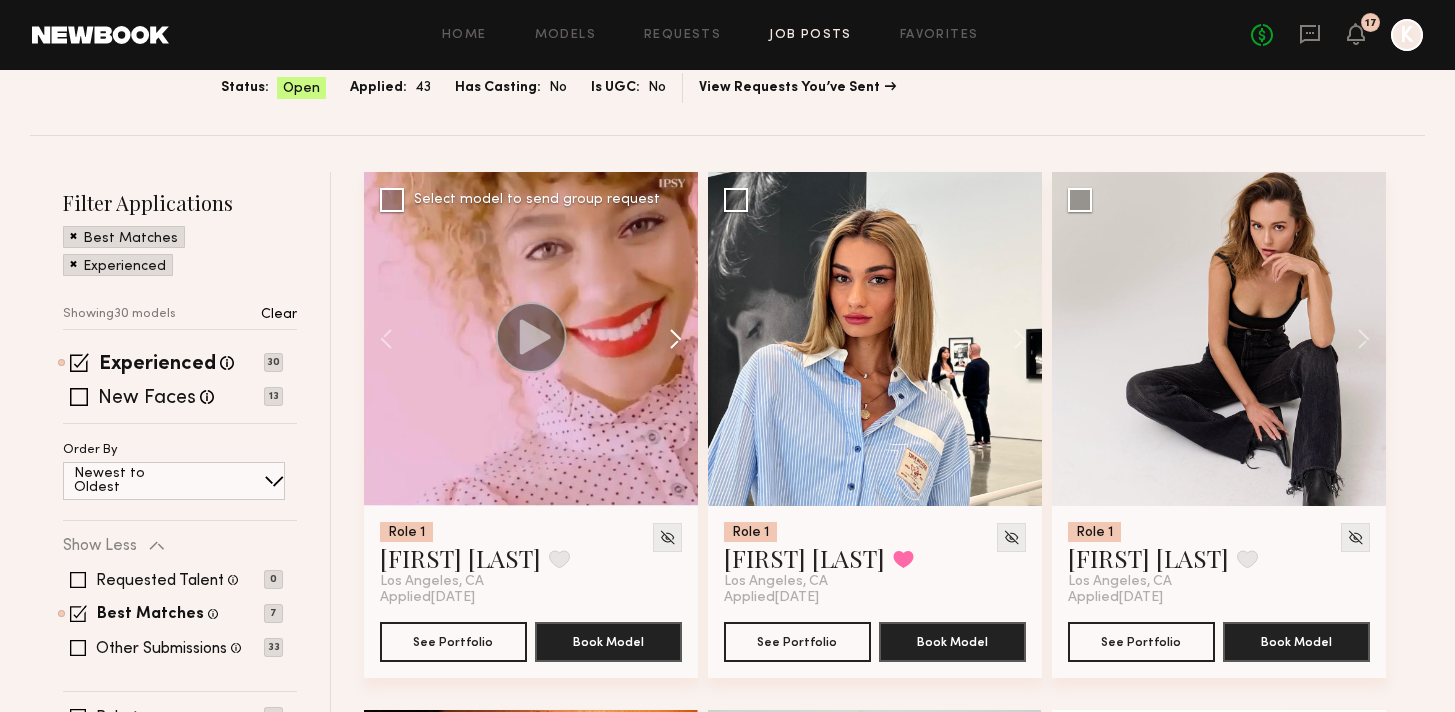 click 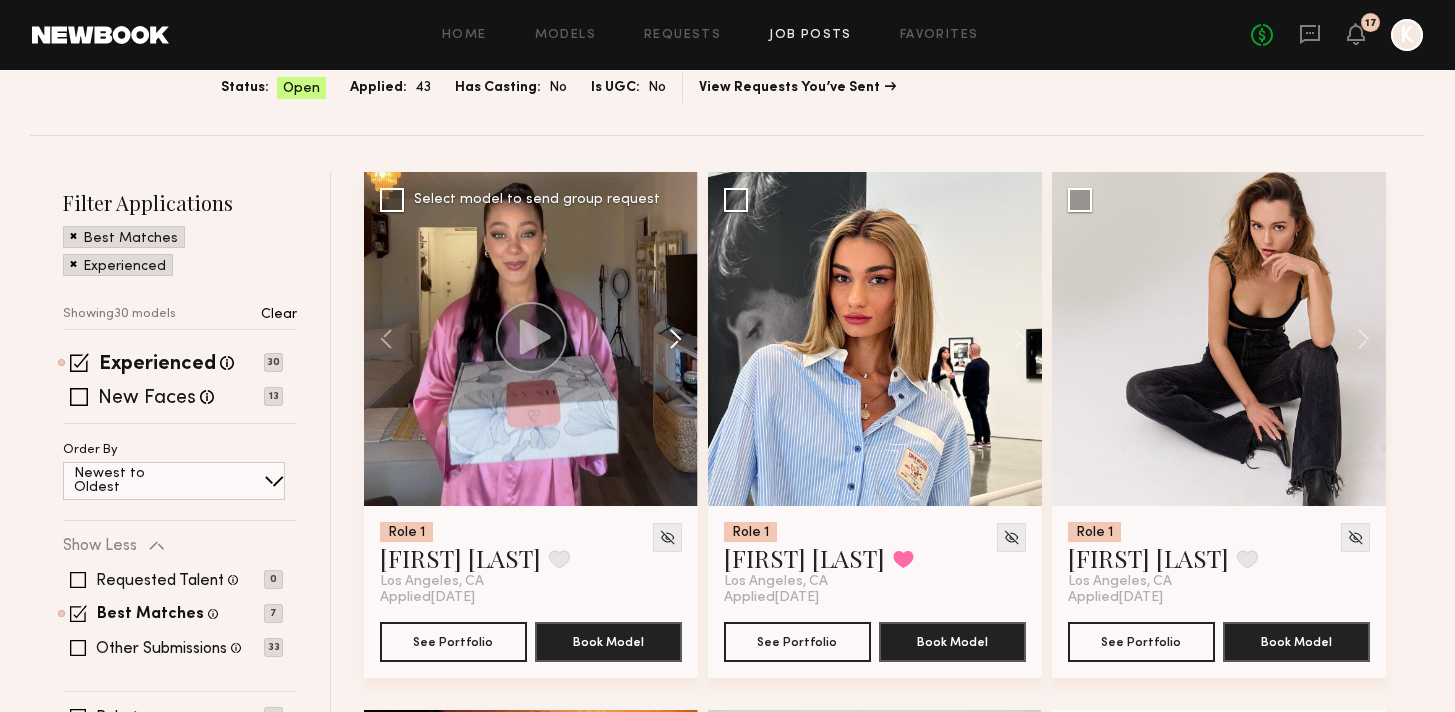 click 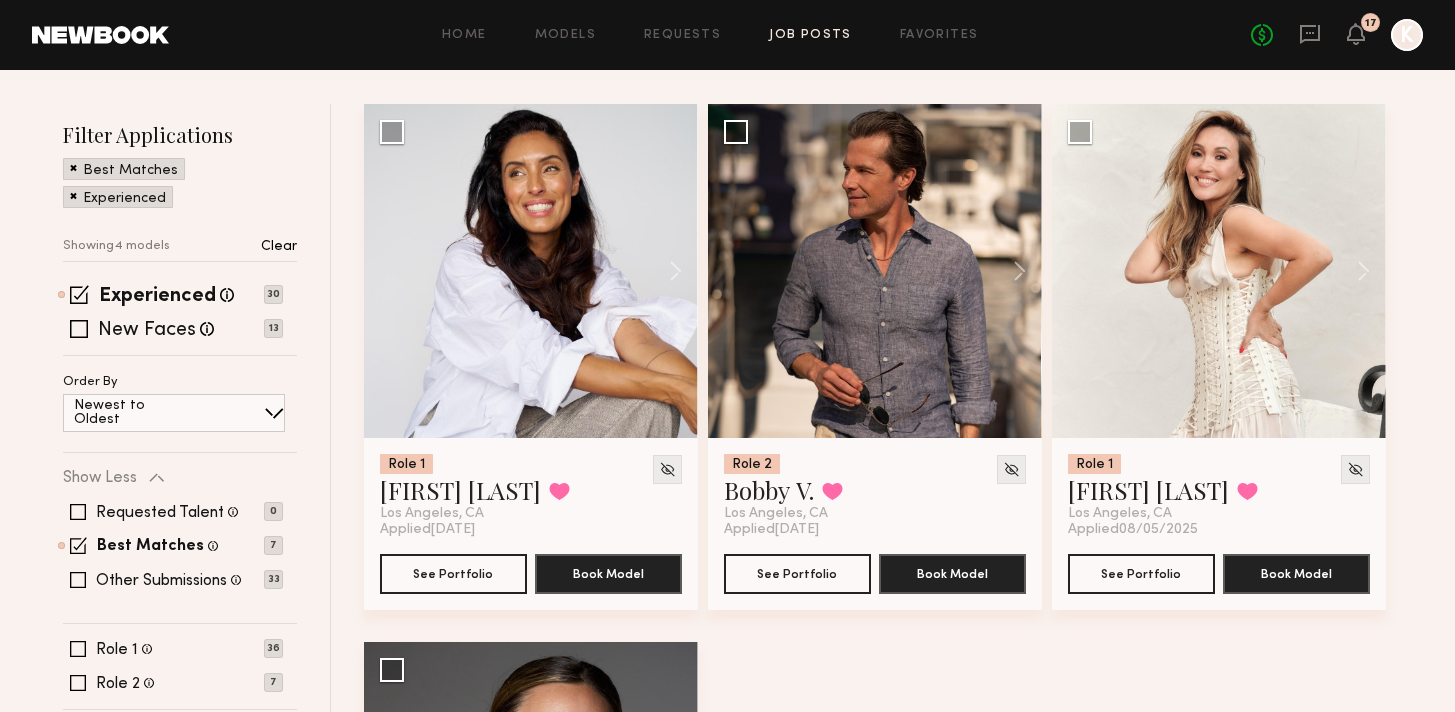 scroll, scrollTop: 0, scrollLeft: 0, axis: both 